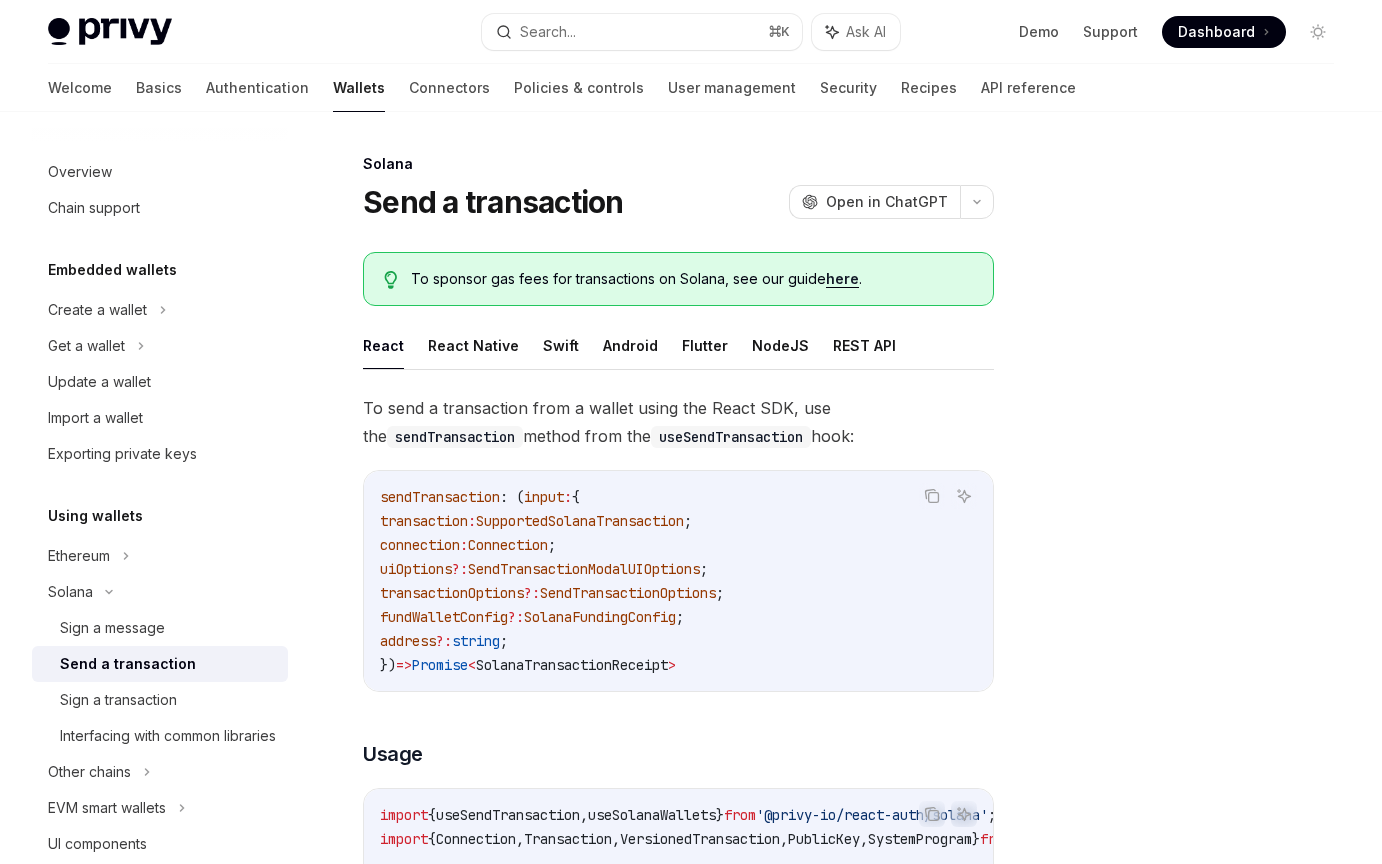 scroll, scrollTop: 2457, scrollLeft: 0, axis: vertical 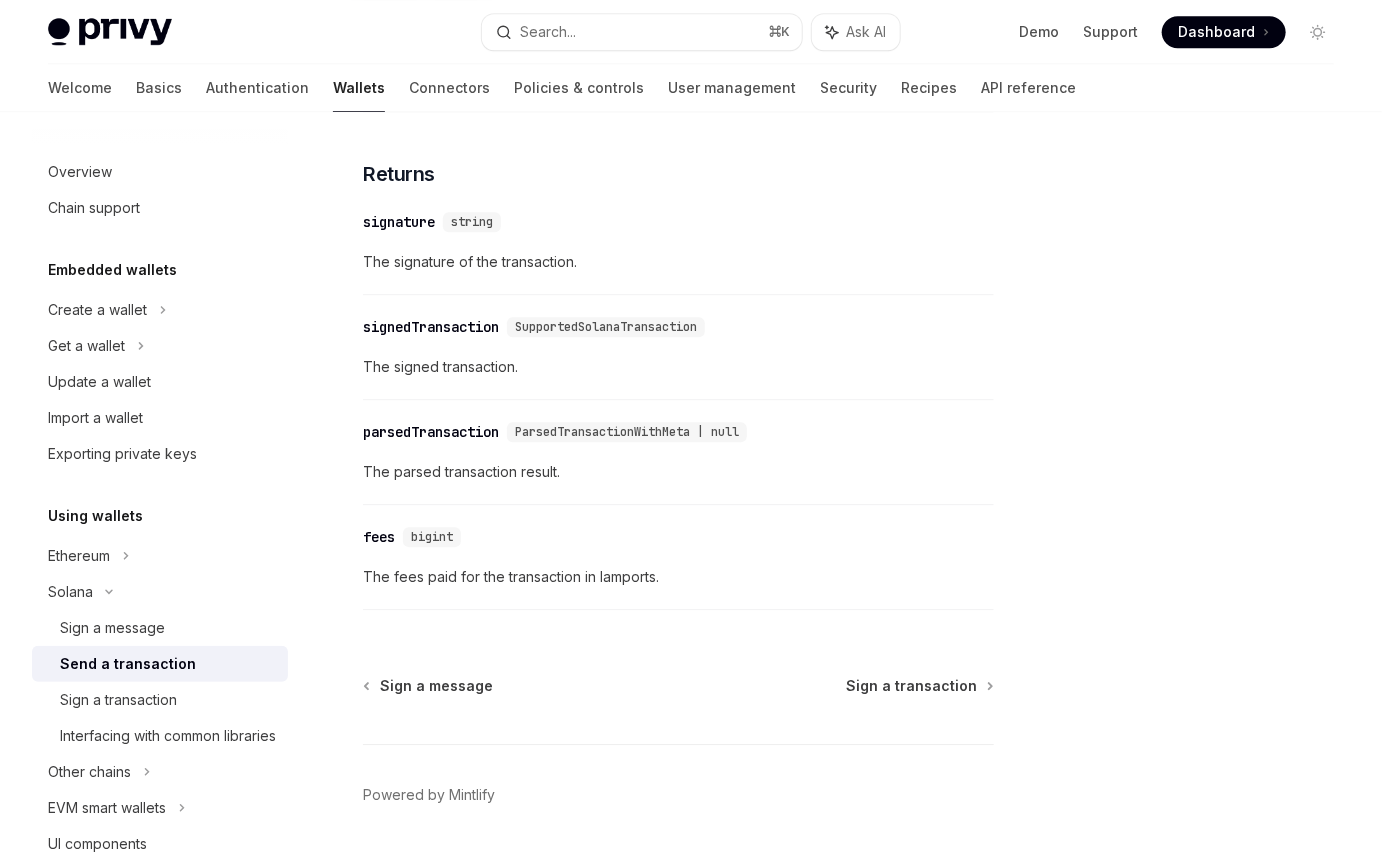 click on "ParsedTransactionWithMeta | null" at bounding box center [627, 432] 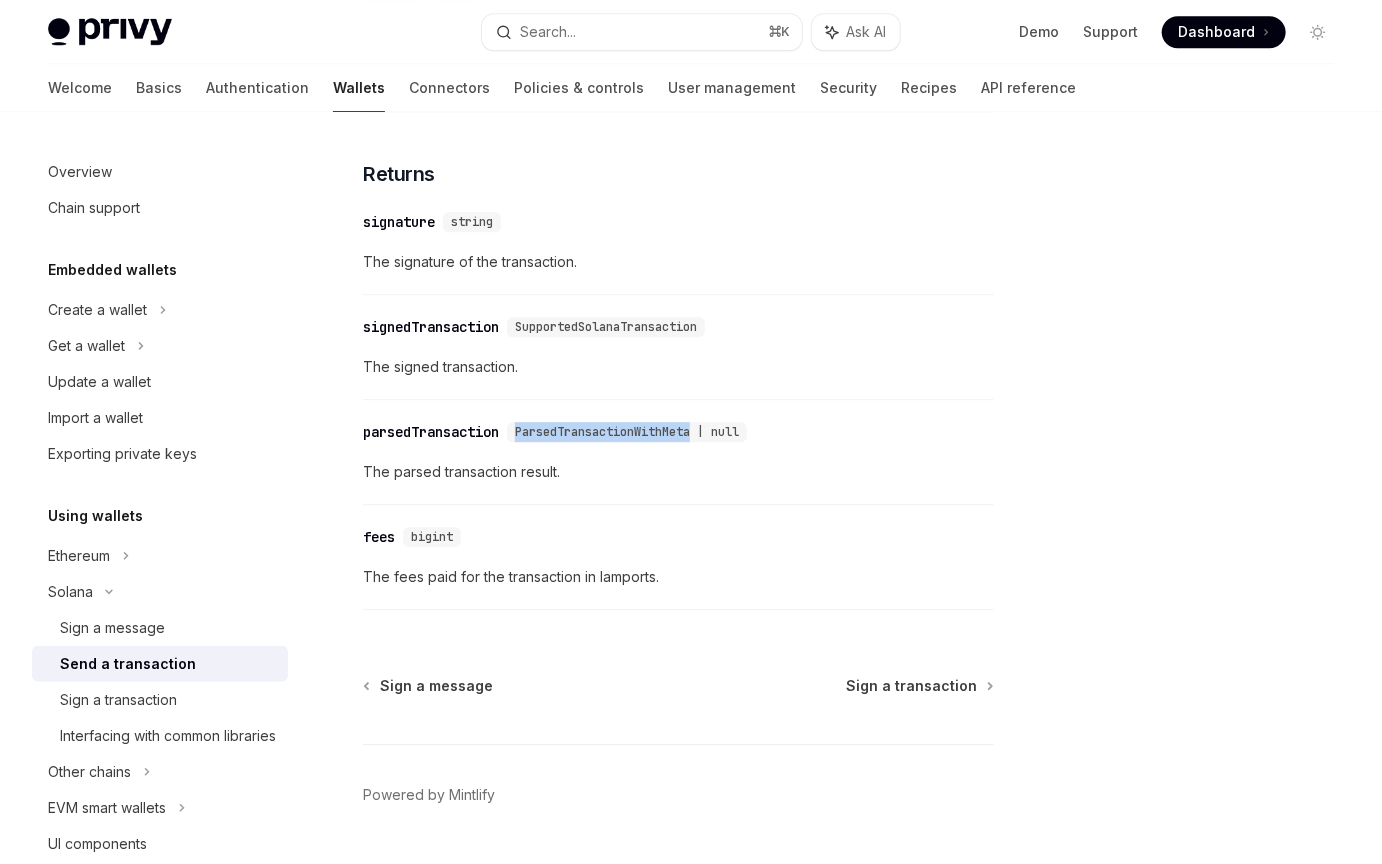 click on "ParsedTransactionWithMeta | null" at bounding box center (627, 432) 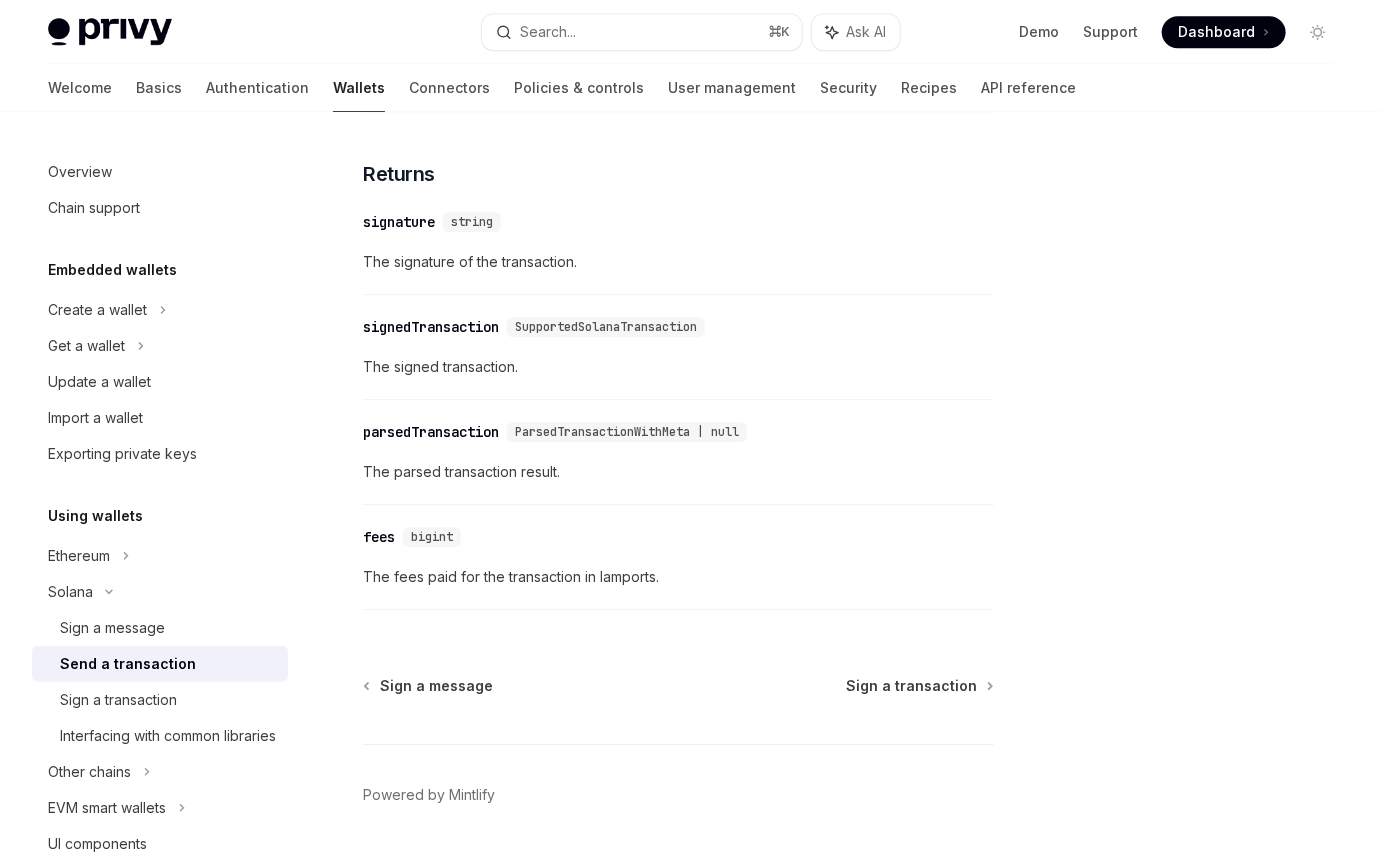 click on "parsedTransaction" at bounding box center [431, 432] 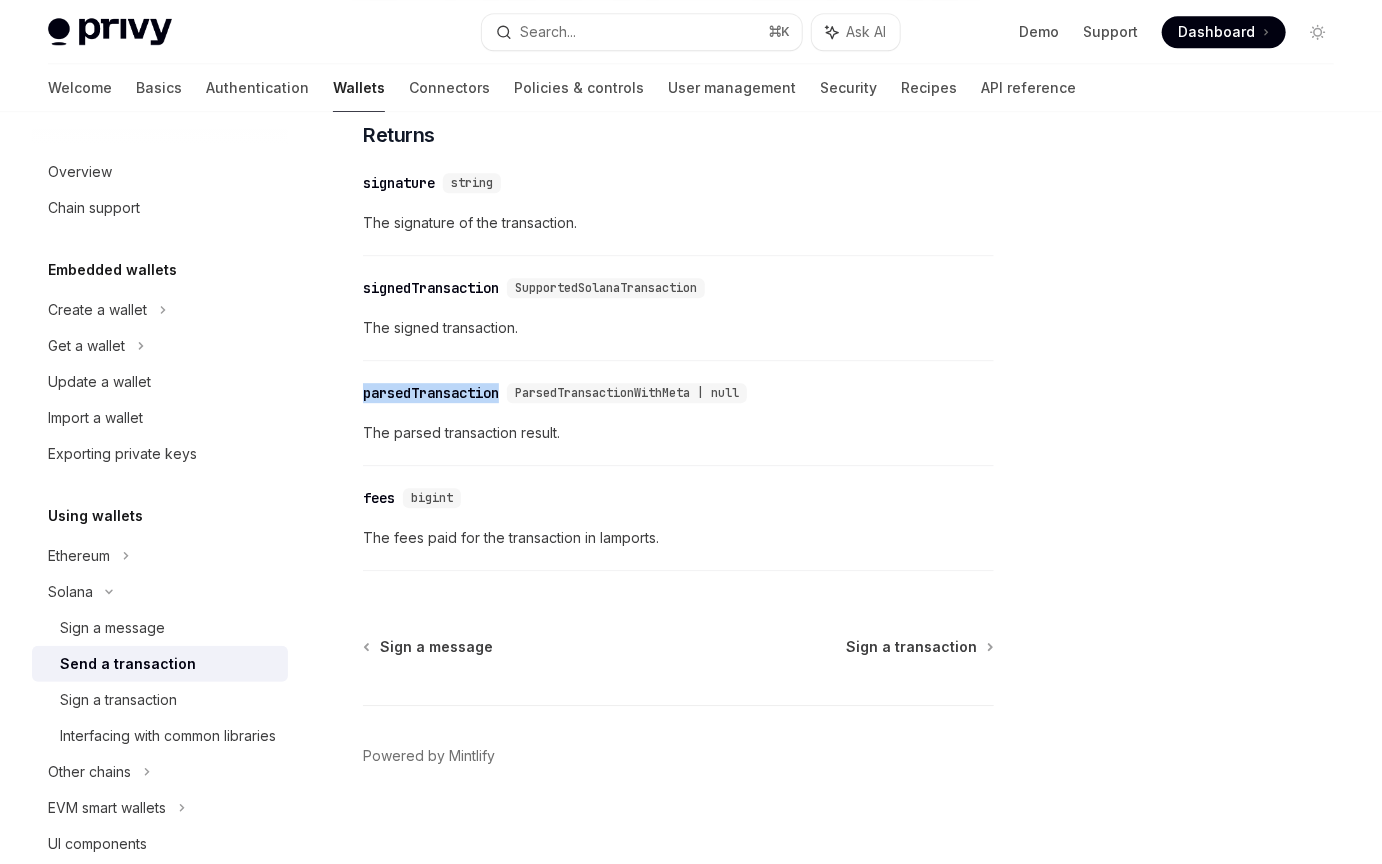 click on "​ parsedTransaction ParsedTransactionWithMeta | null The parsed transaction result." at bounding box center (678, 418) 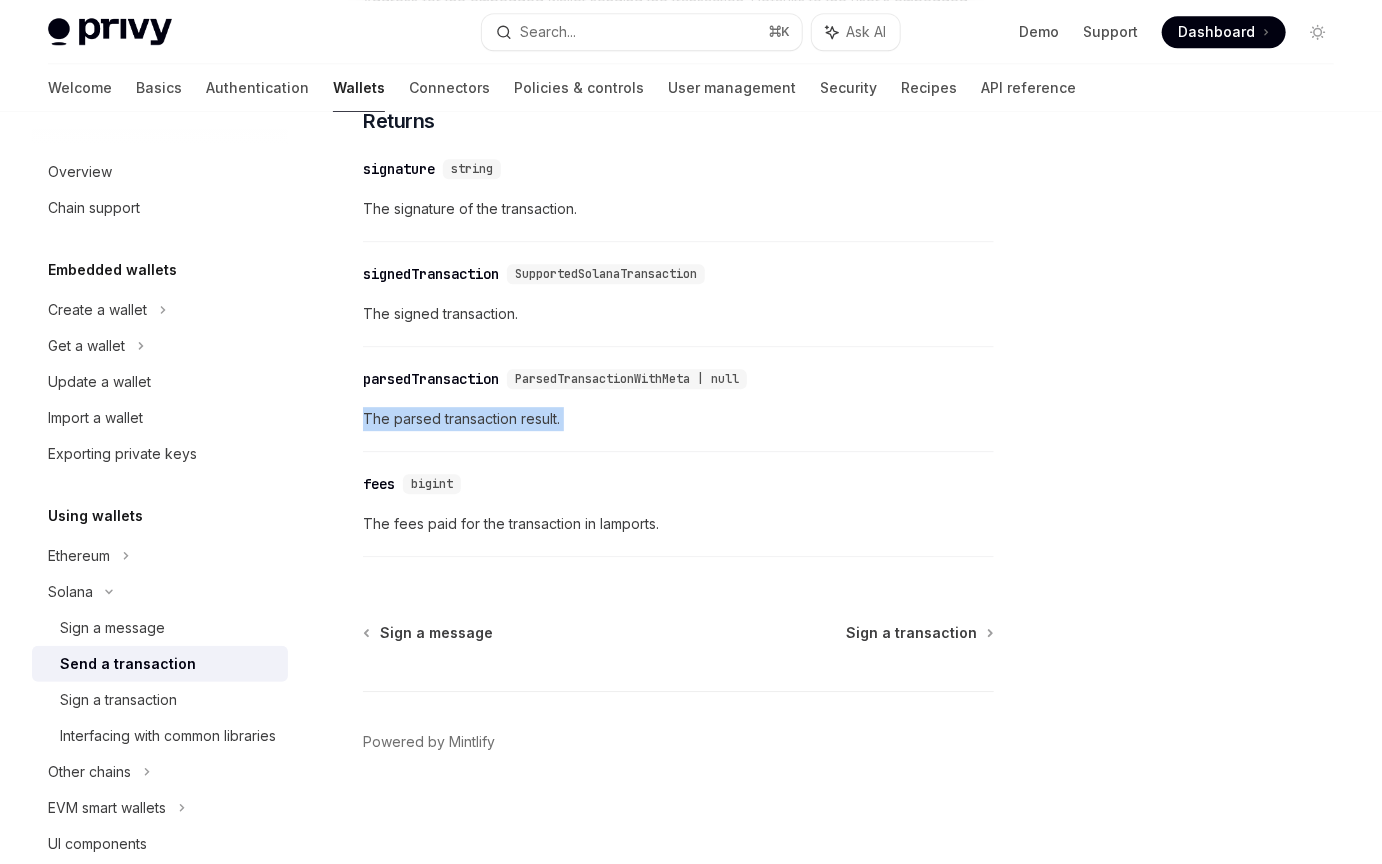 click on "​ parsedTransaction ParsedTransactionWithMeta | null The parsed transaction result." at bounding box center [678, 404] 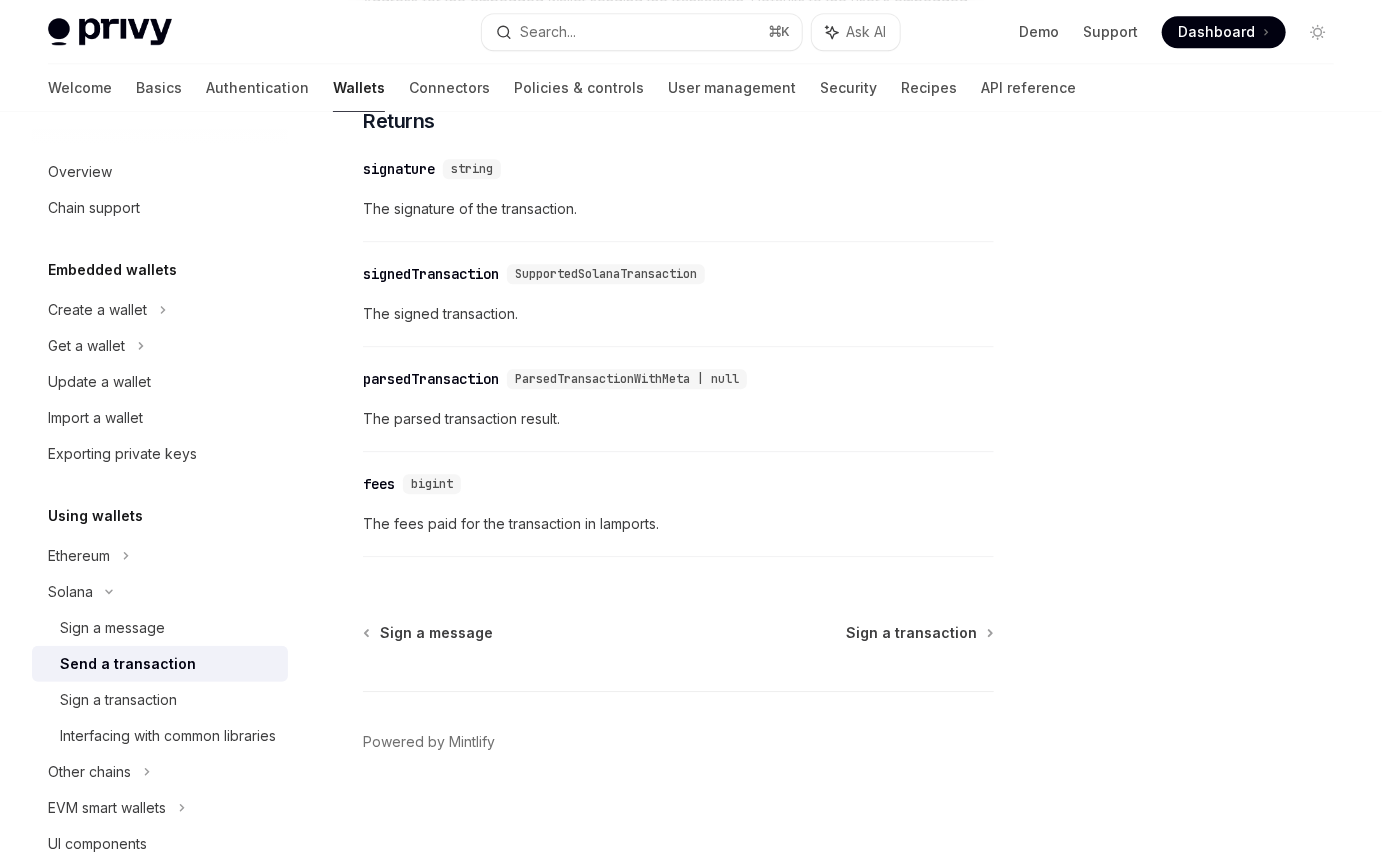 click on "parsedTransaction" at bounding box center (431, 379) 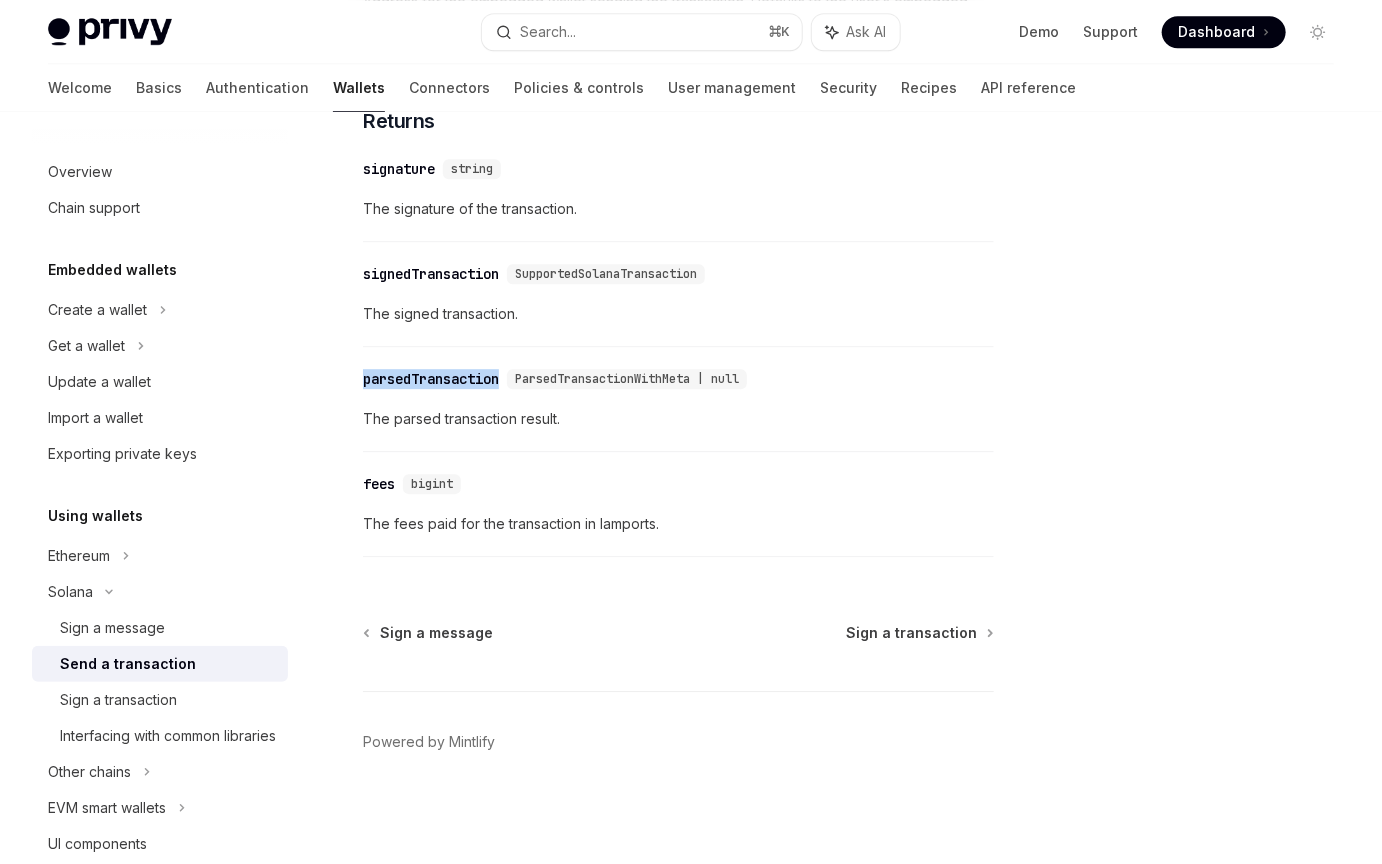click on "parsedTransaction" at bounding box center [431, 379] 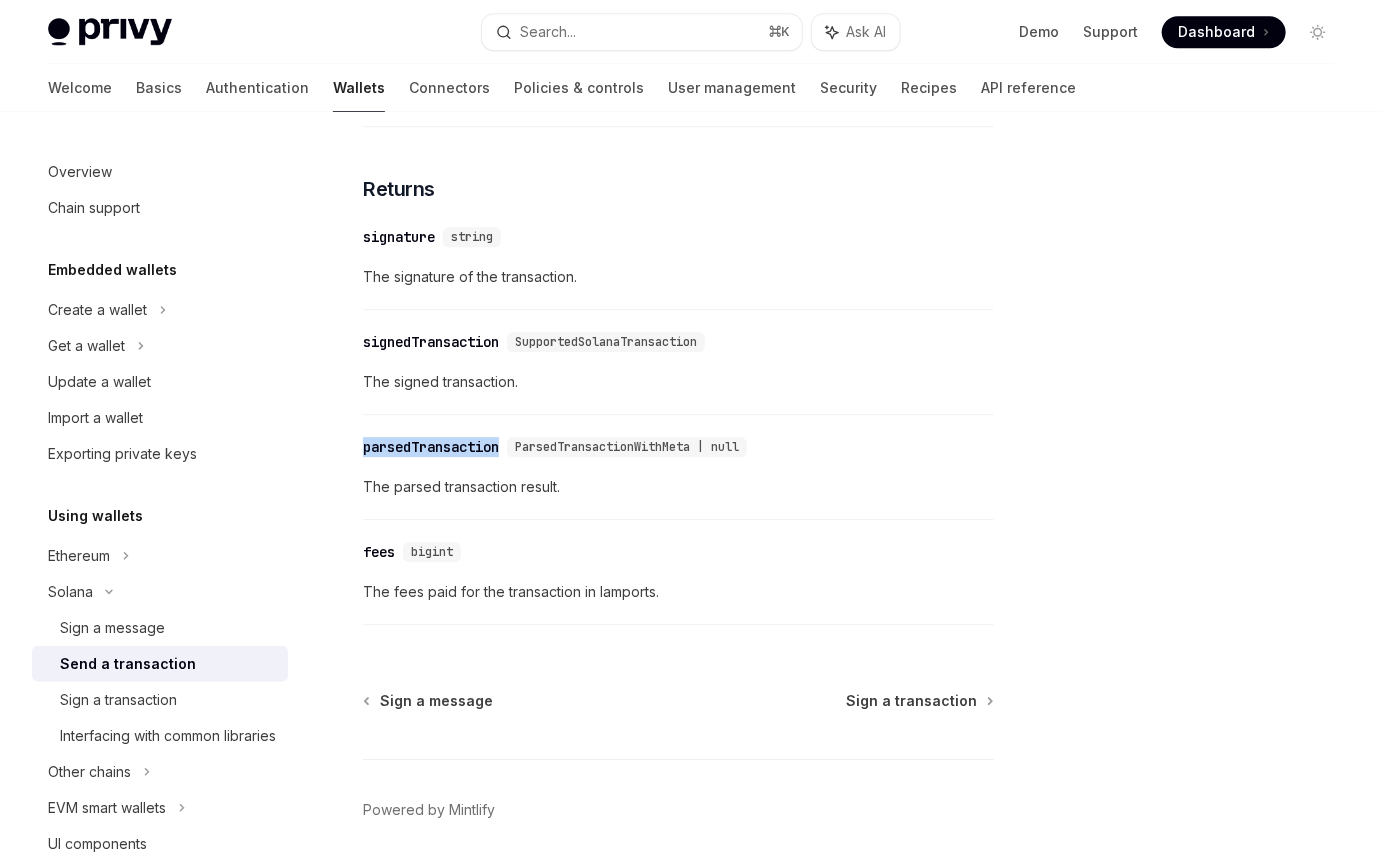 scroll, scrollTop: 2440, scrollLeft: 0, axis: vertical 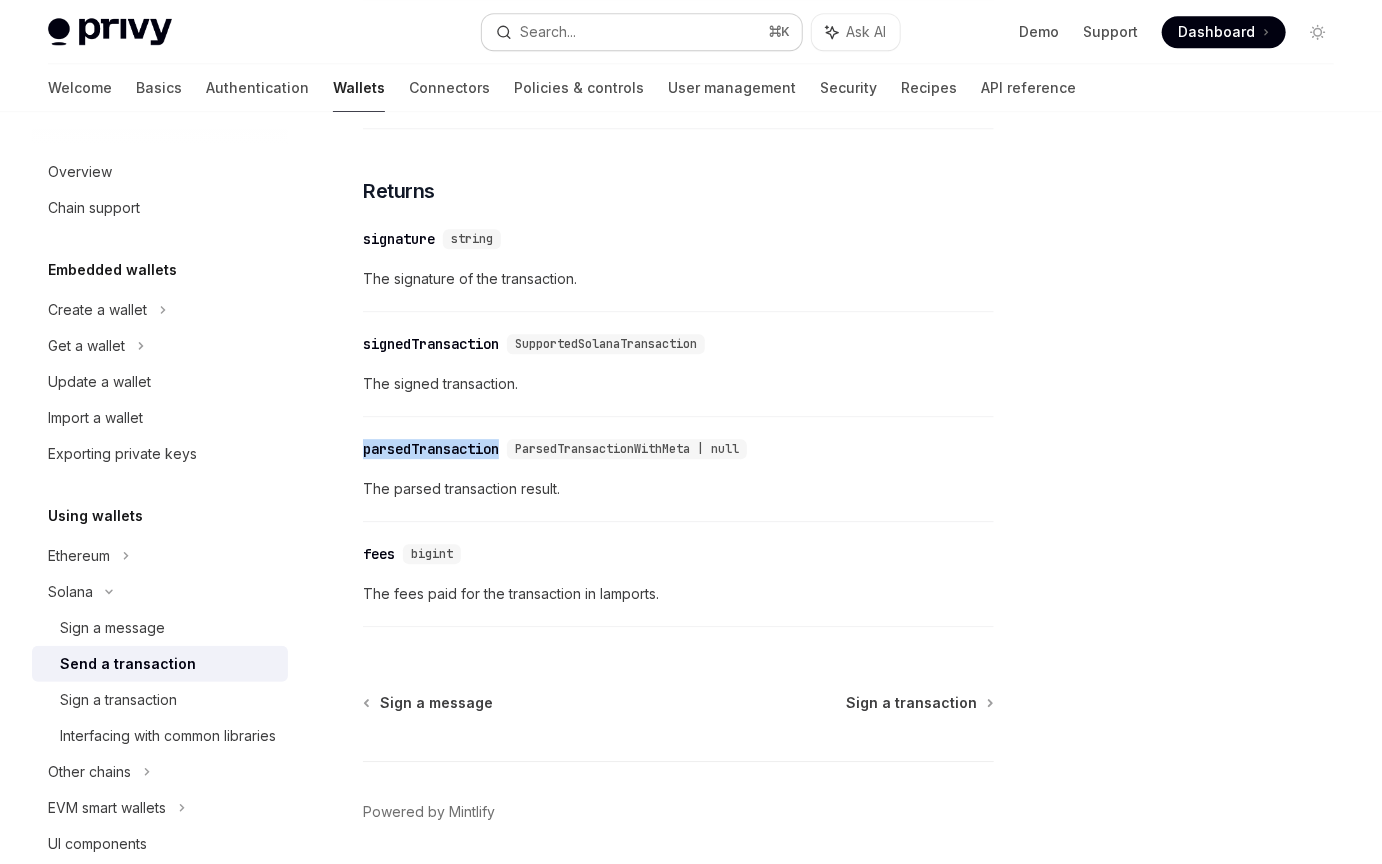 click on "Search... ⌘ K" at bounding box center [642, 32] 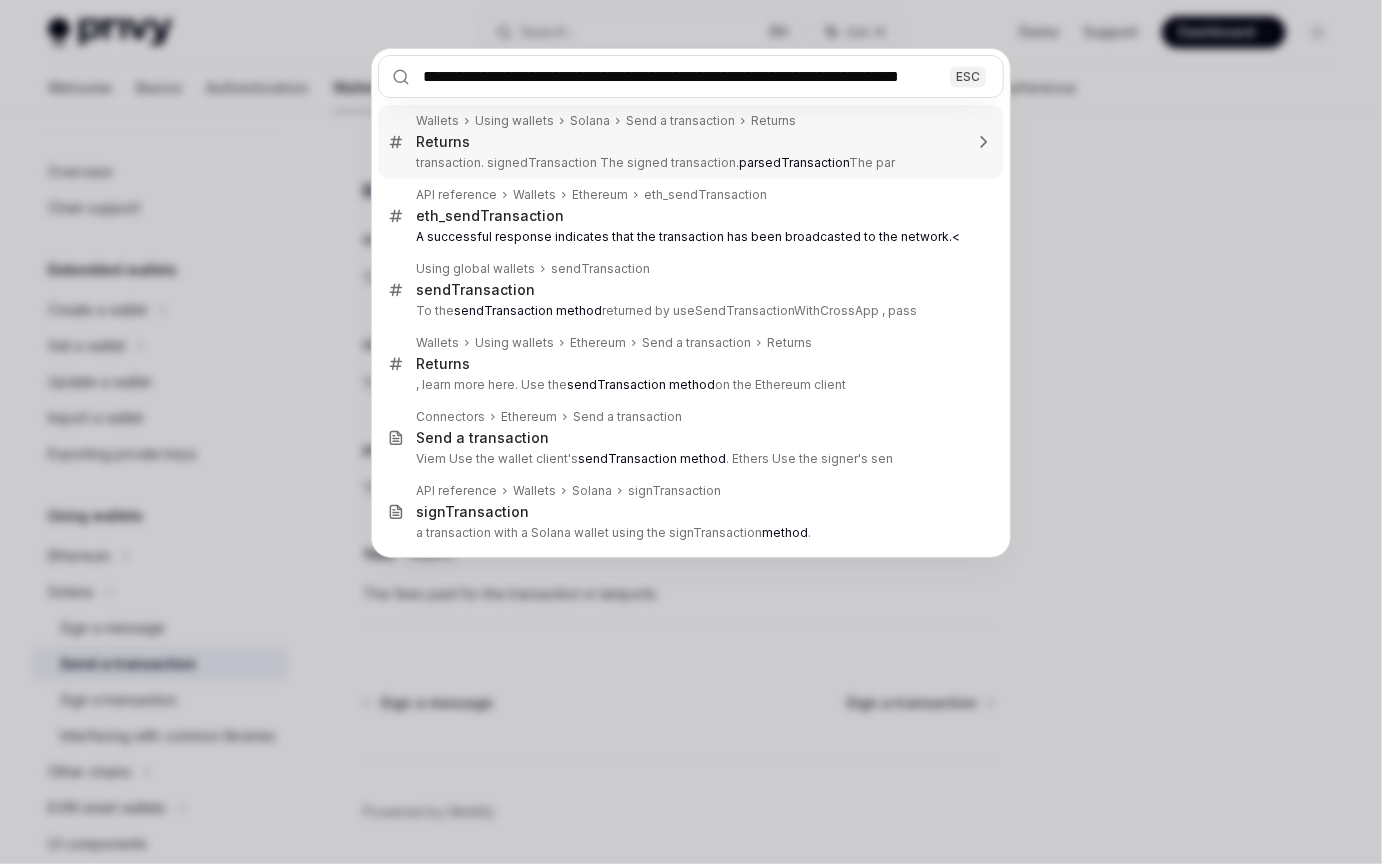 scroll, scrollTop: 0, scrollLeft: 53, axis: horizontal 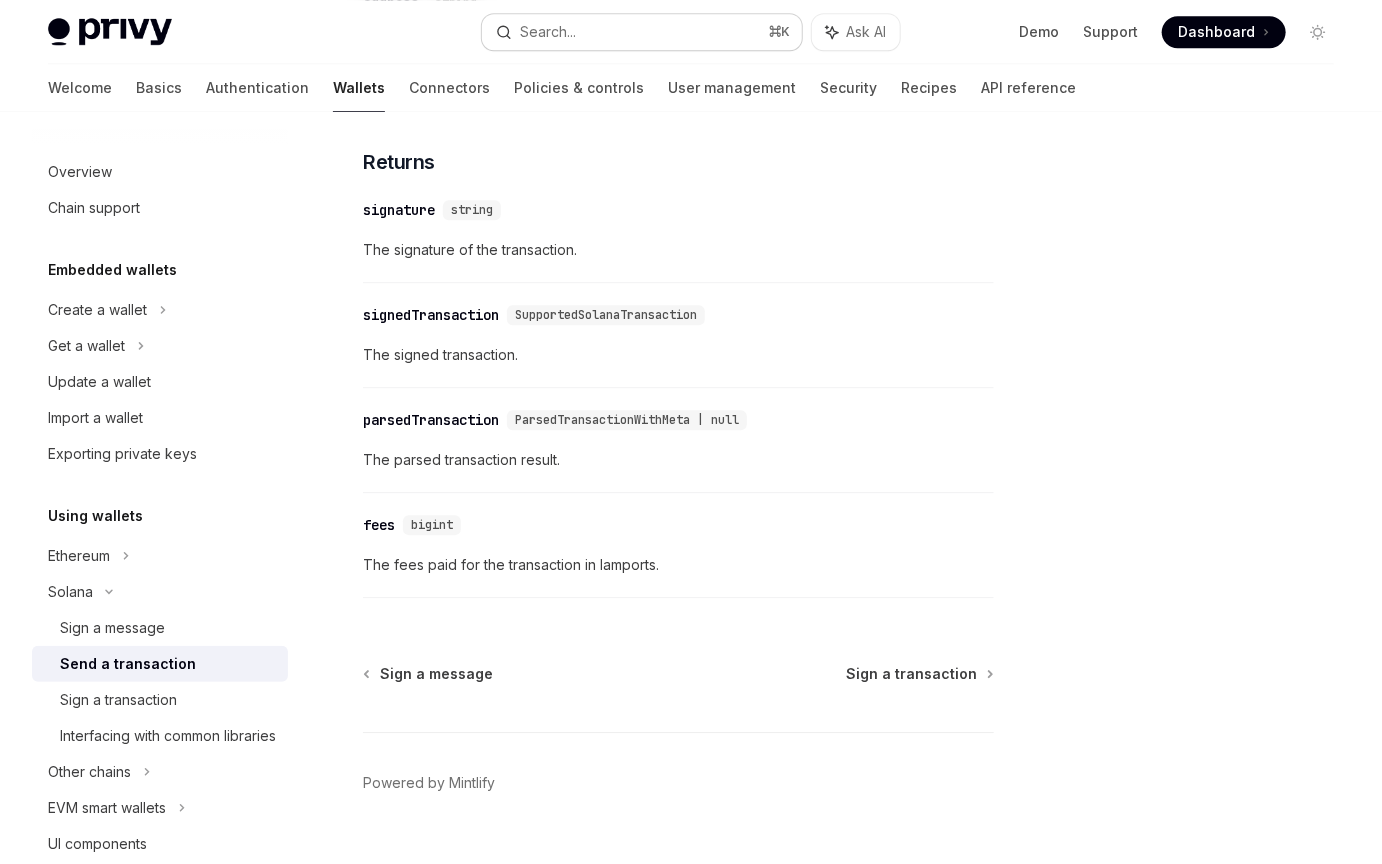 click on "Search... ⌘ K" at bounding box center (642, 32) 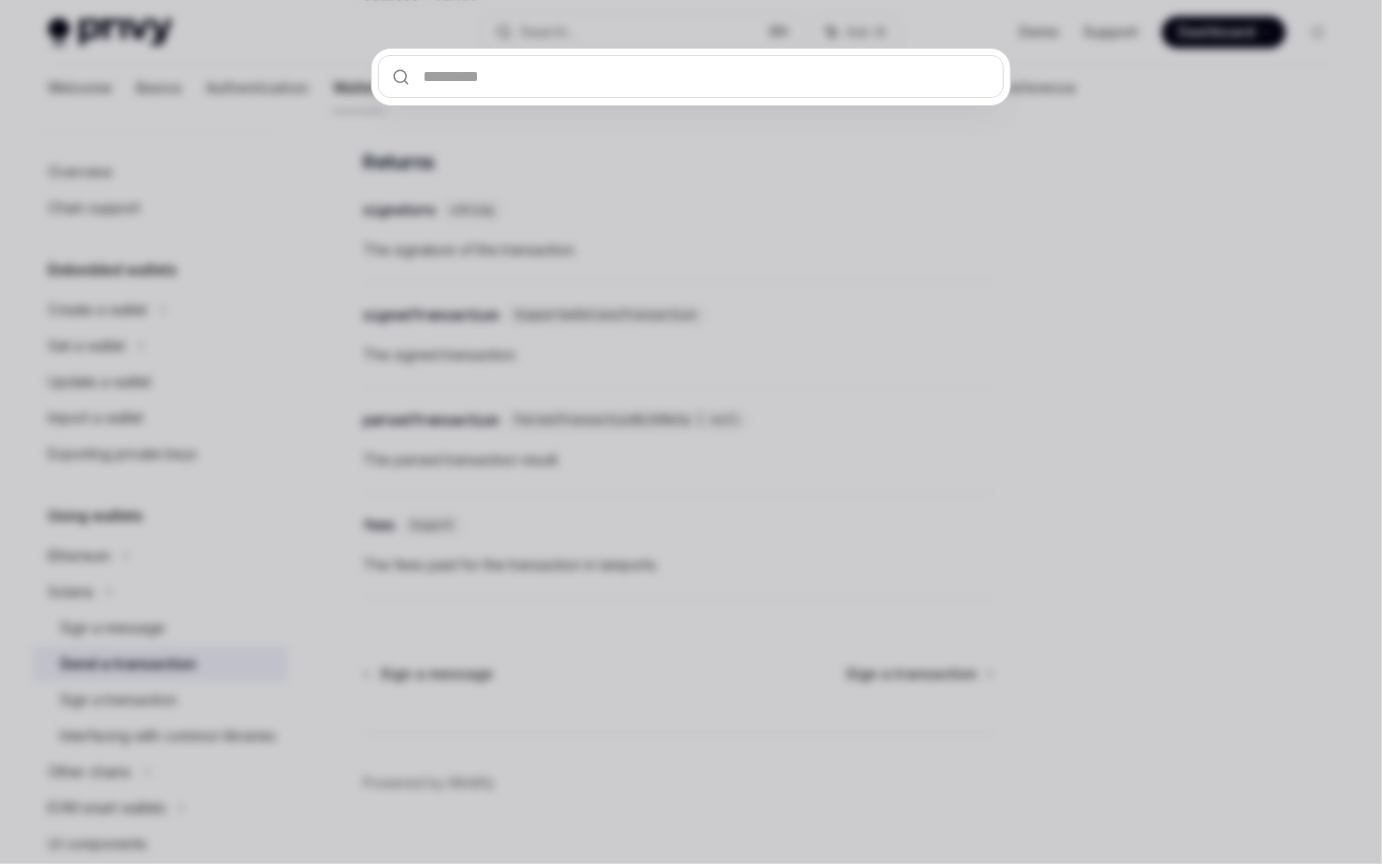 click at bounding box center (691, 432) 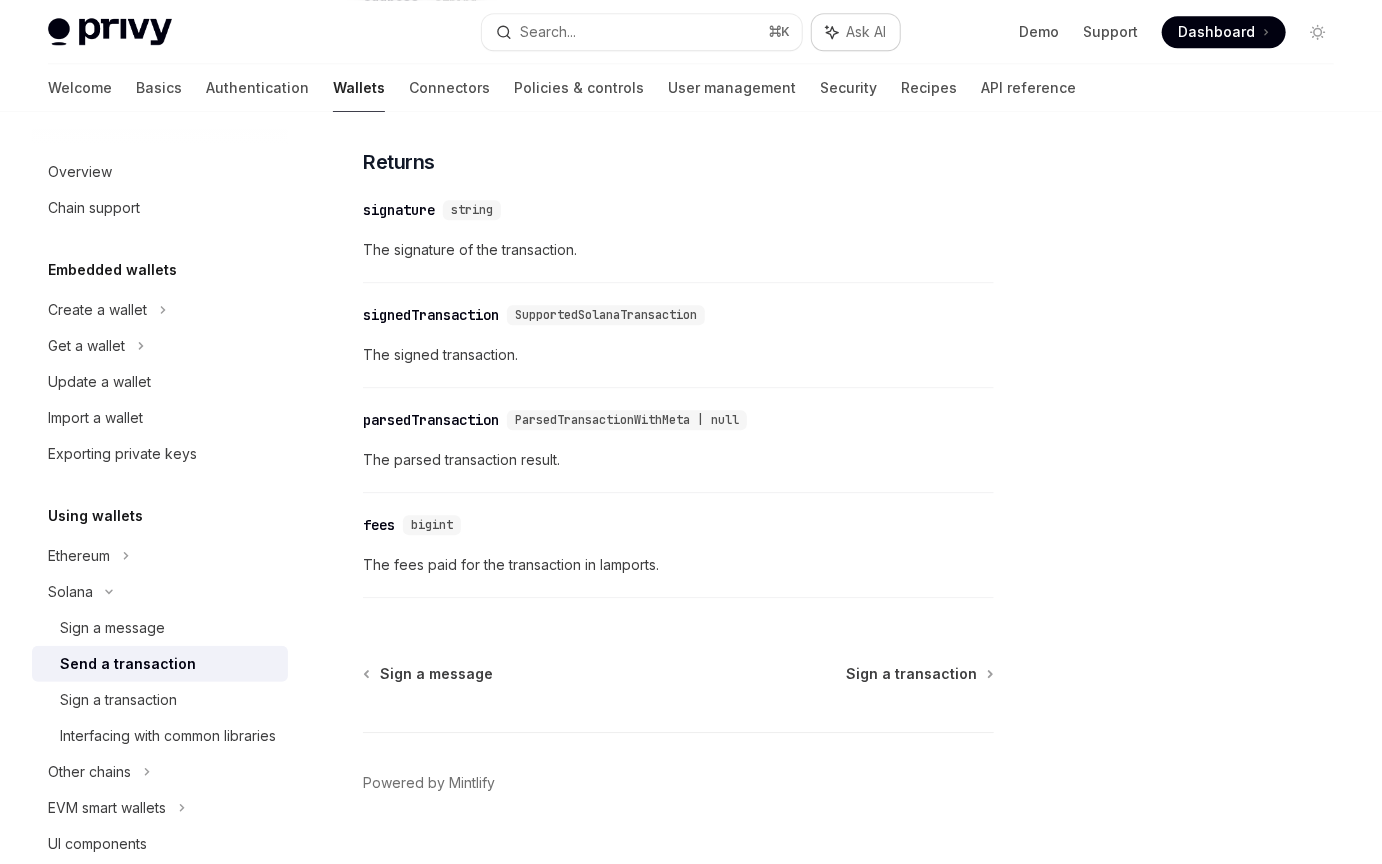 click on "Ask AI" at bounding box center (866, 32) 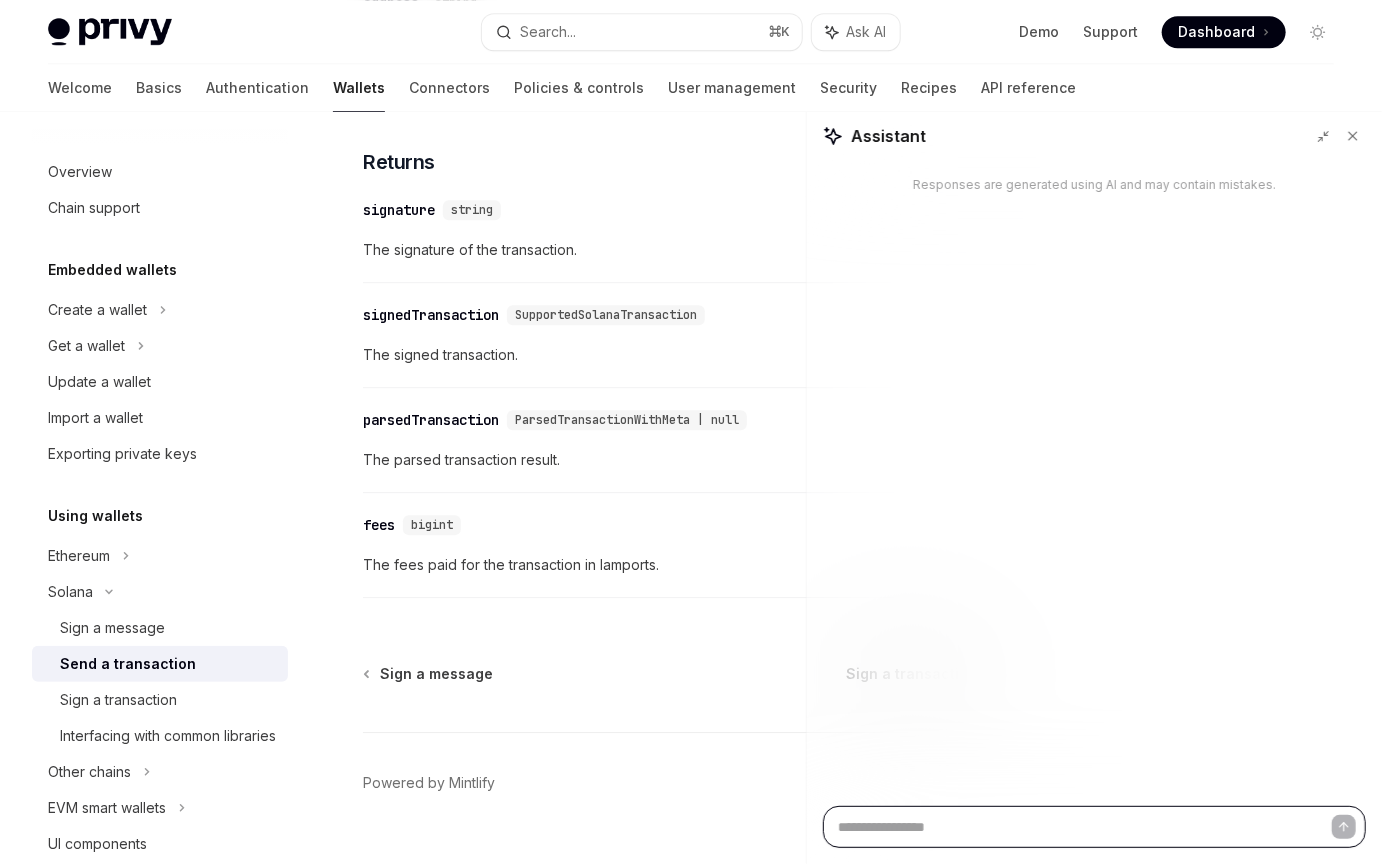 type on "*" 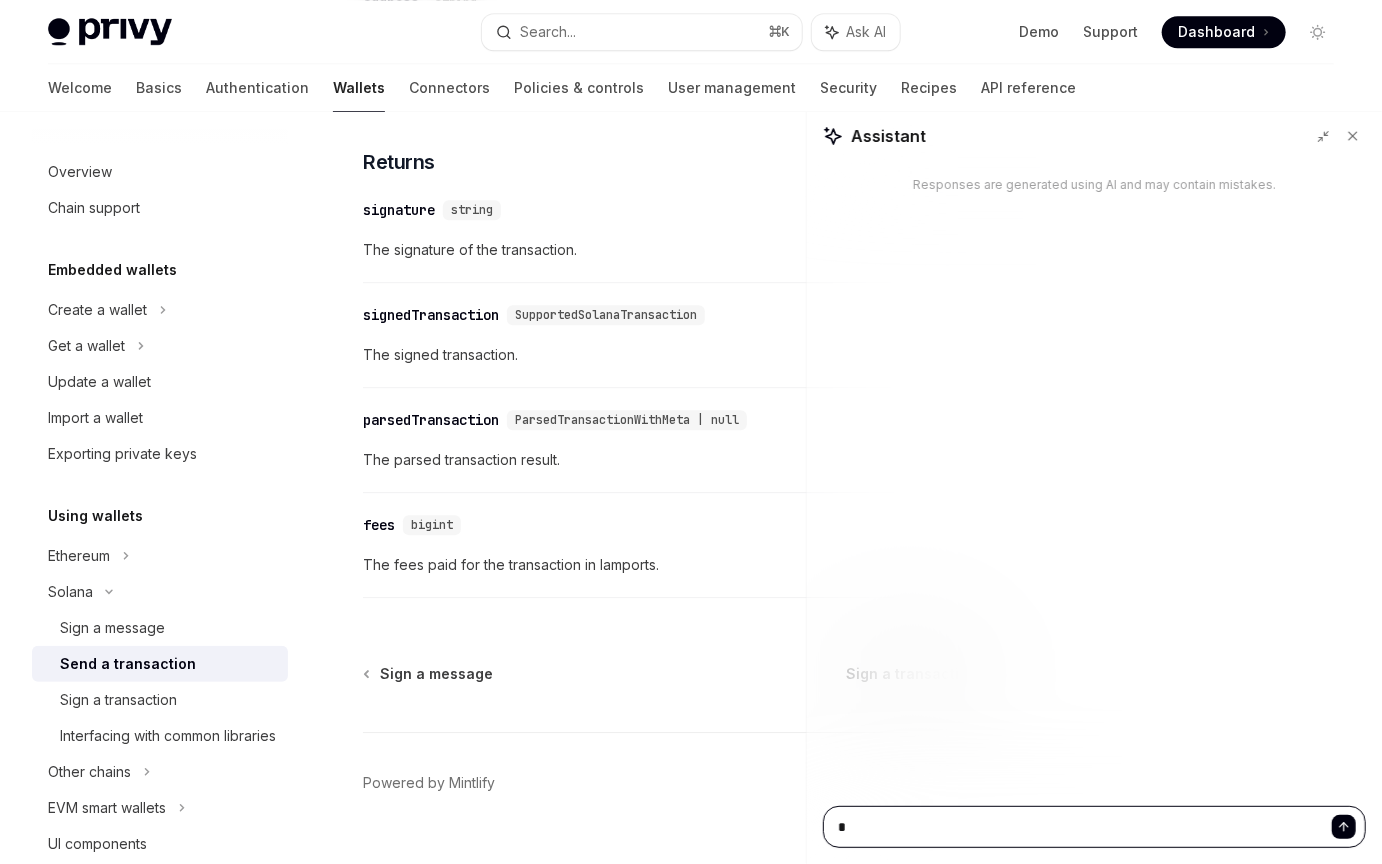 type on "**" 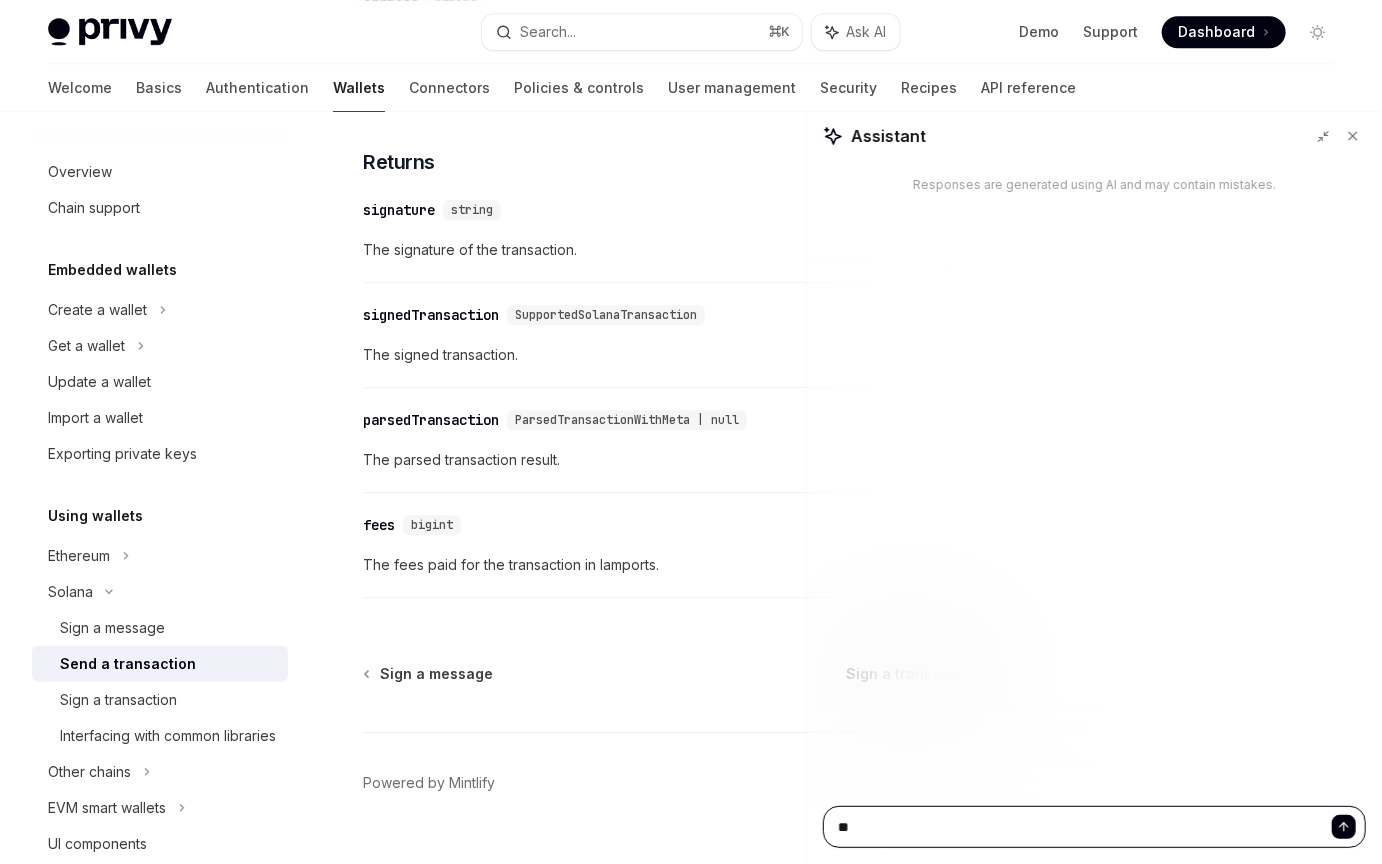 type on "*" 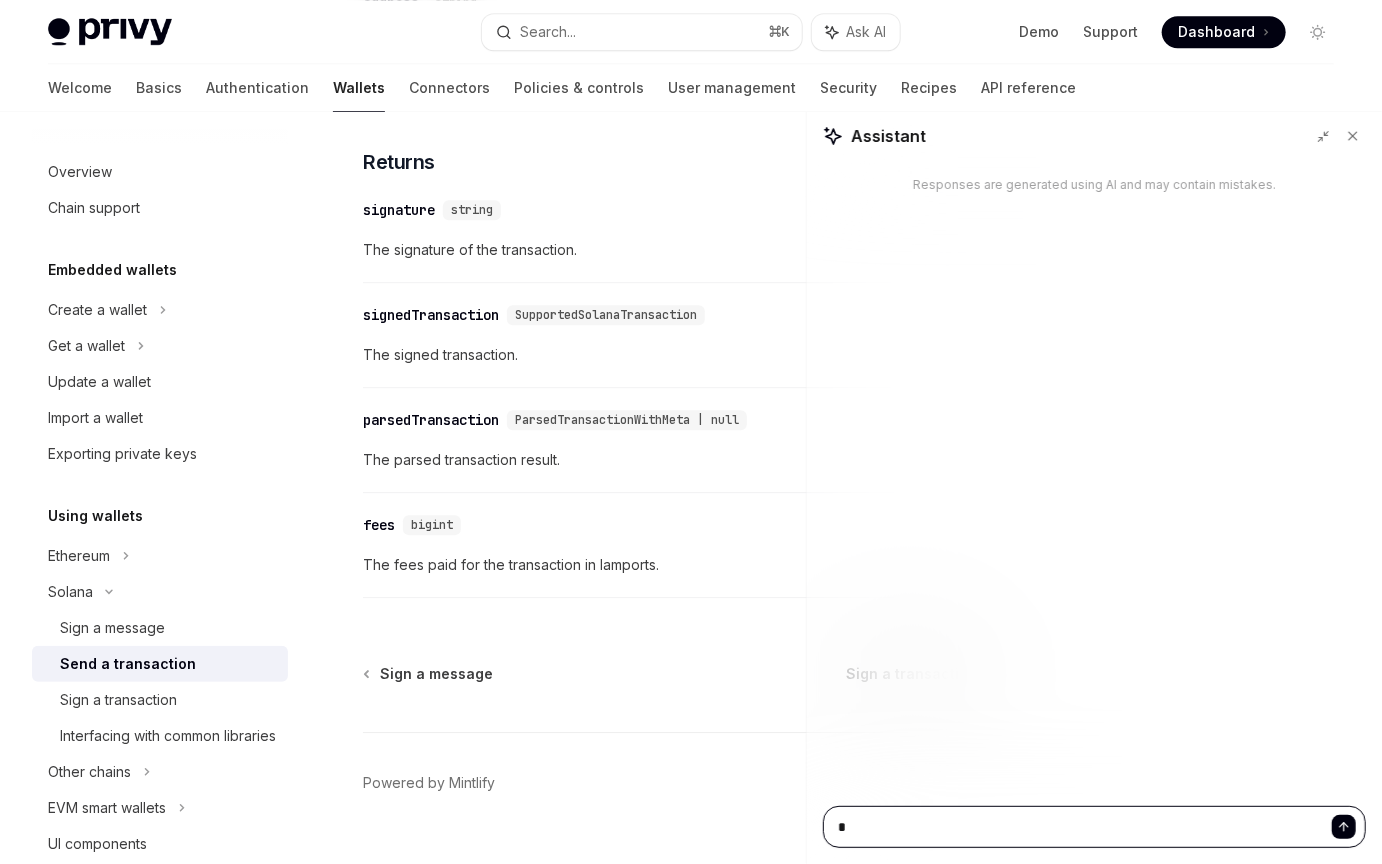type 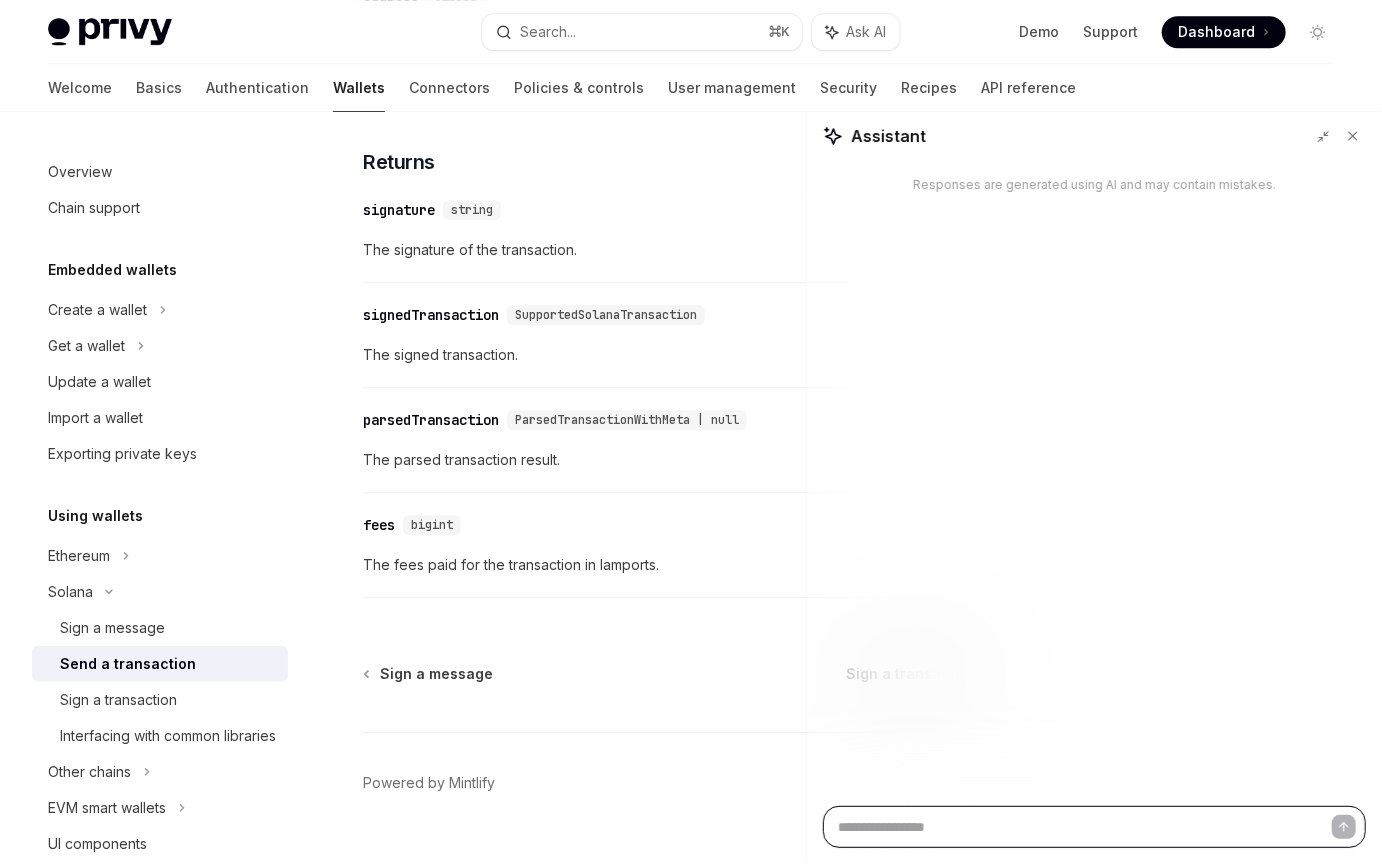 type on "*" 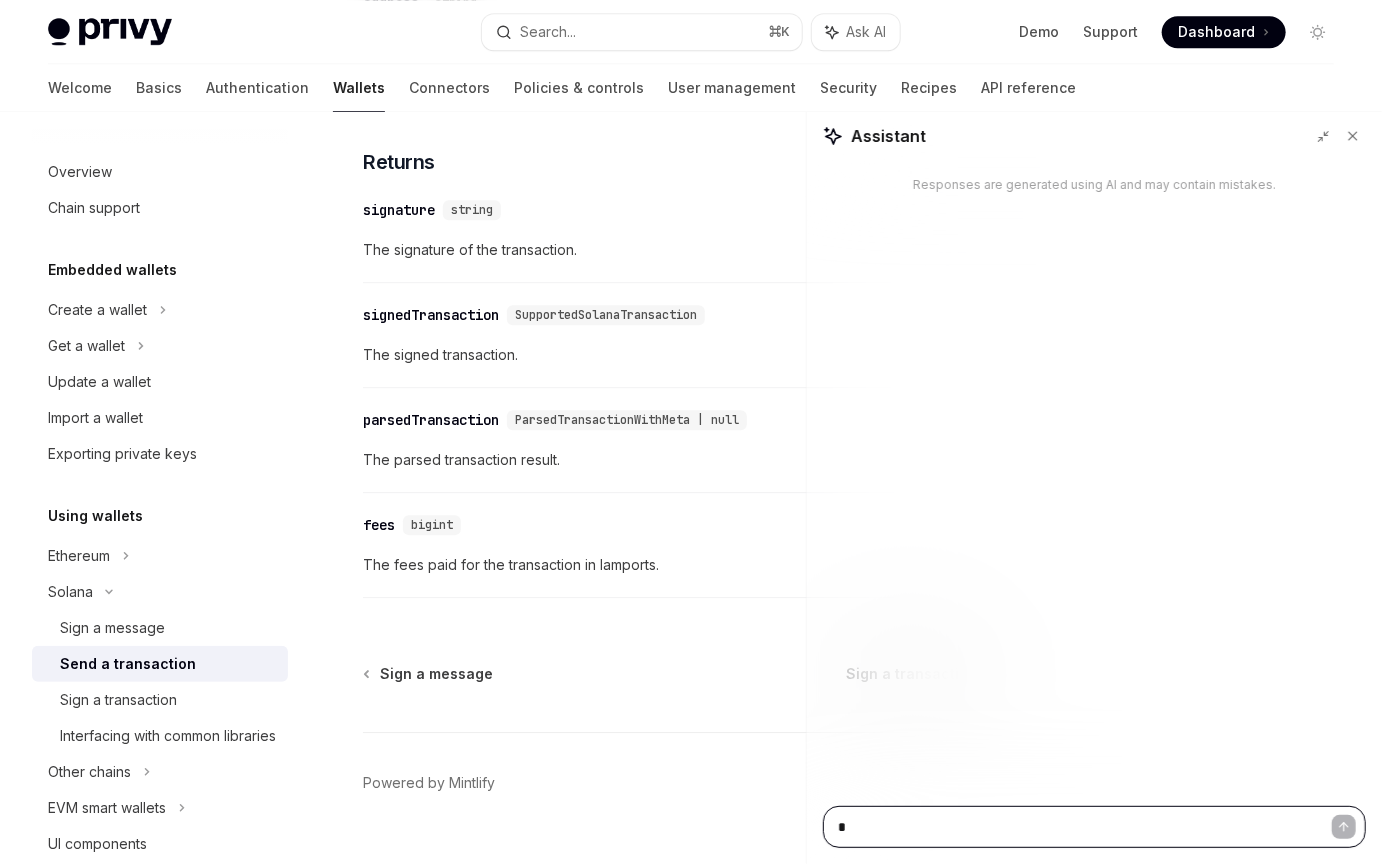 type on "**" 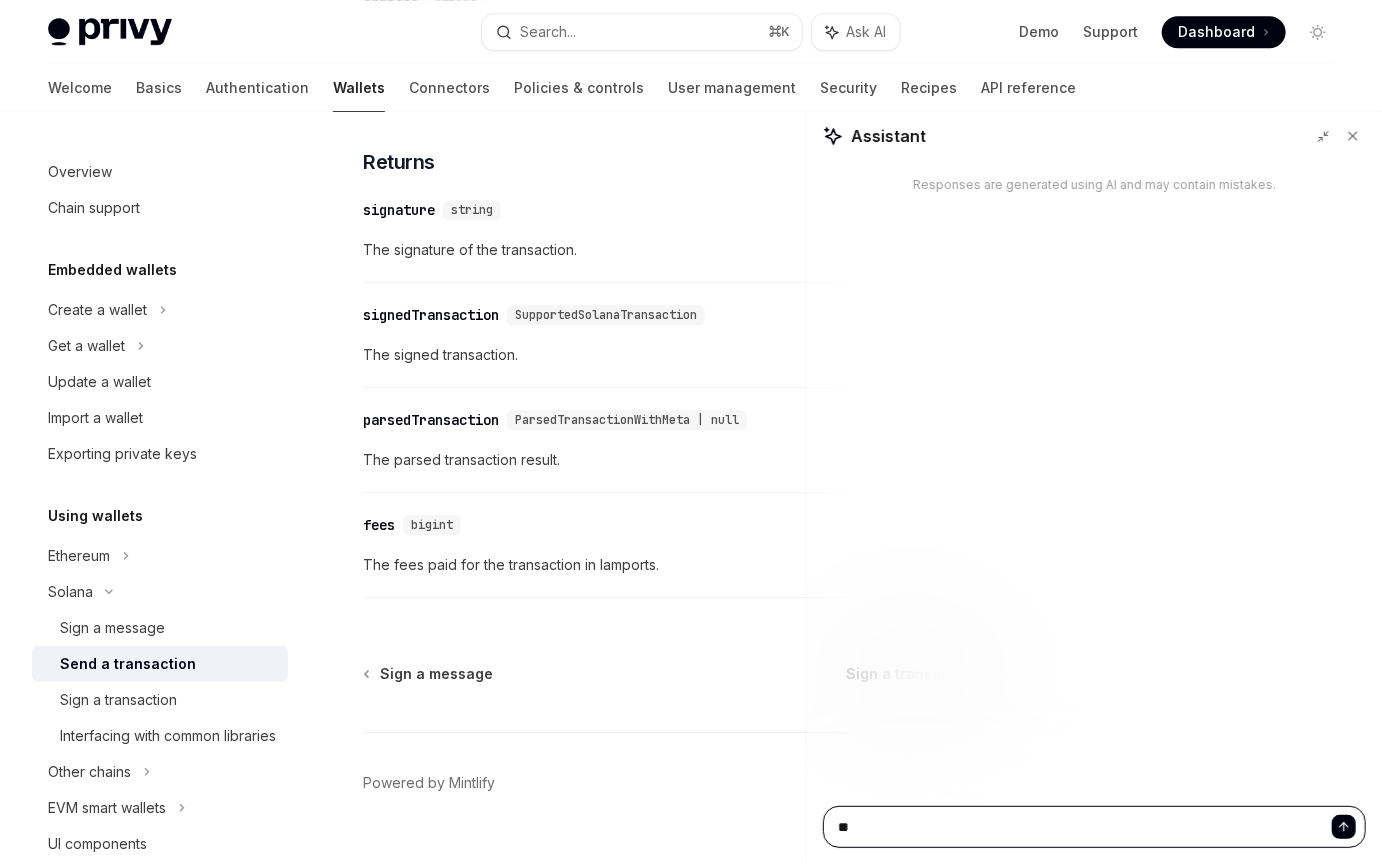 type on "***" 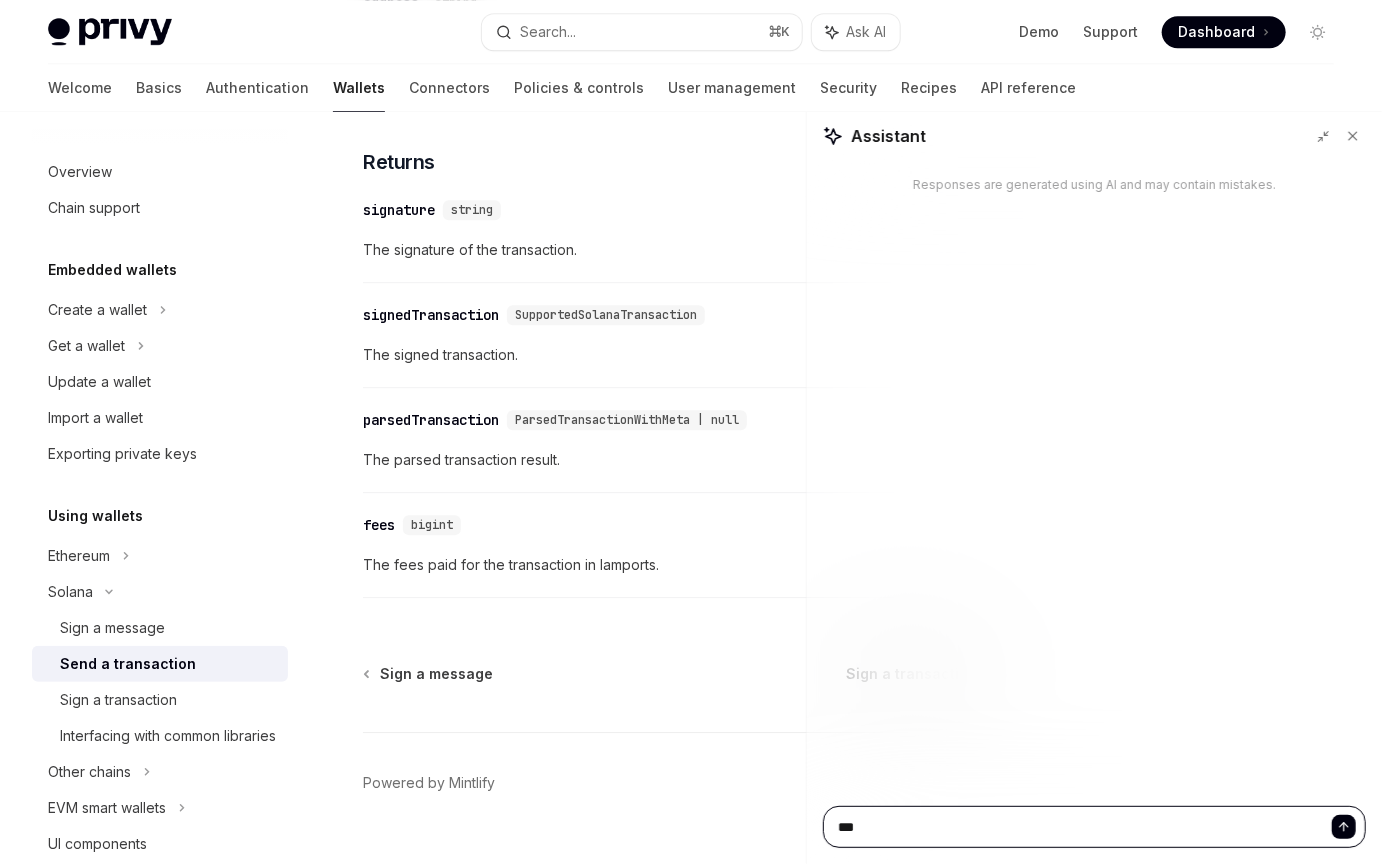 type on "***" 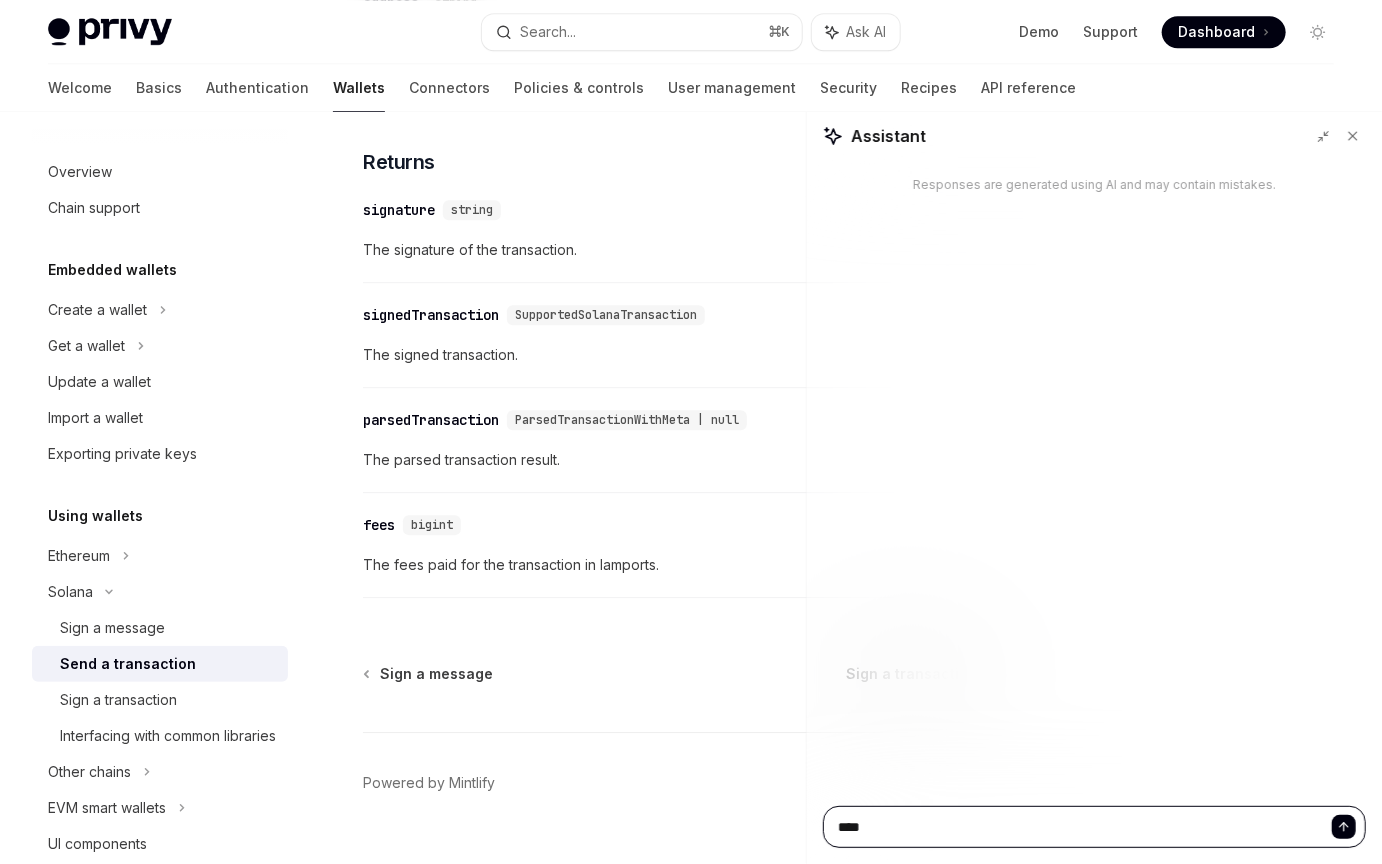 paste on "**********" 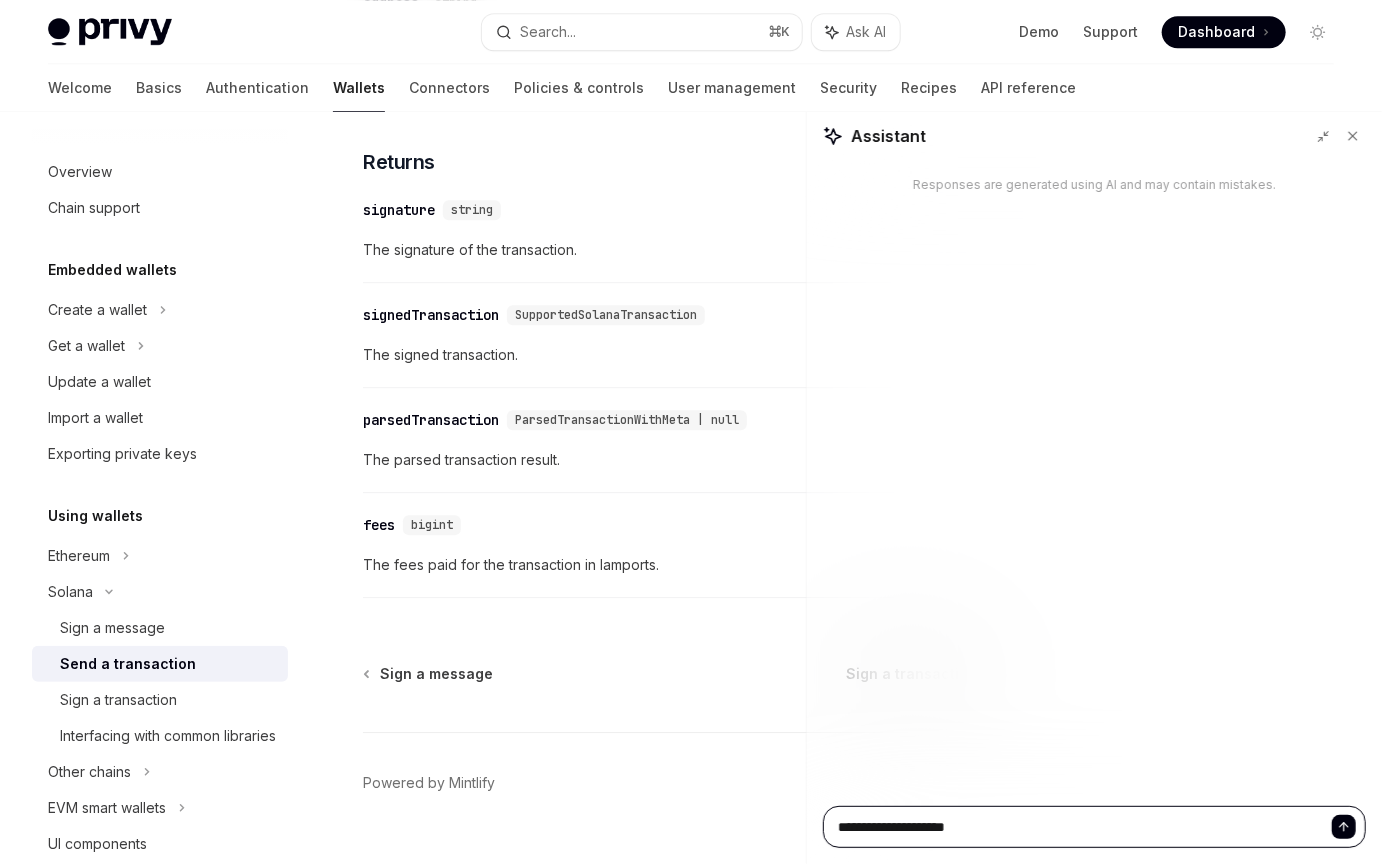 type on "**********" 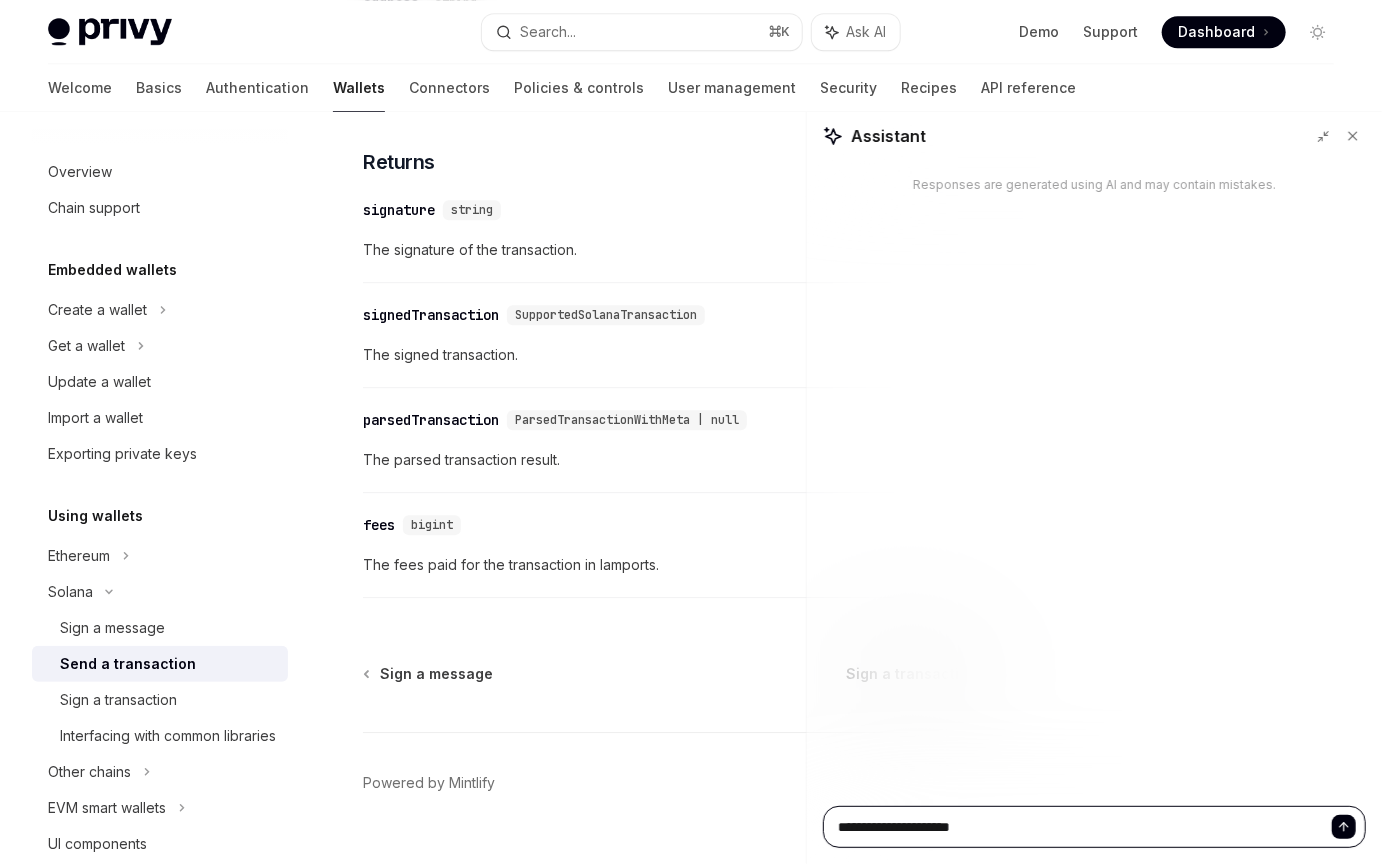 type on "**********" 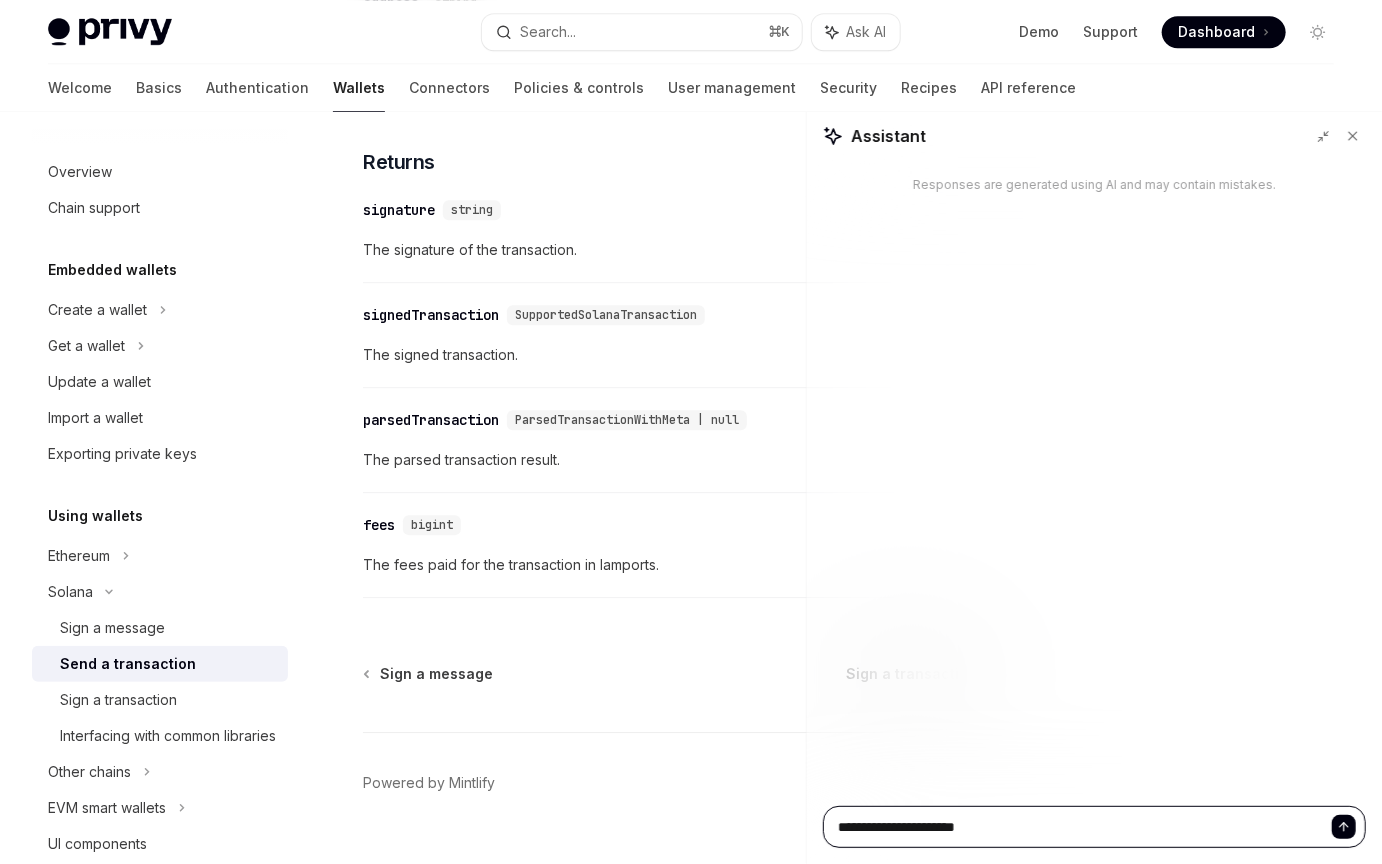 type on "**********" 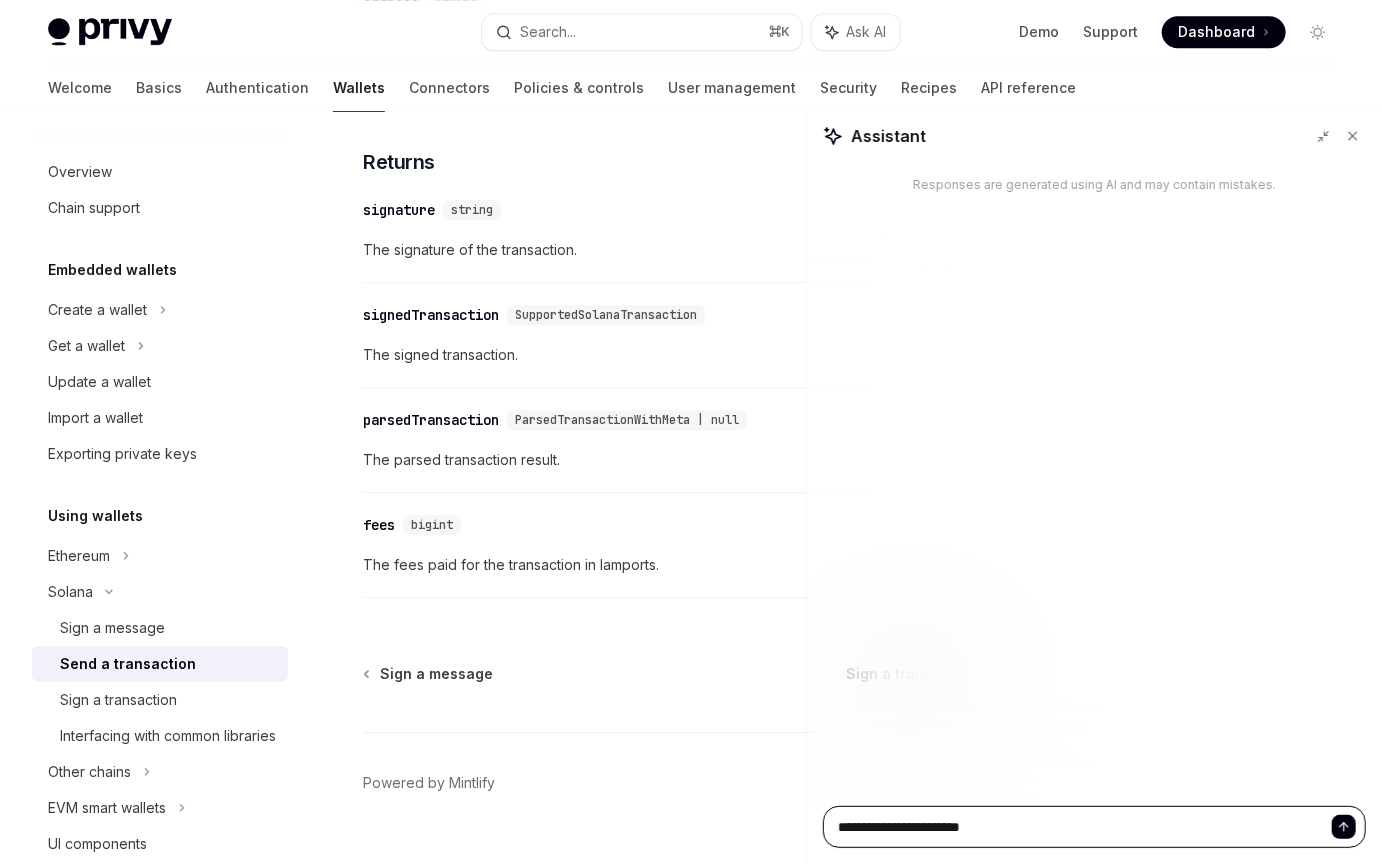 type on "**********" 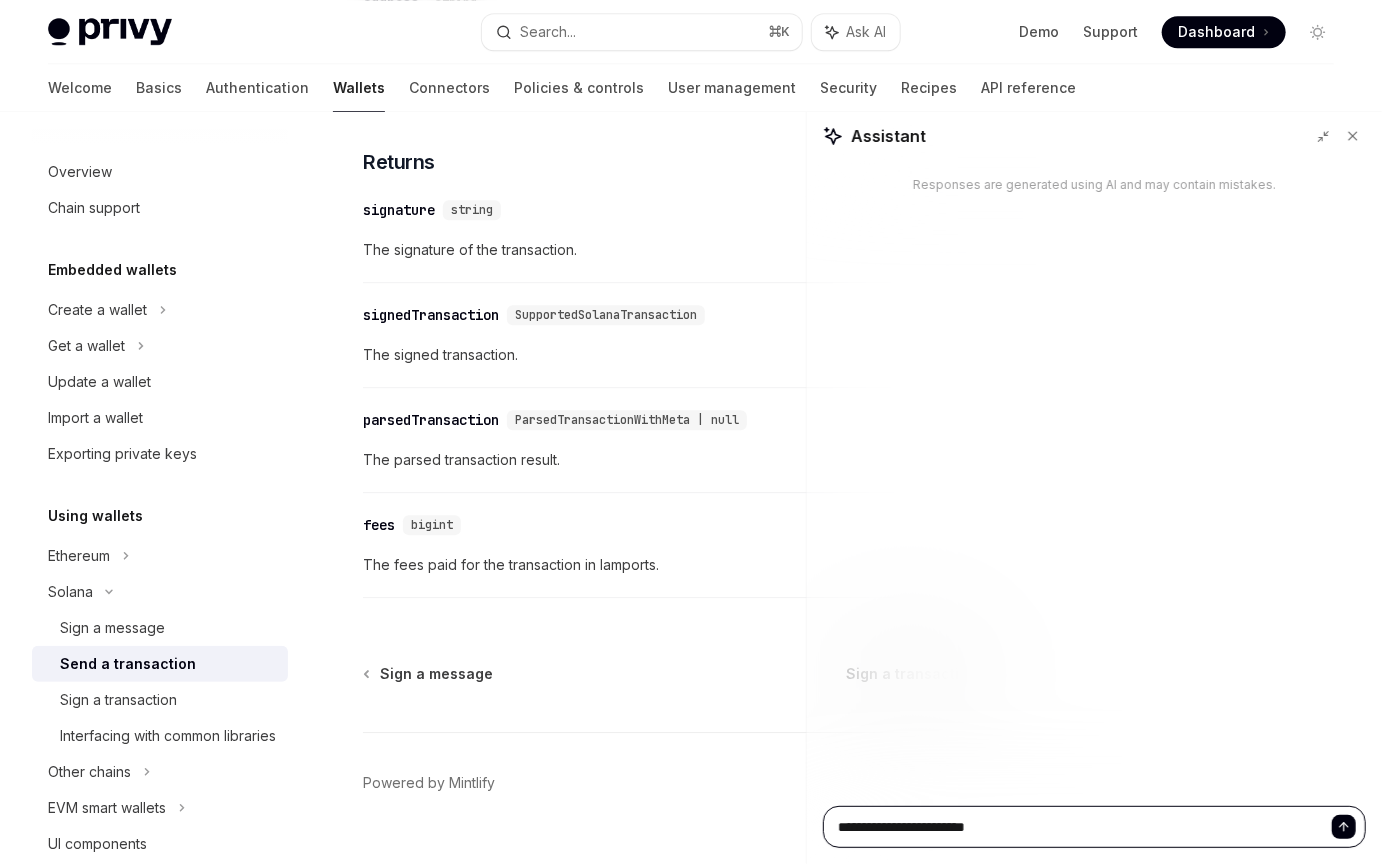 type on "**********" 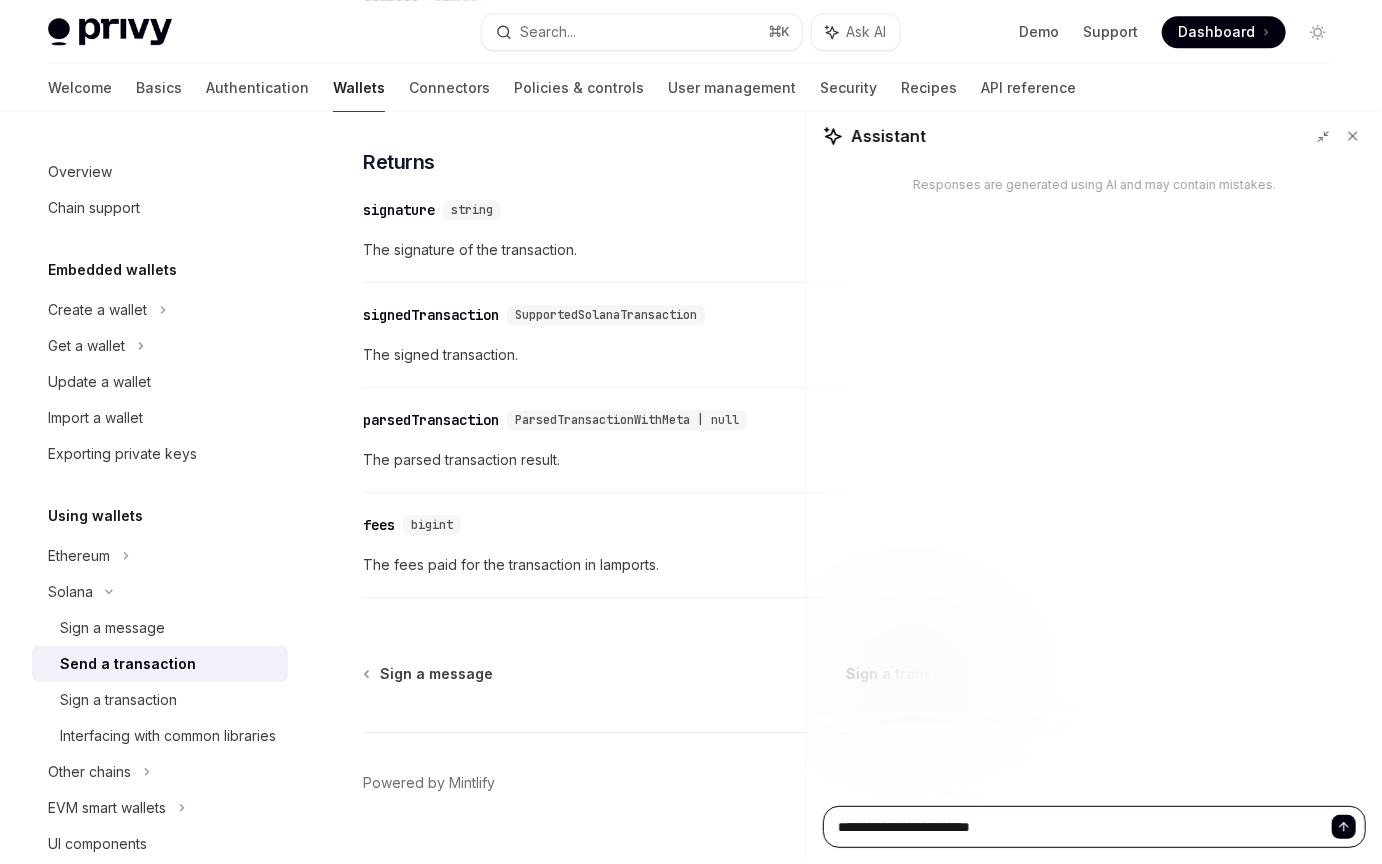 type on "**********" 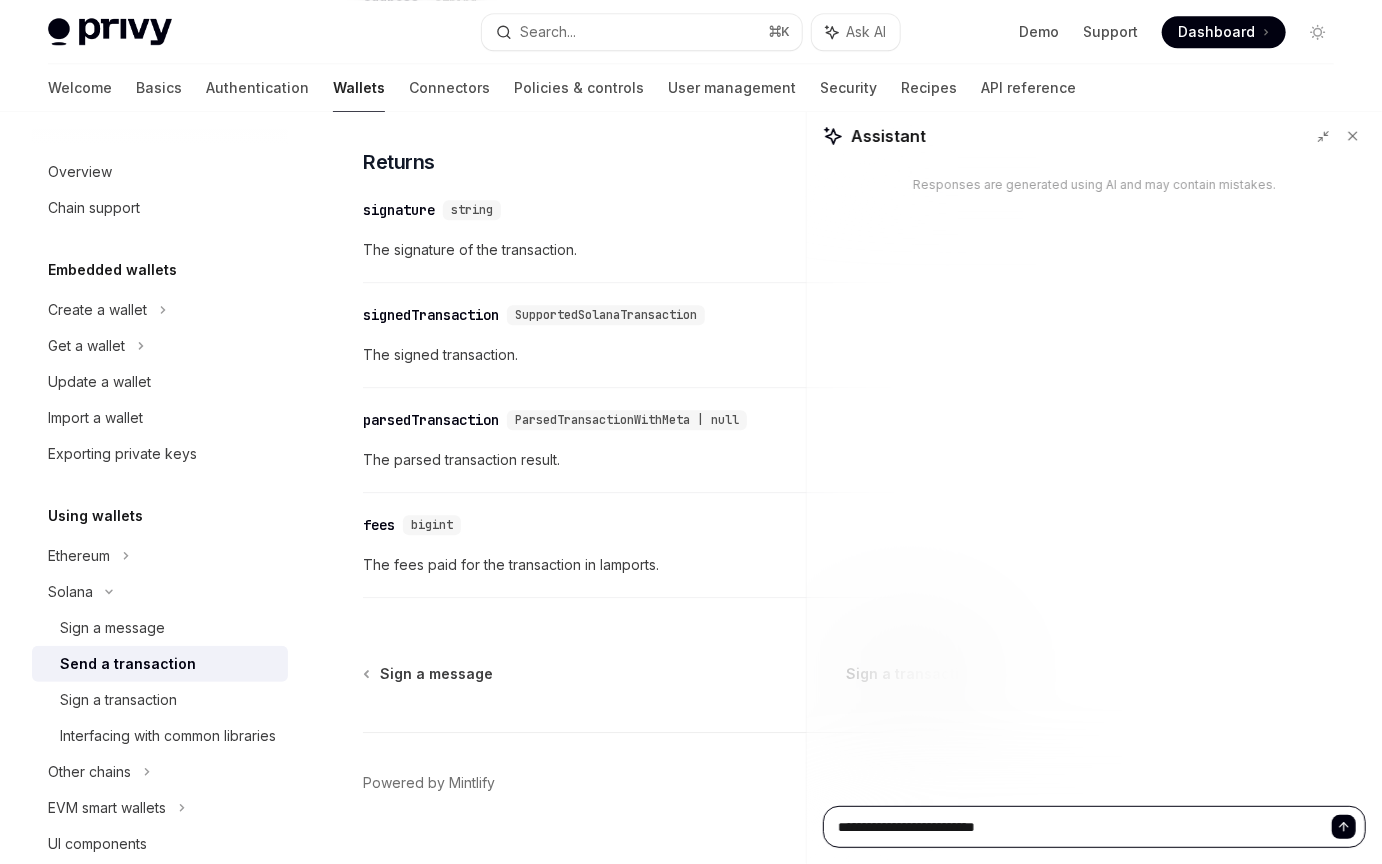 type on "**********" 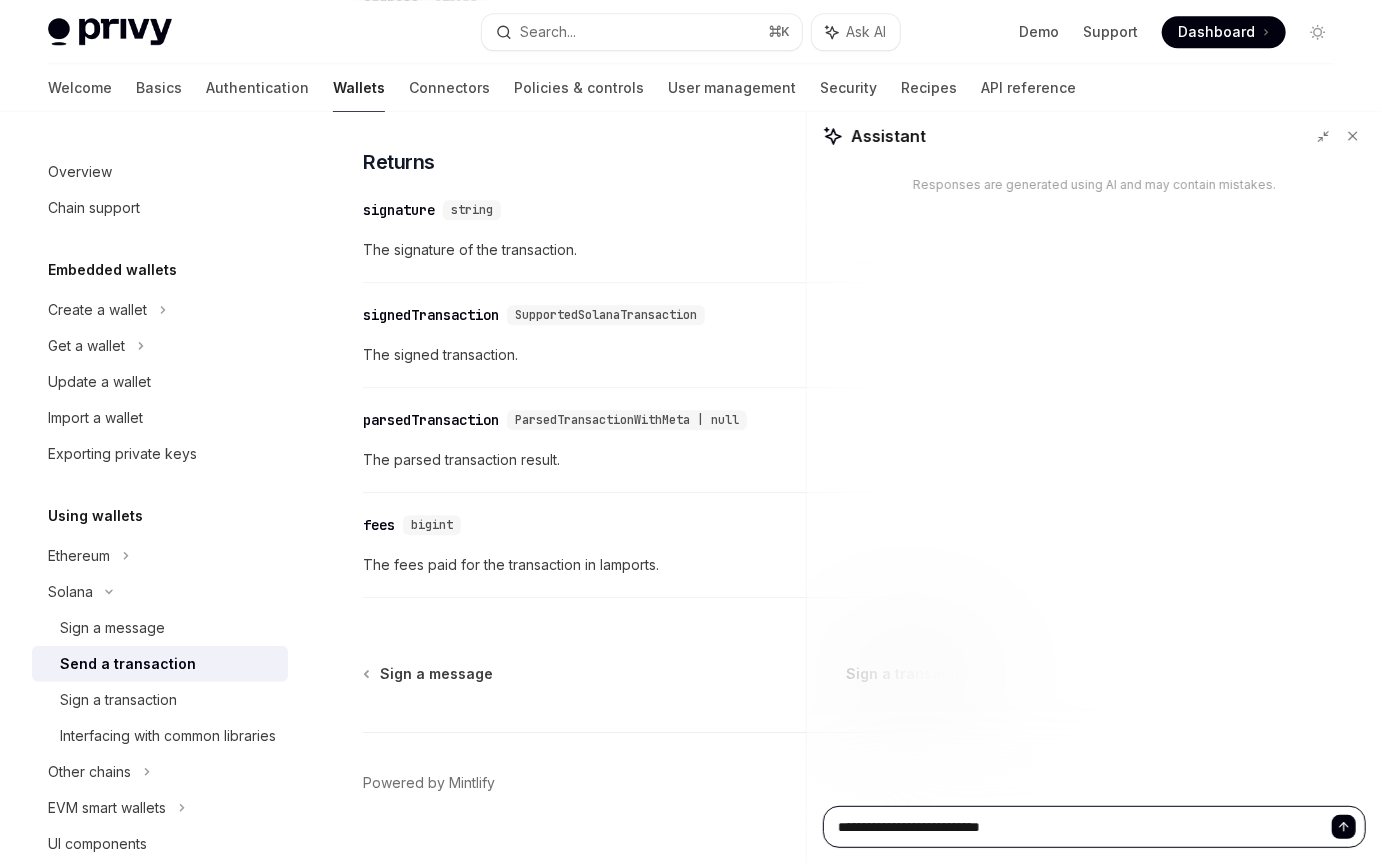 type on "**********" 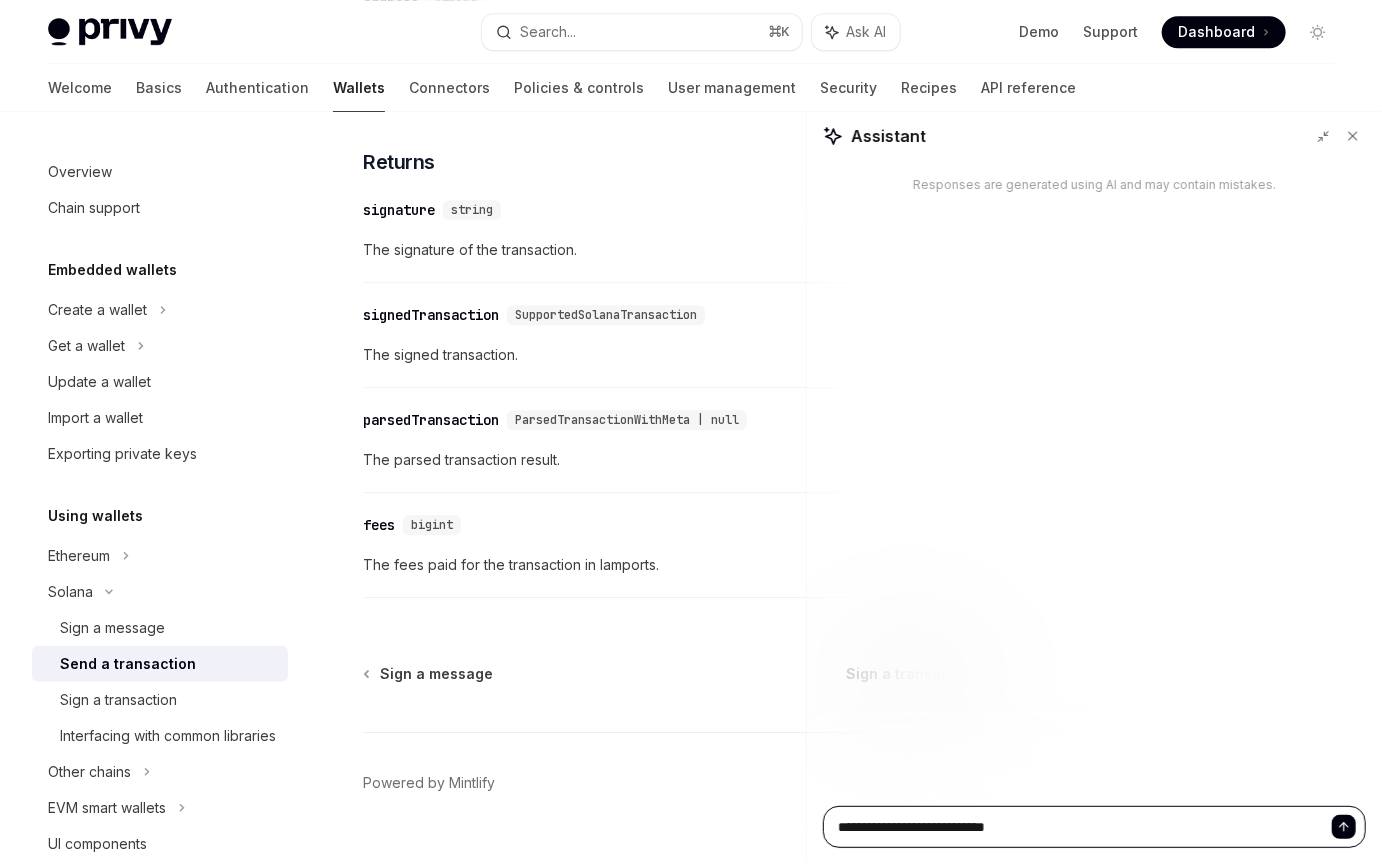 type on "**********" 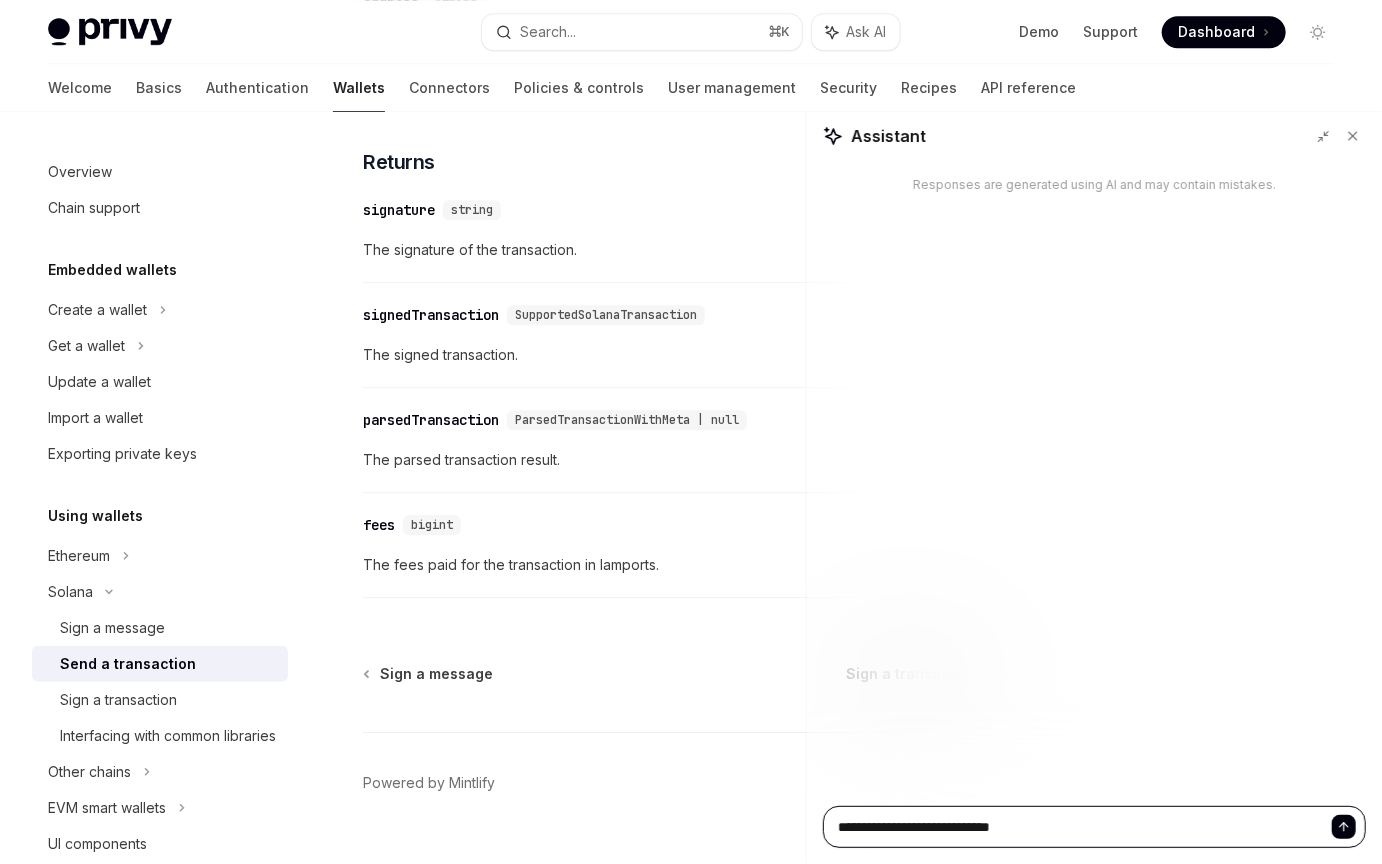 type on "**********" 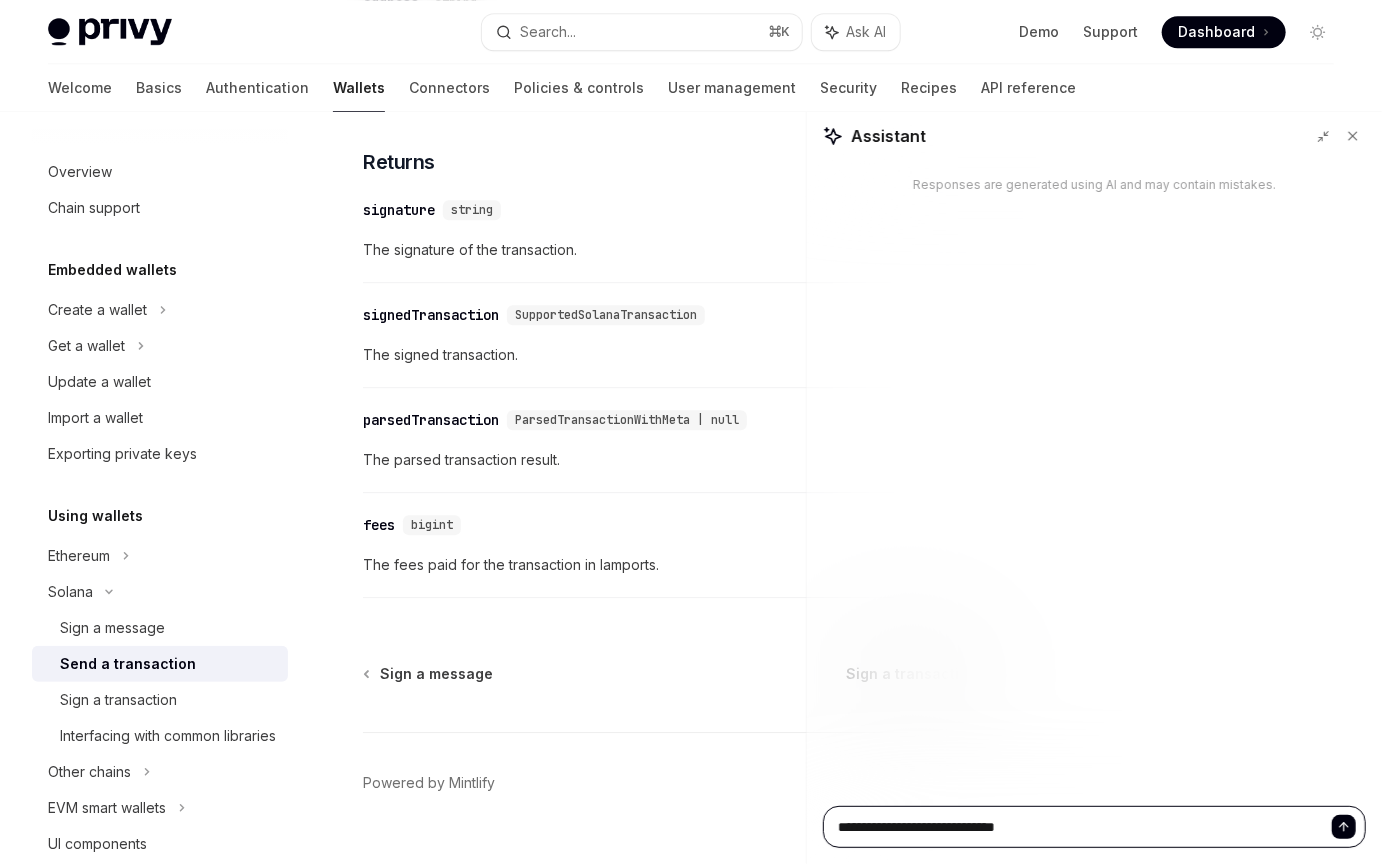 type on "**********" 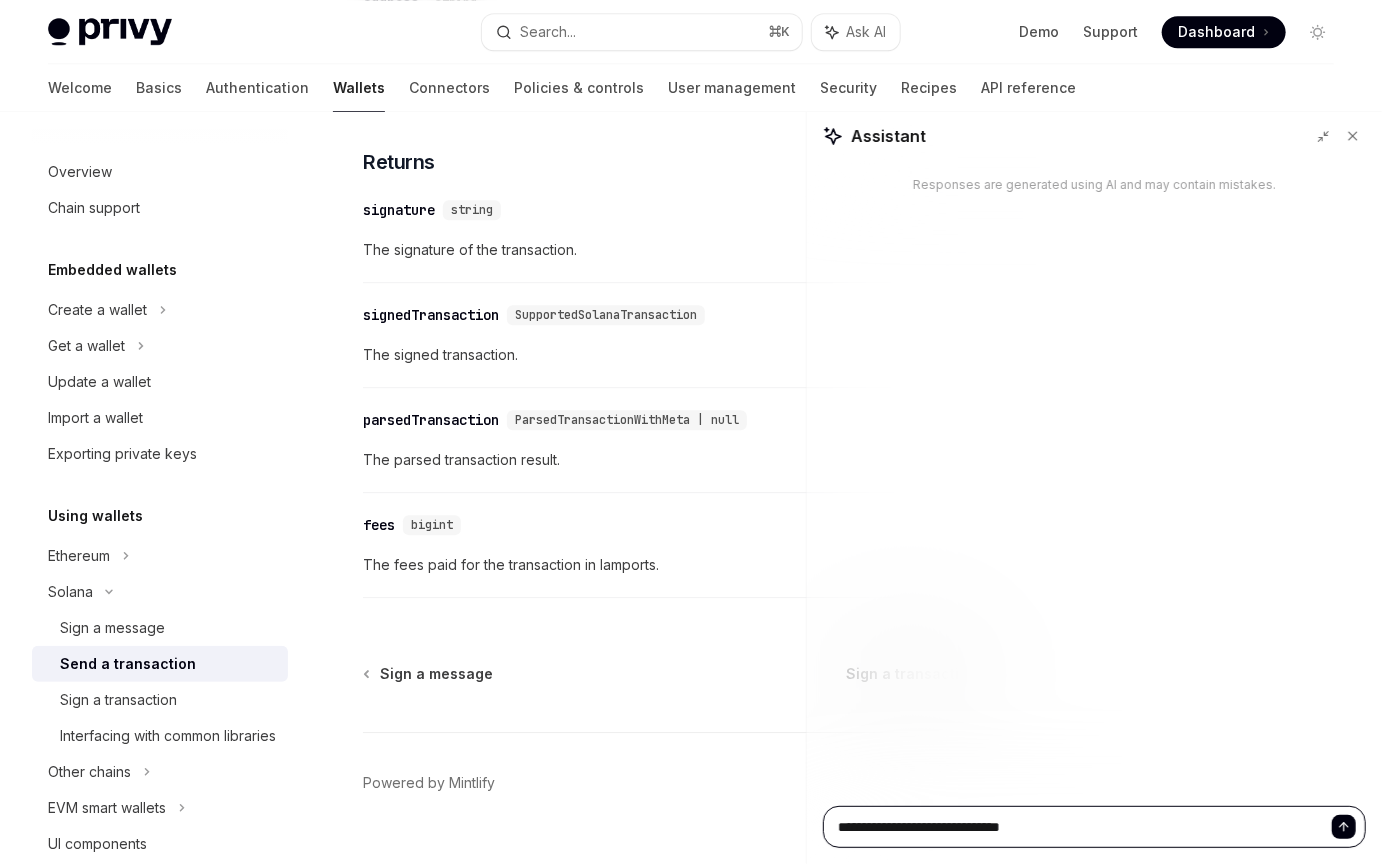 type on "**********" 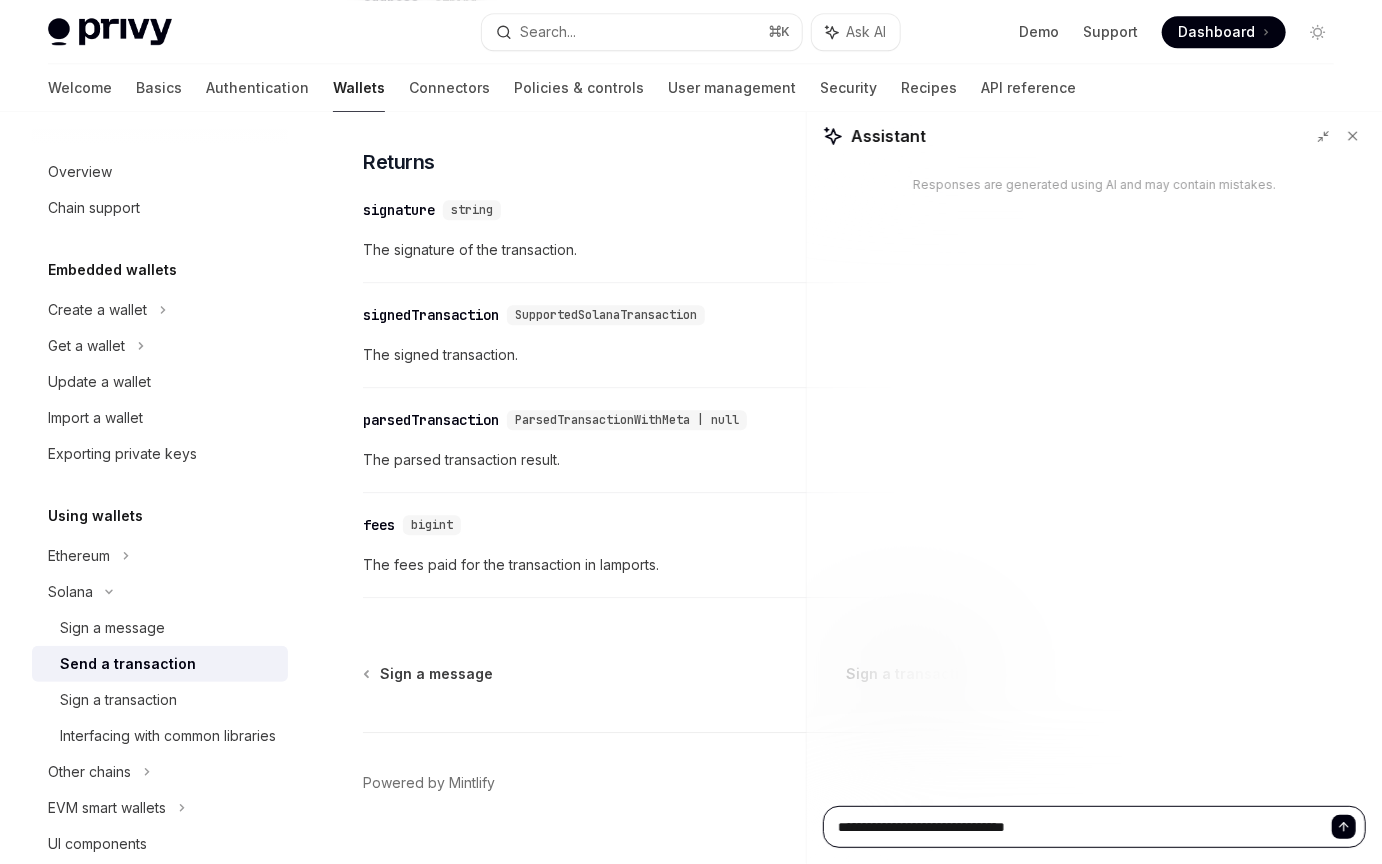 type on "**********" 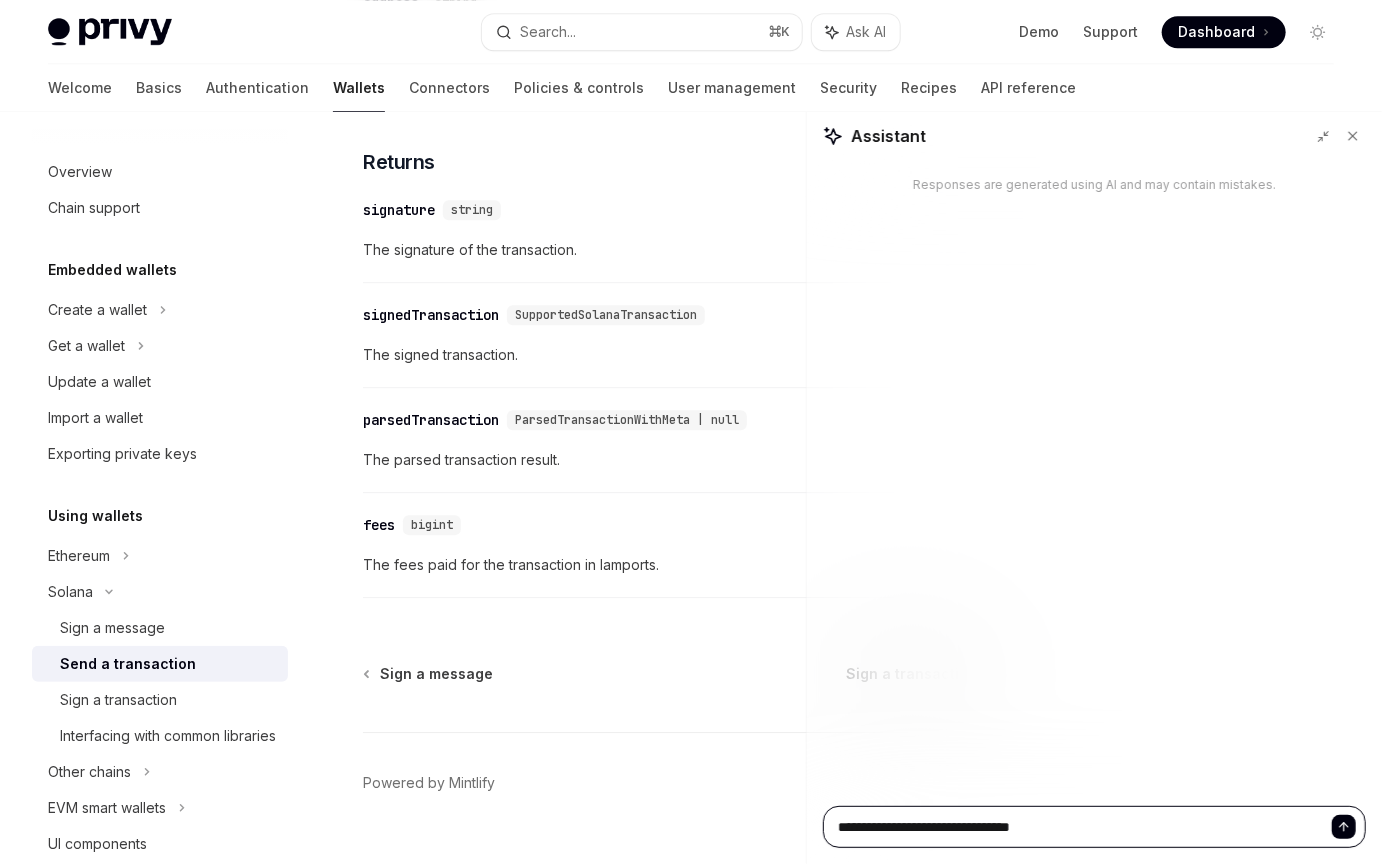 type on "**********" 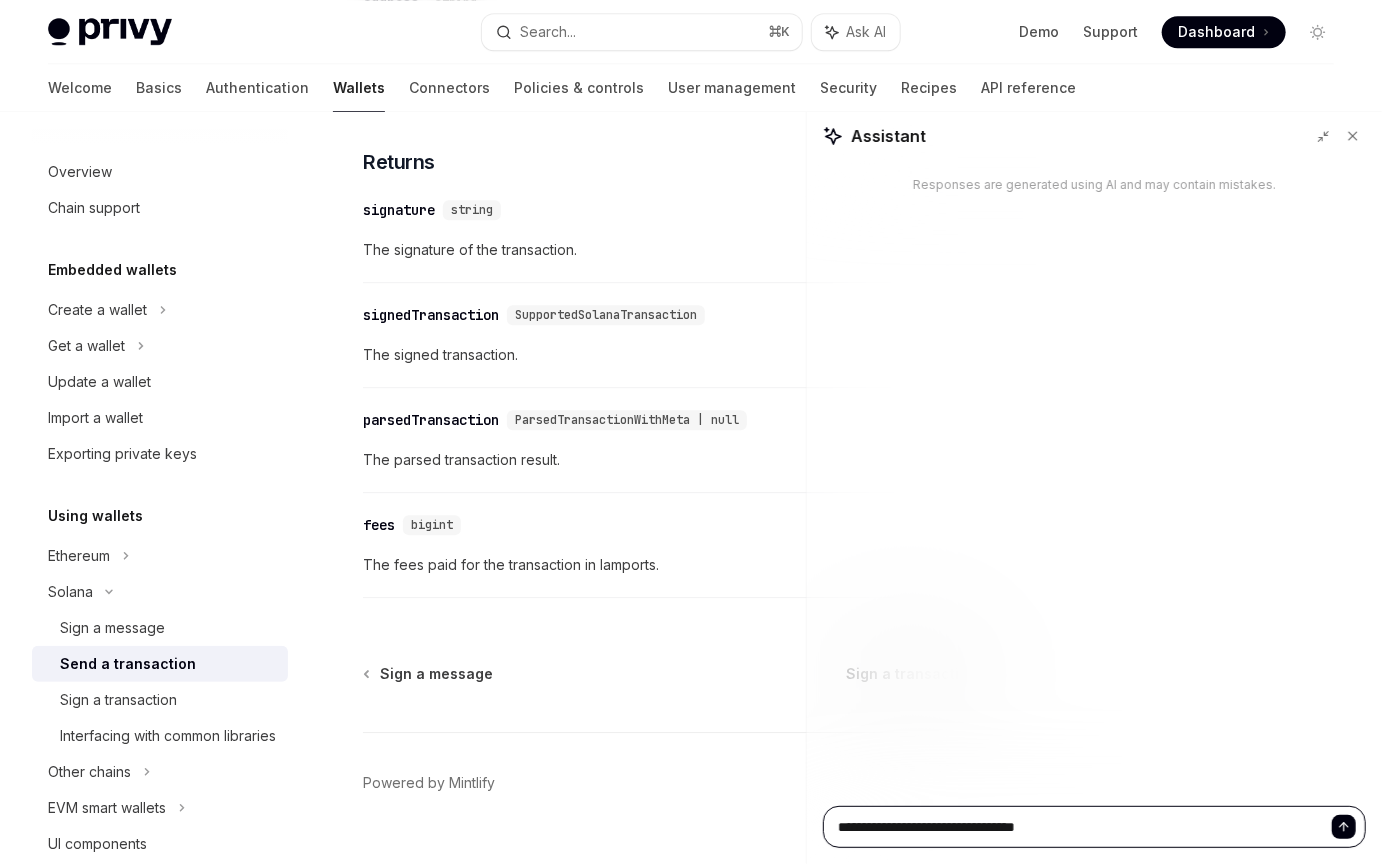 type on "**********" 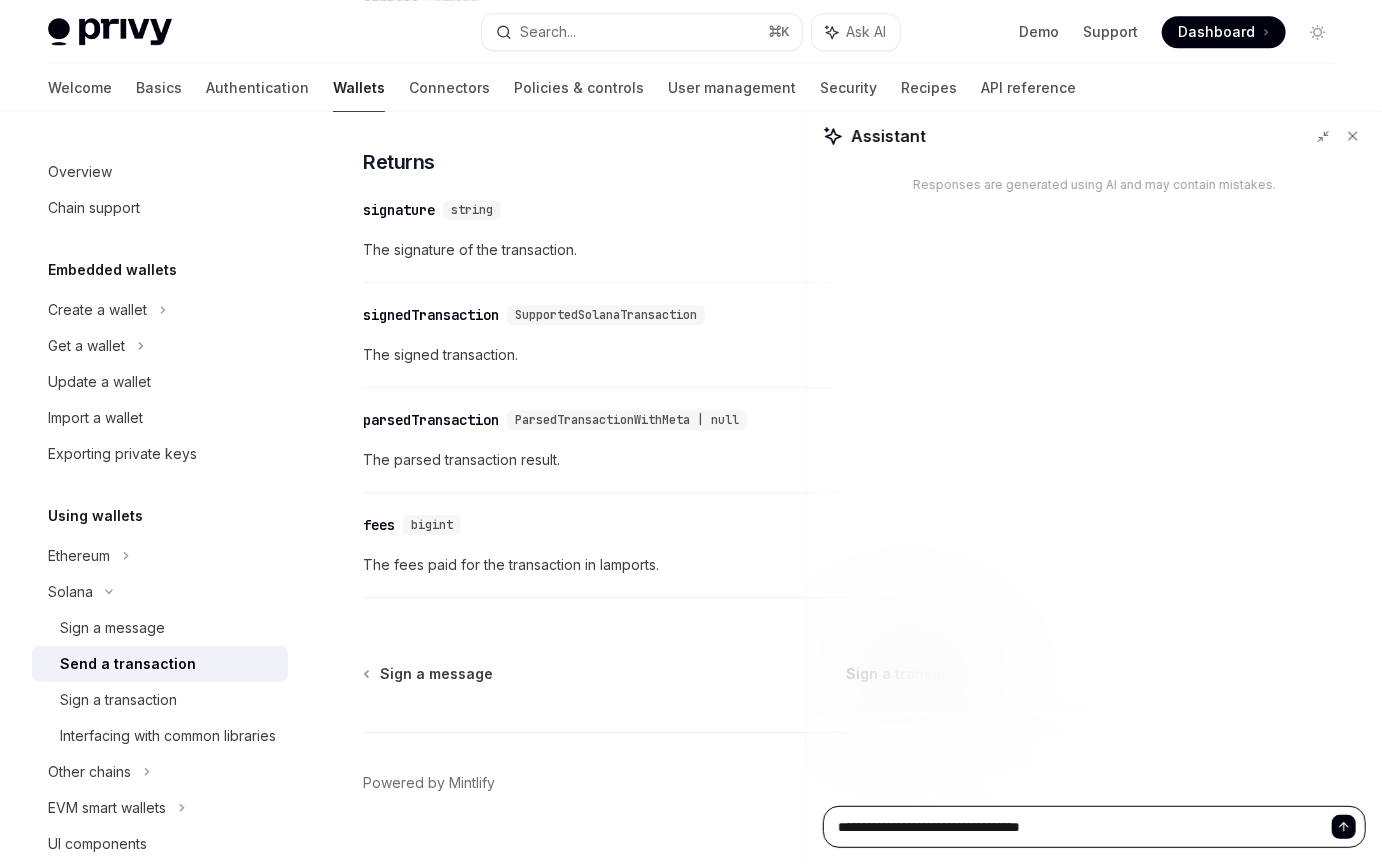 type on "**********" 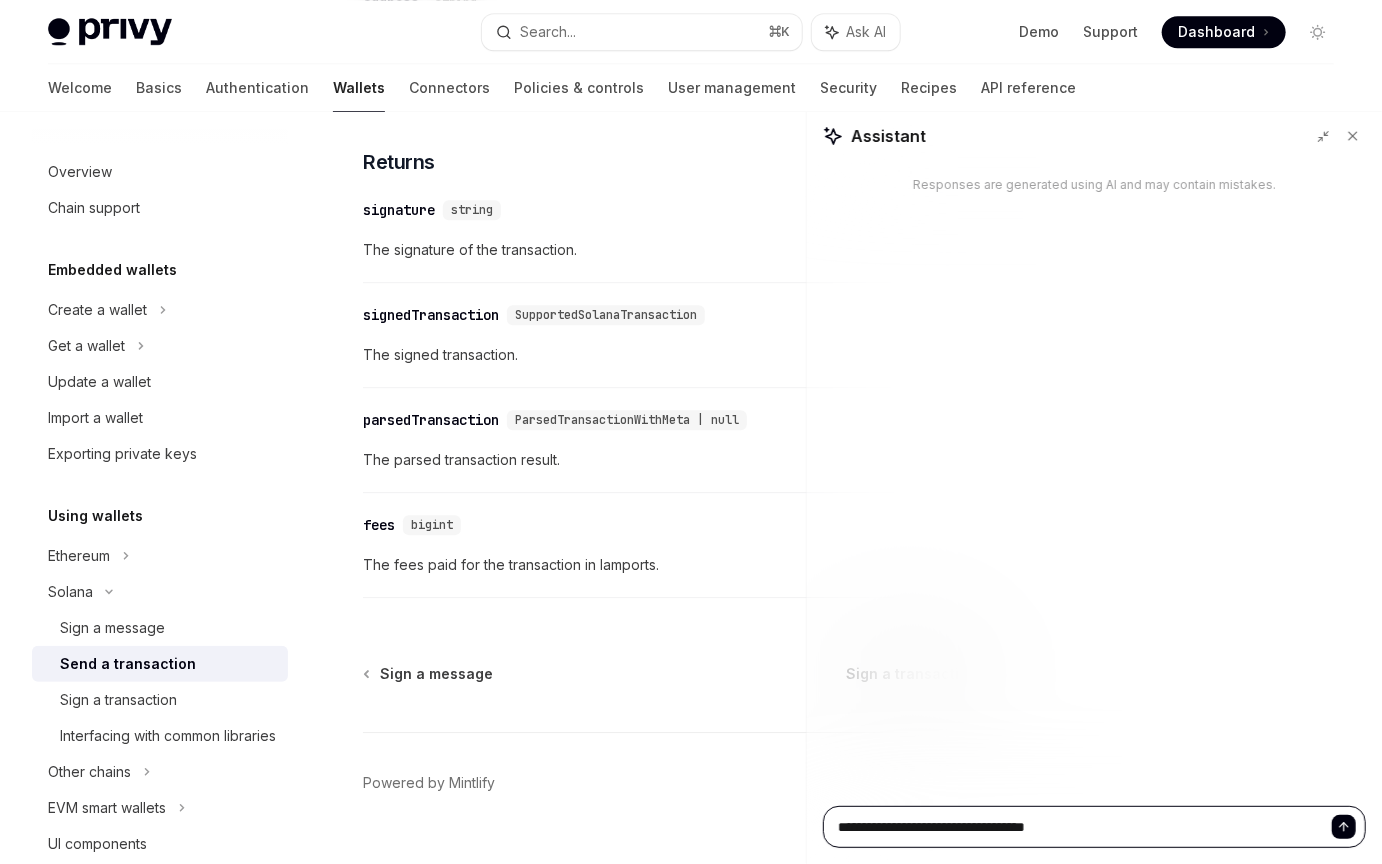type on "**********" 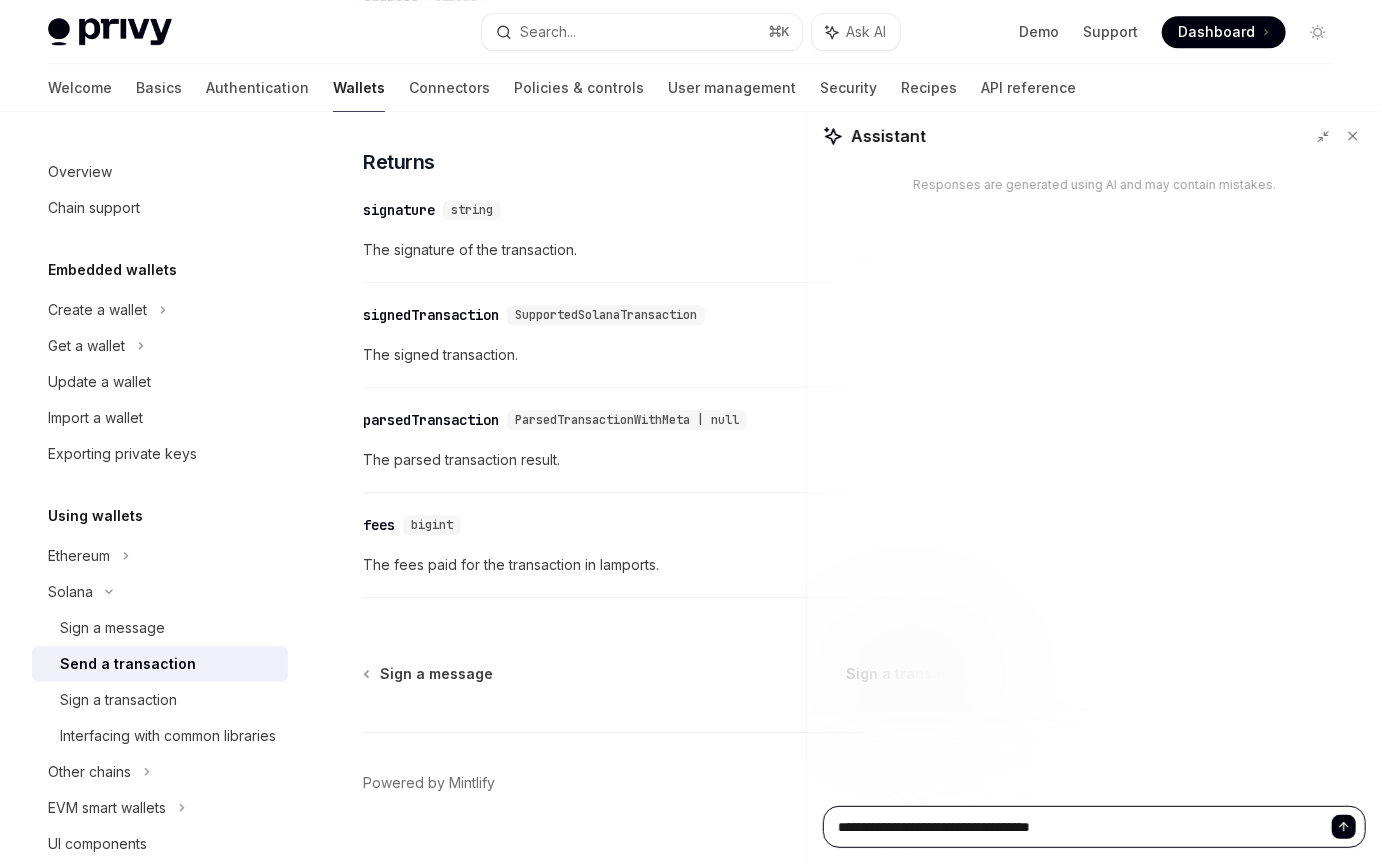 type on "**********" 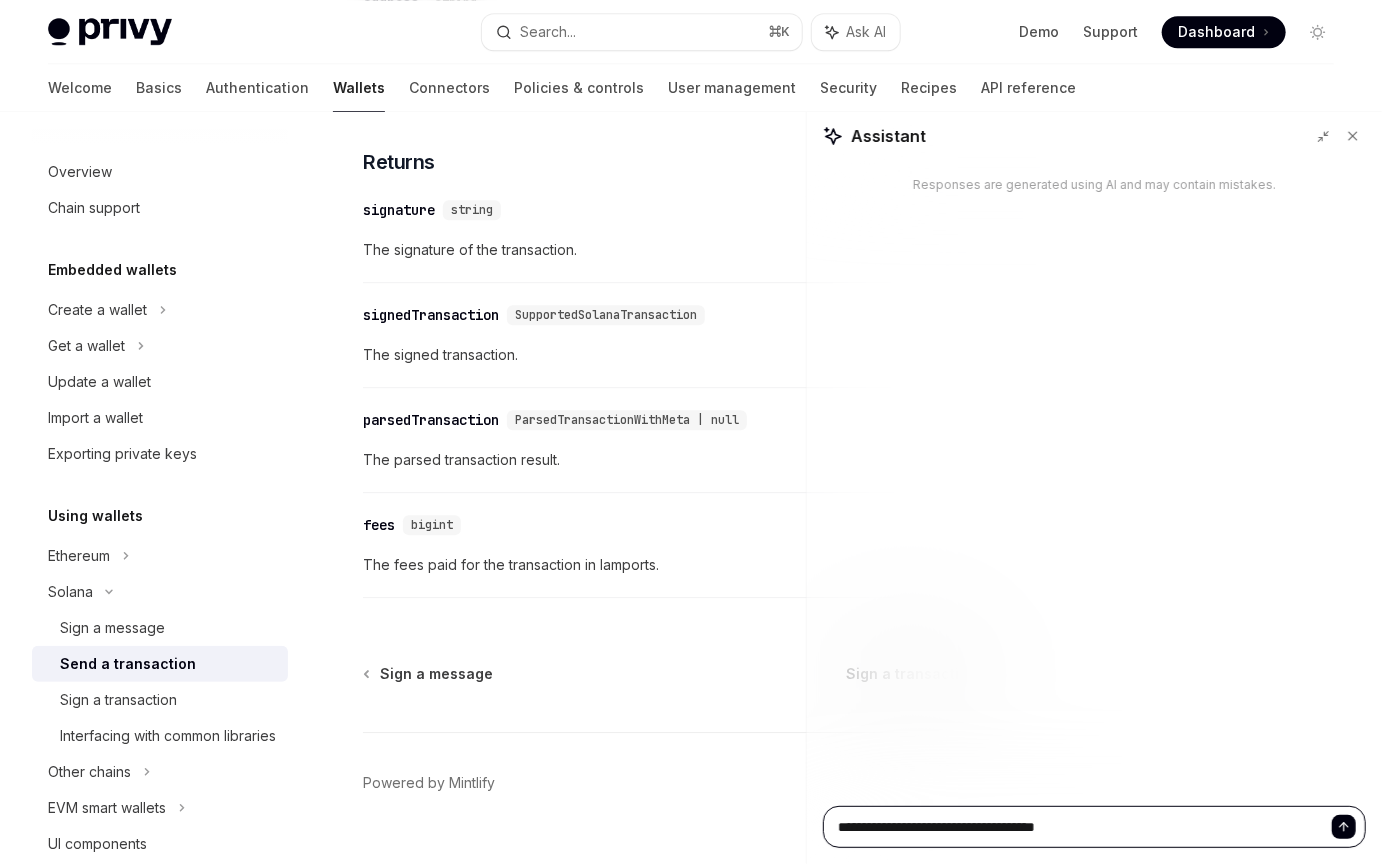 type on "**********" 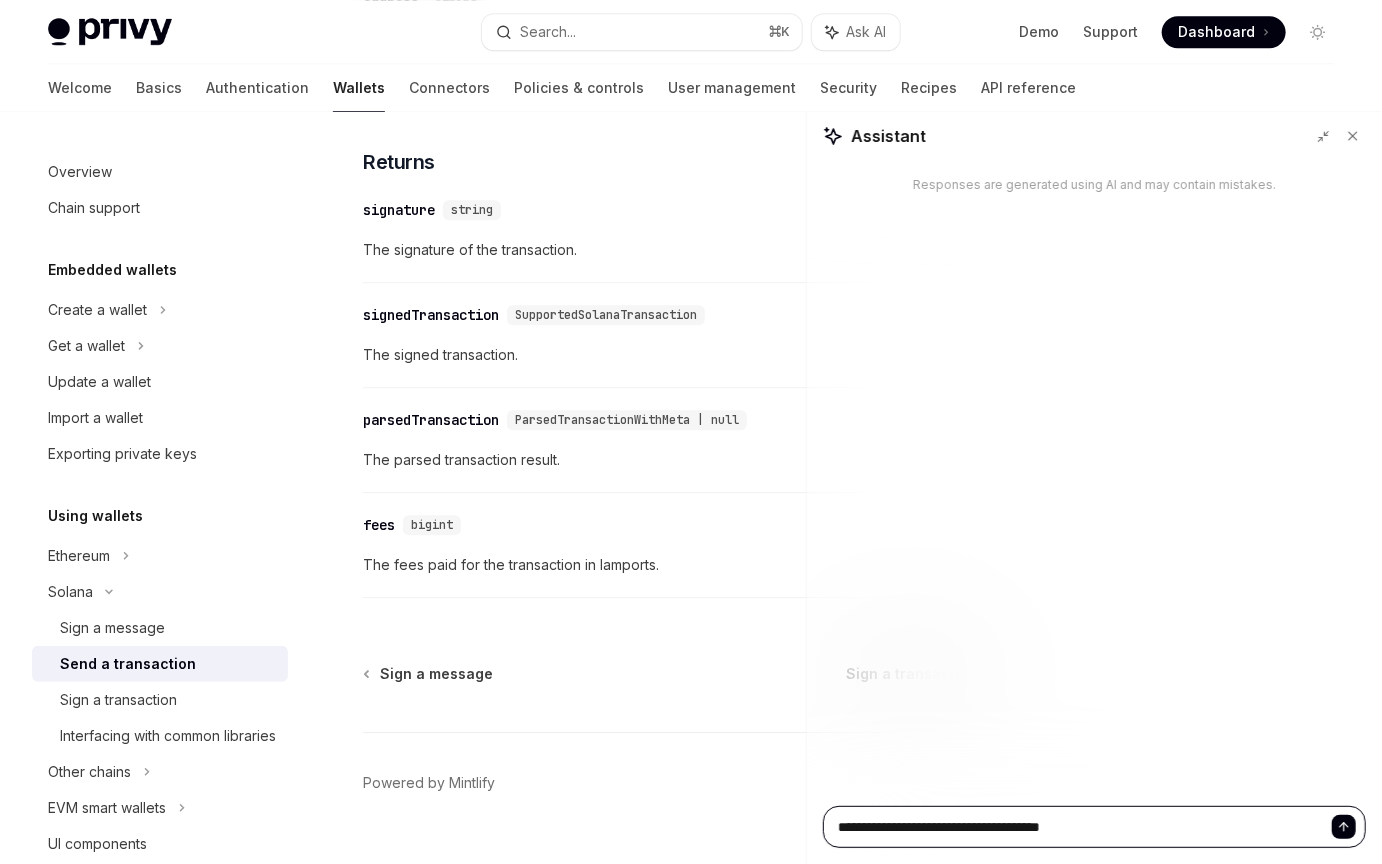 type on "**********" 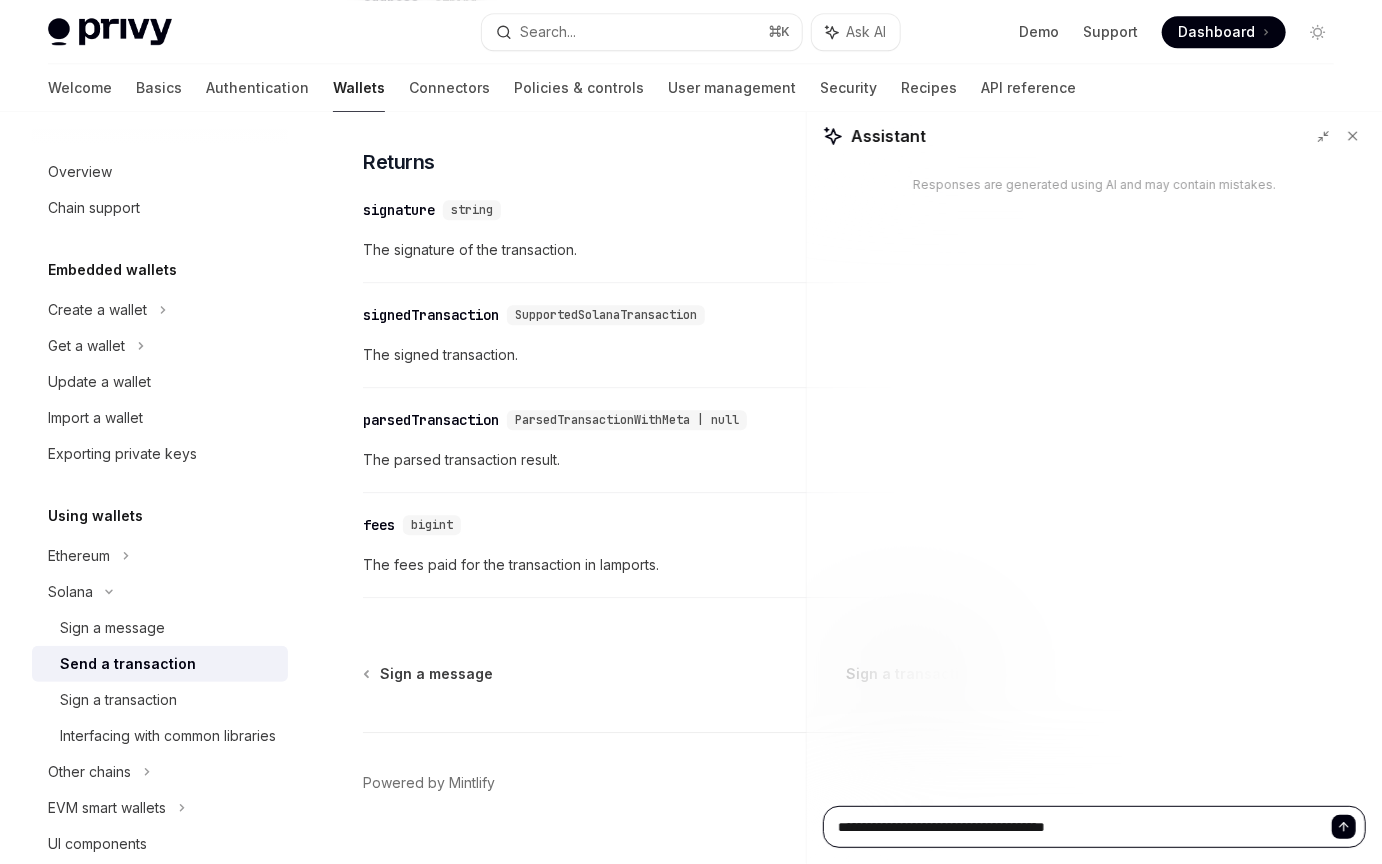type on "**********" 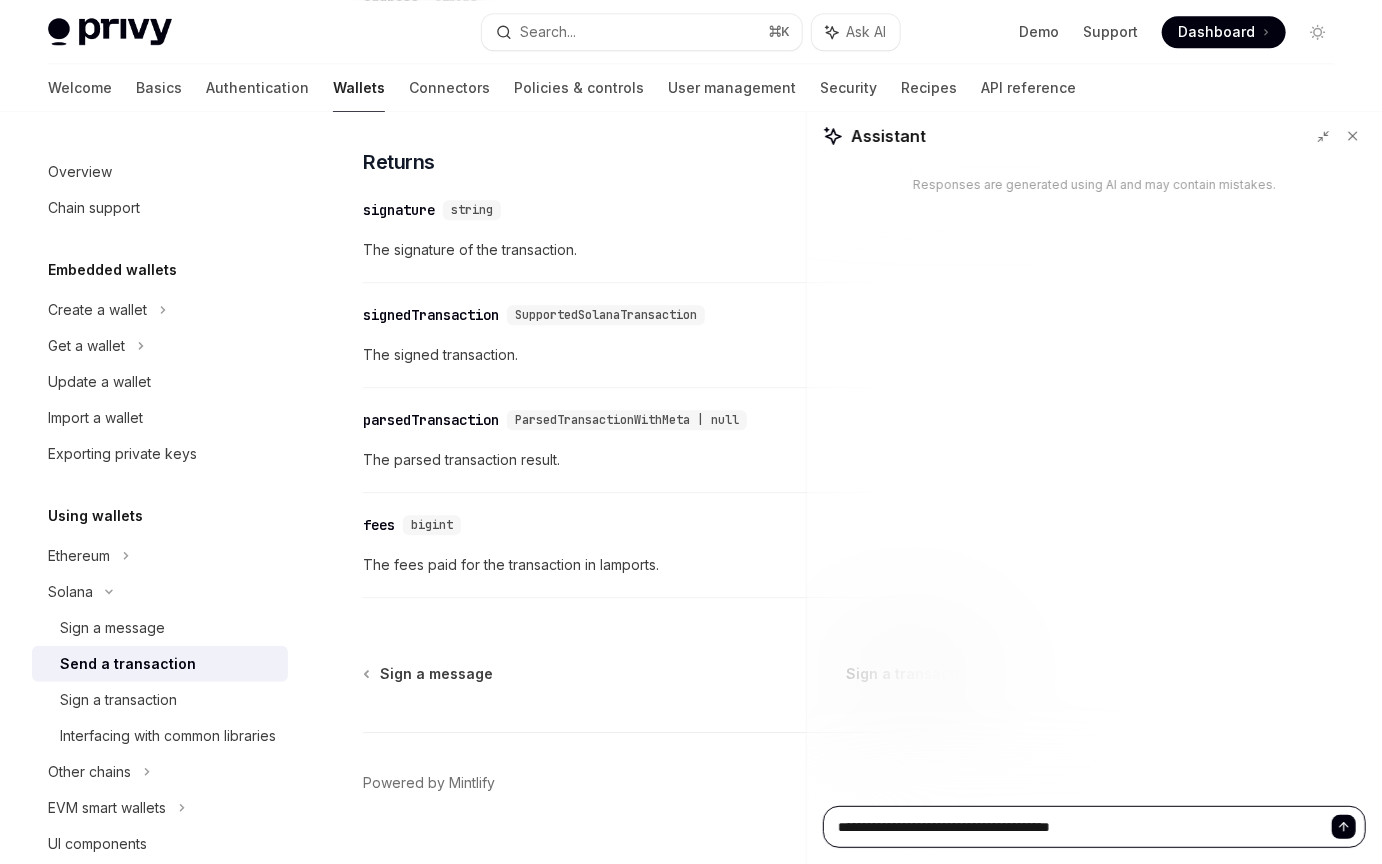 type on "**********" 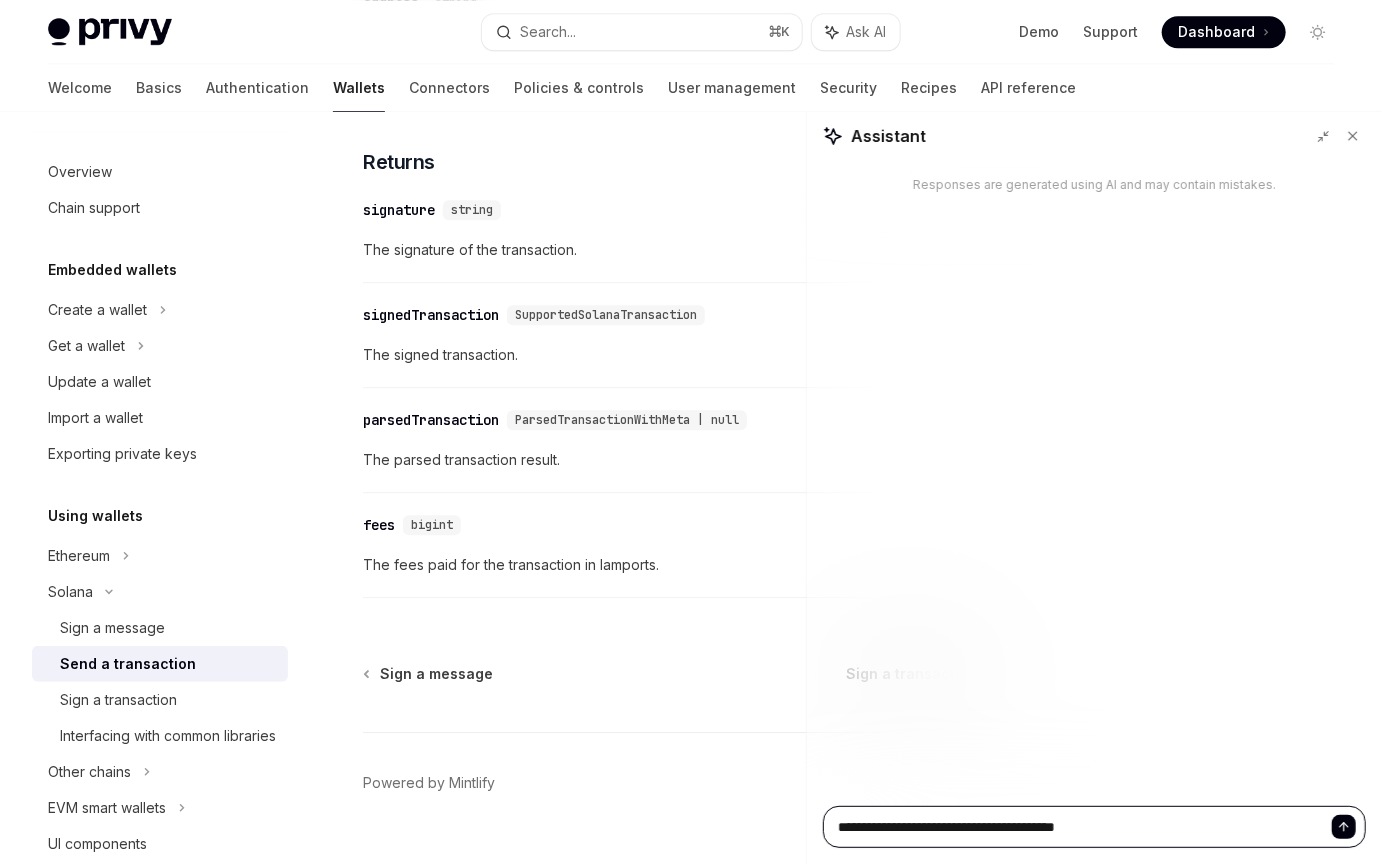 type on "**********" 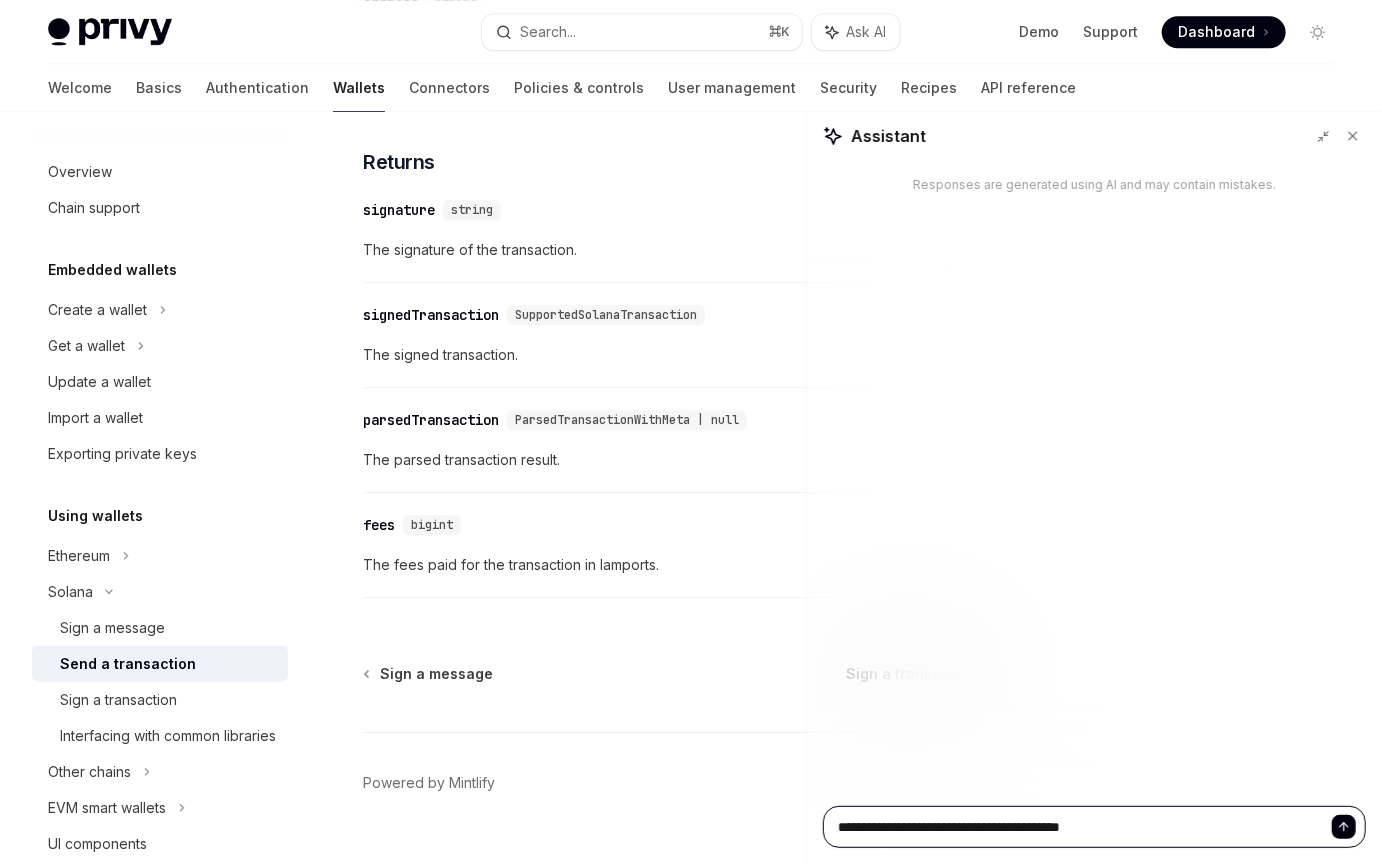 type on "**********" 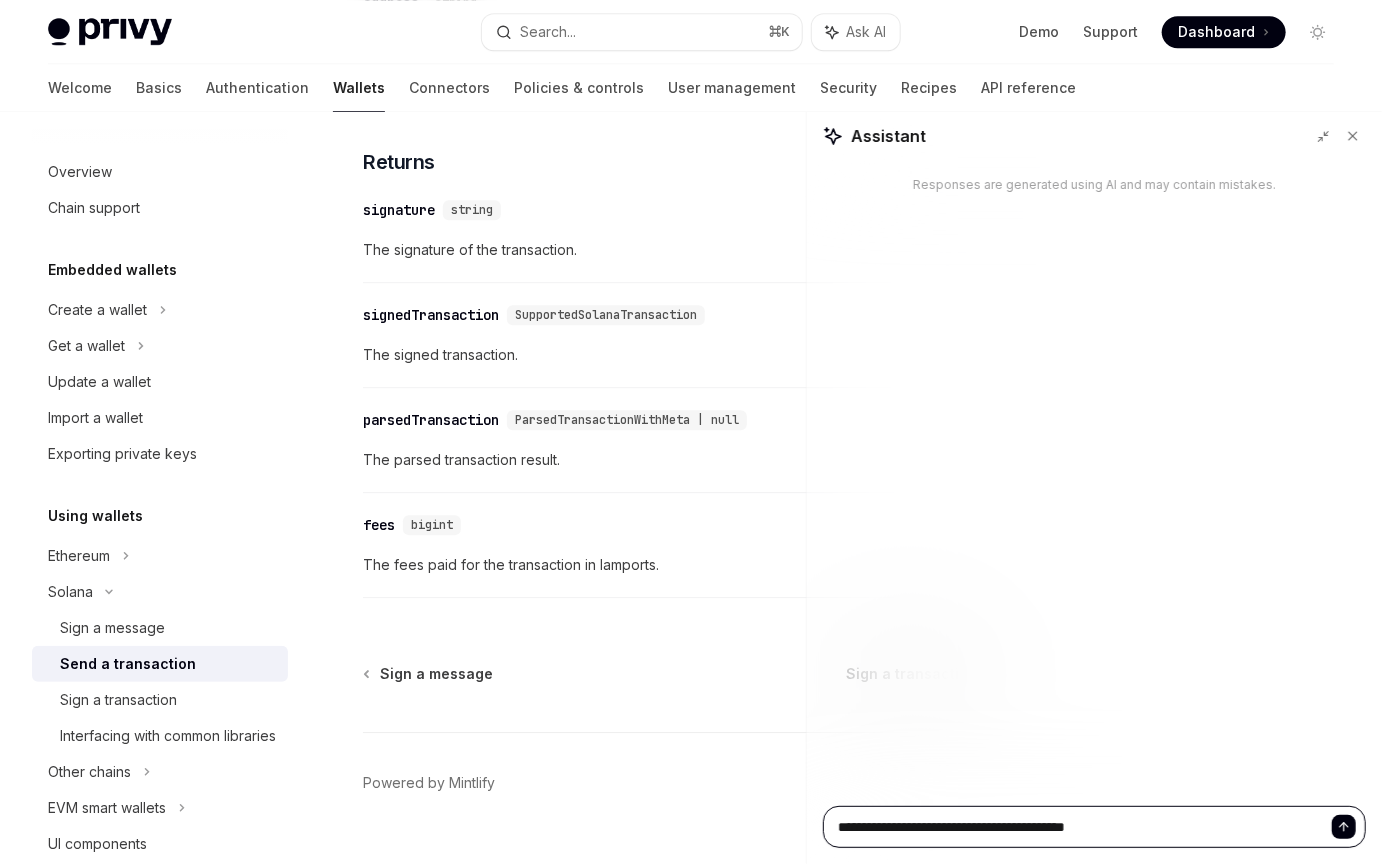 type on "**********" 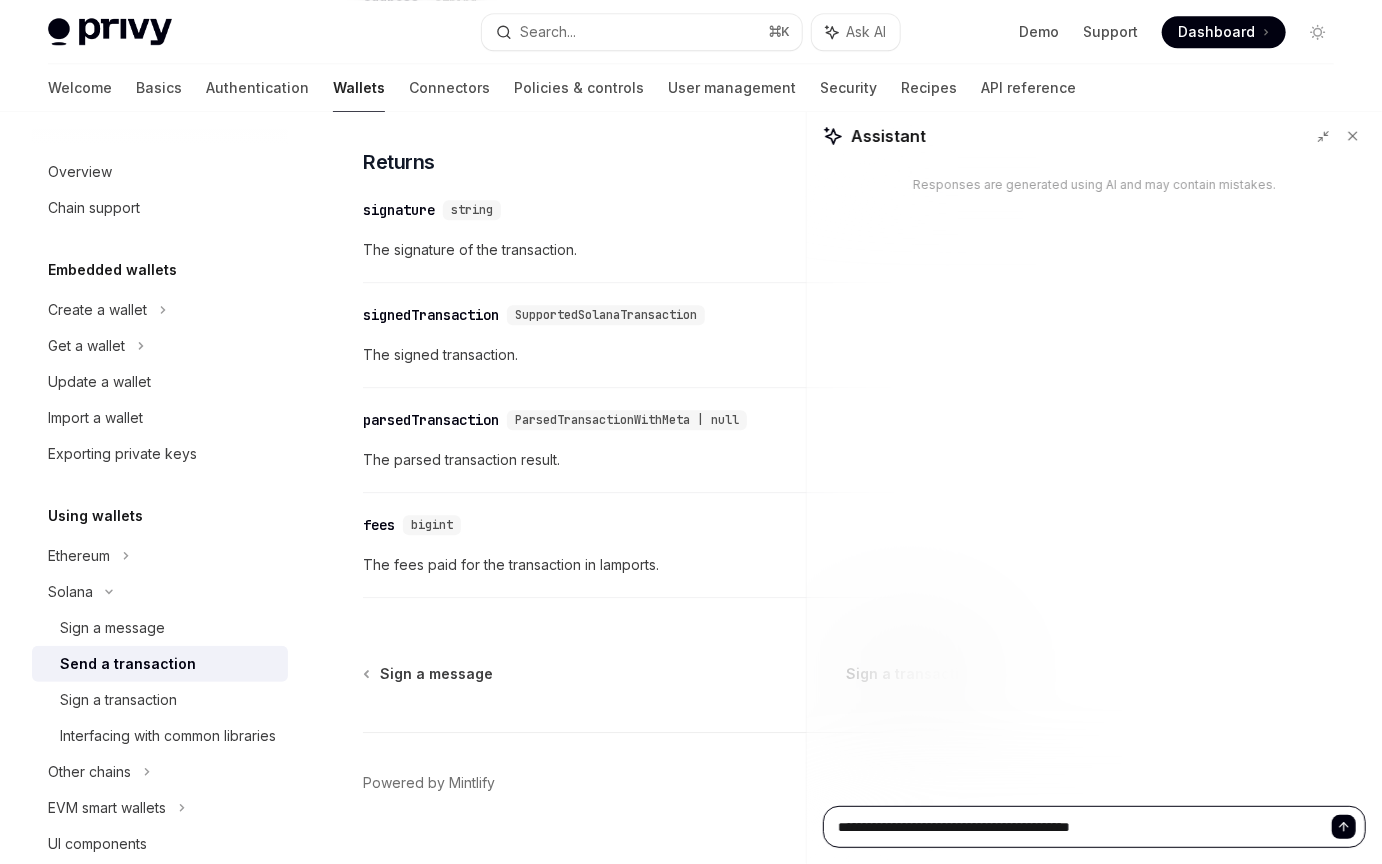 type on "**********" 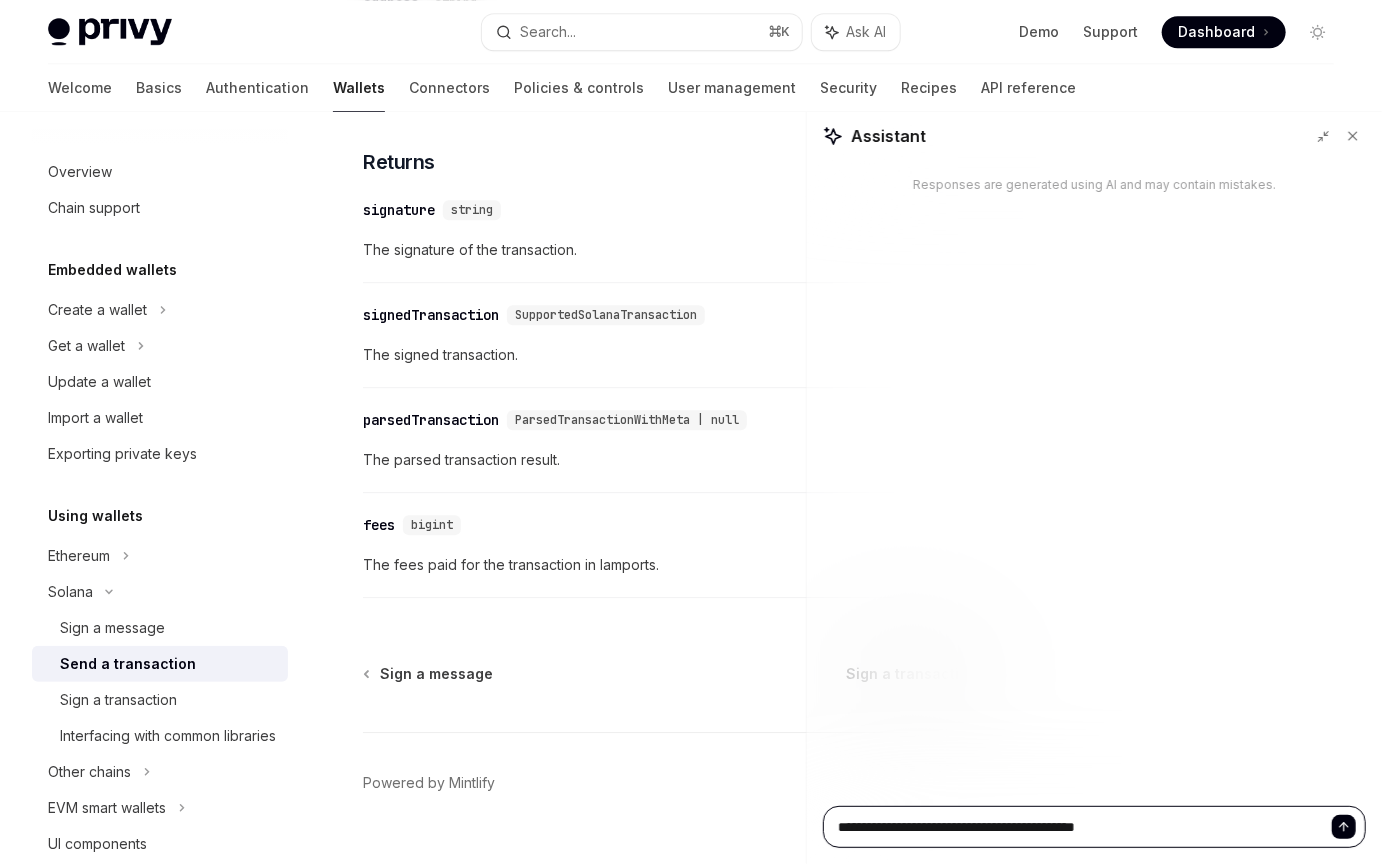 type on "**********" 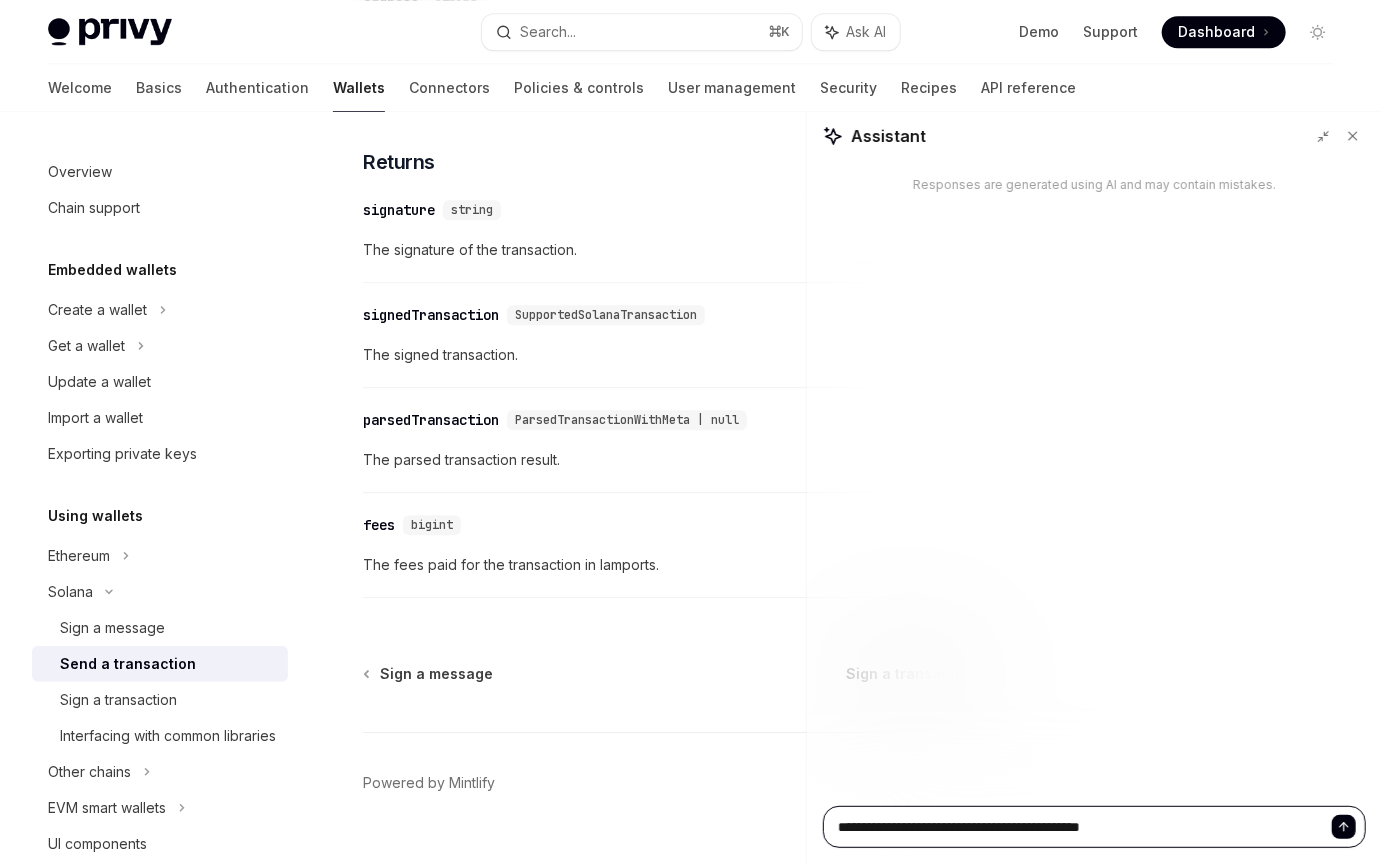 type on "**********" 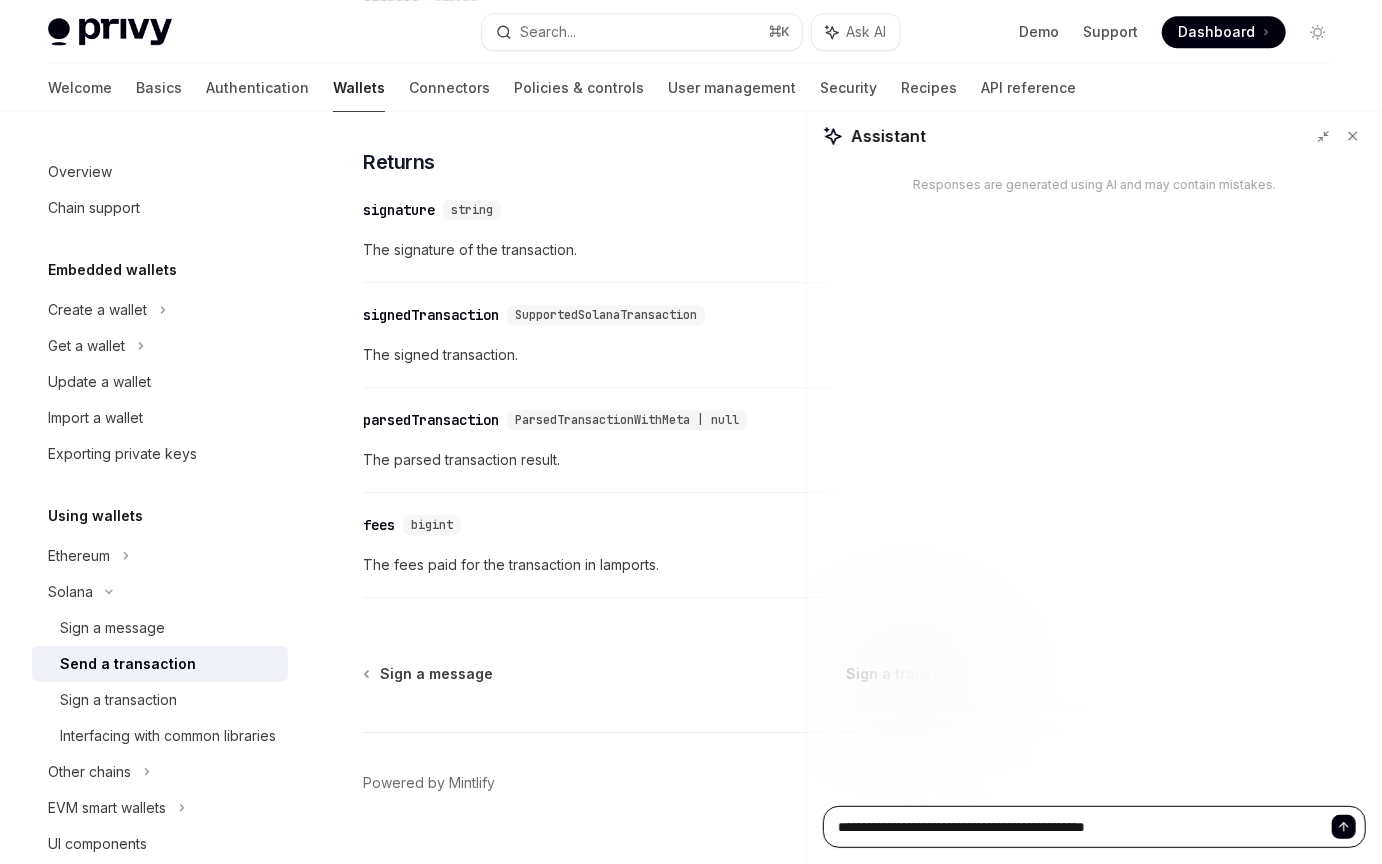 type on "**********" 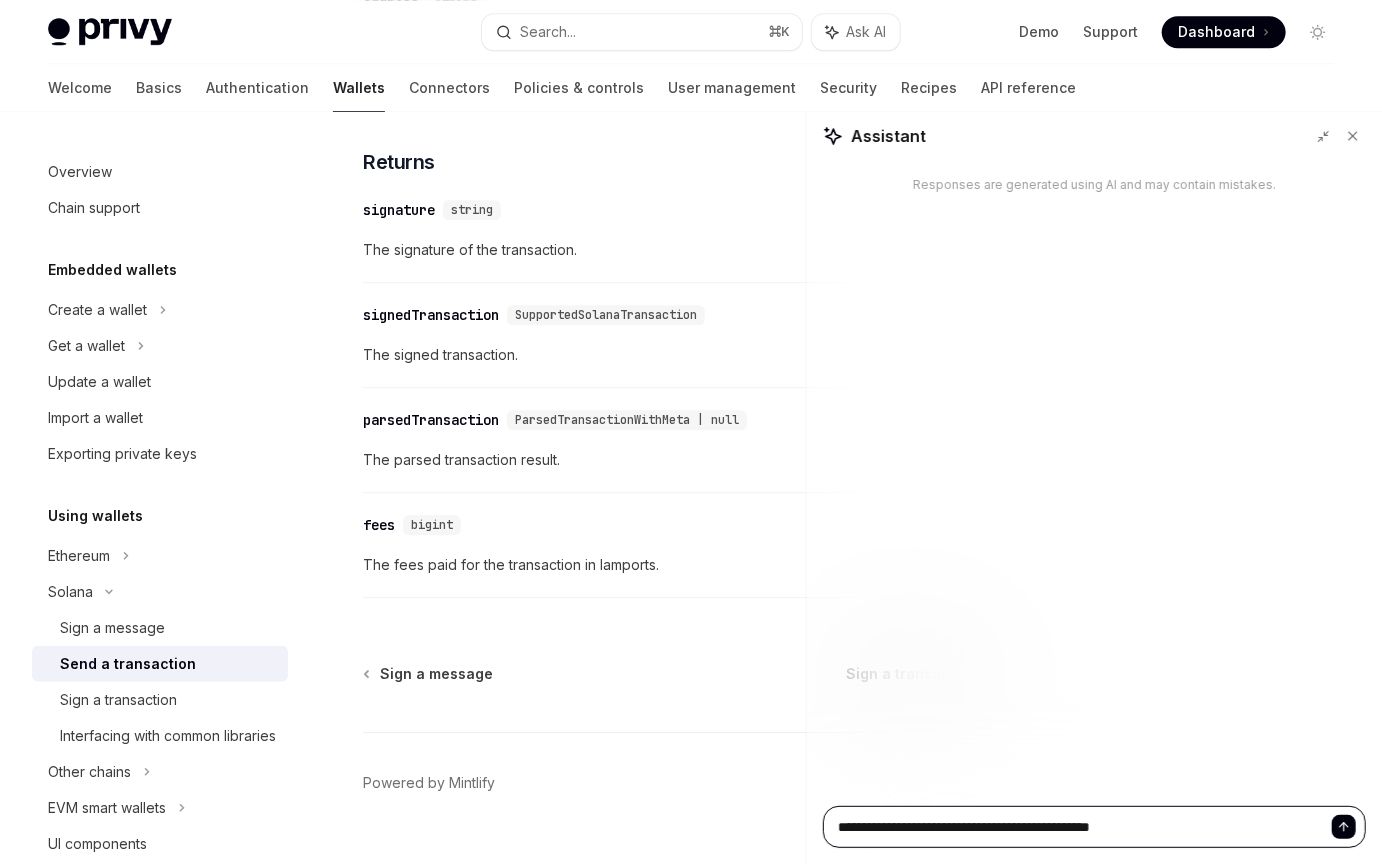 type on "**********" 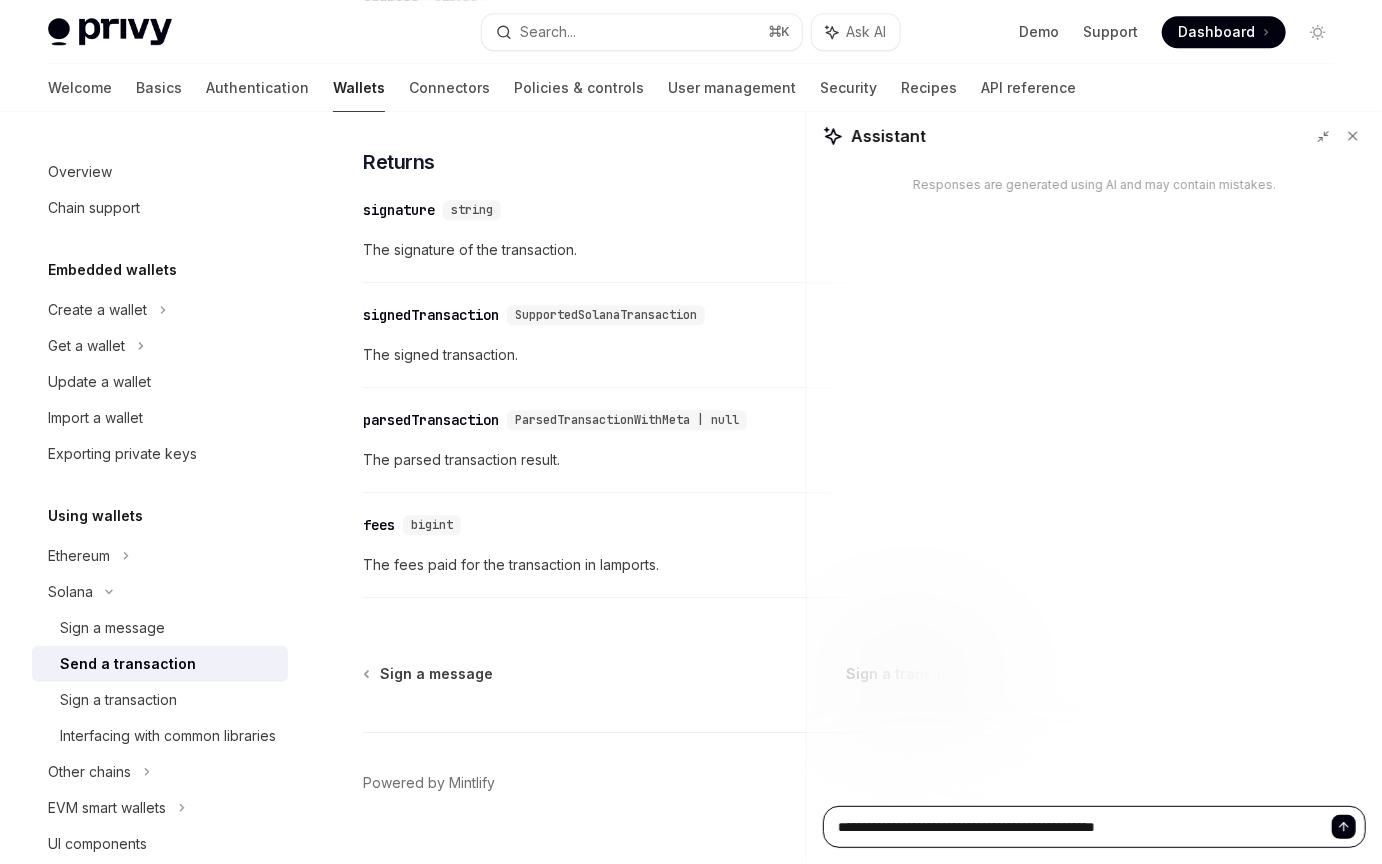 type on "**********" 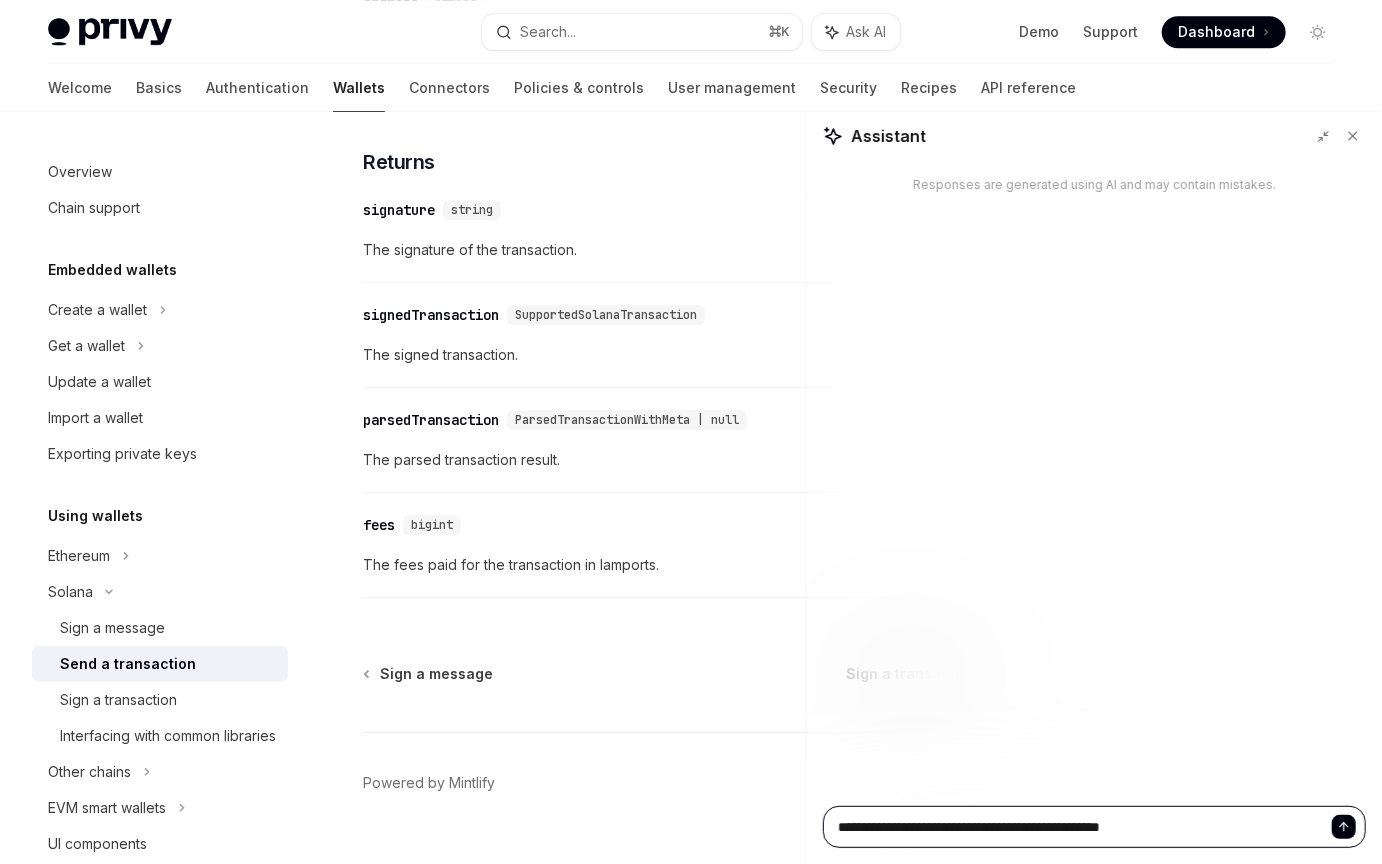 type on "**********" 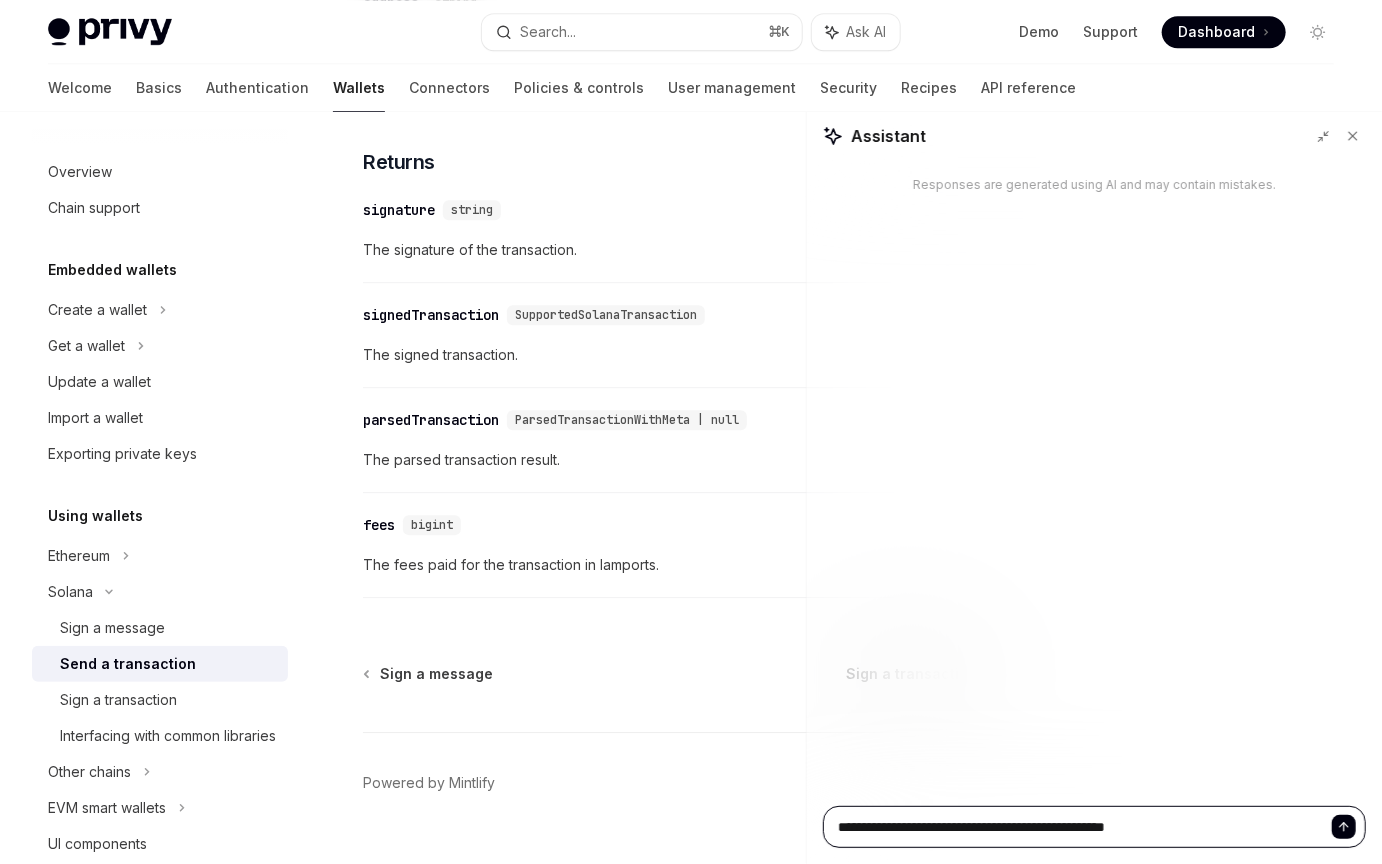 type on "**********" 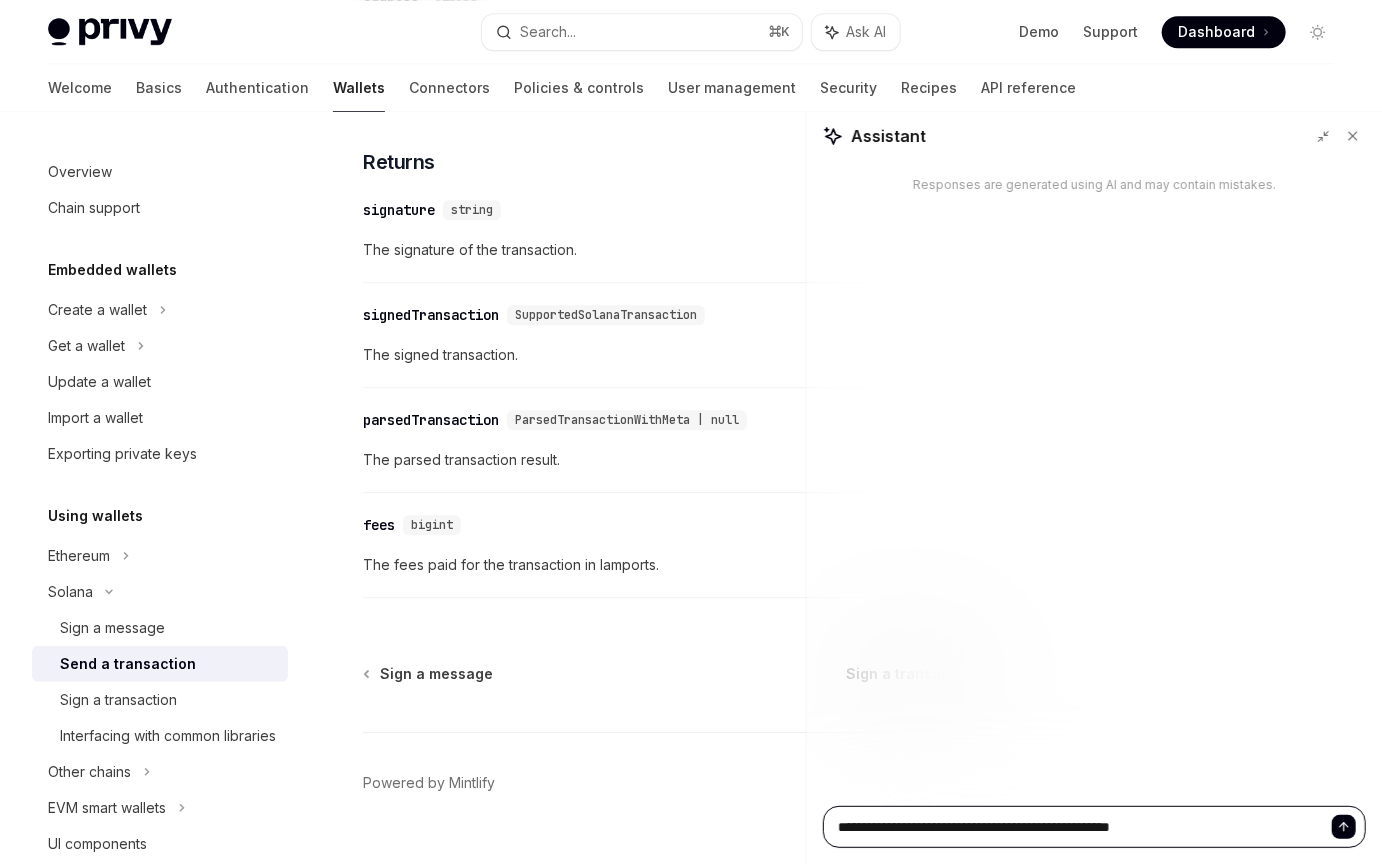 type on "**********" 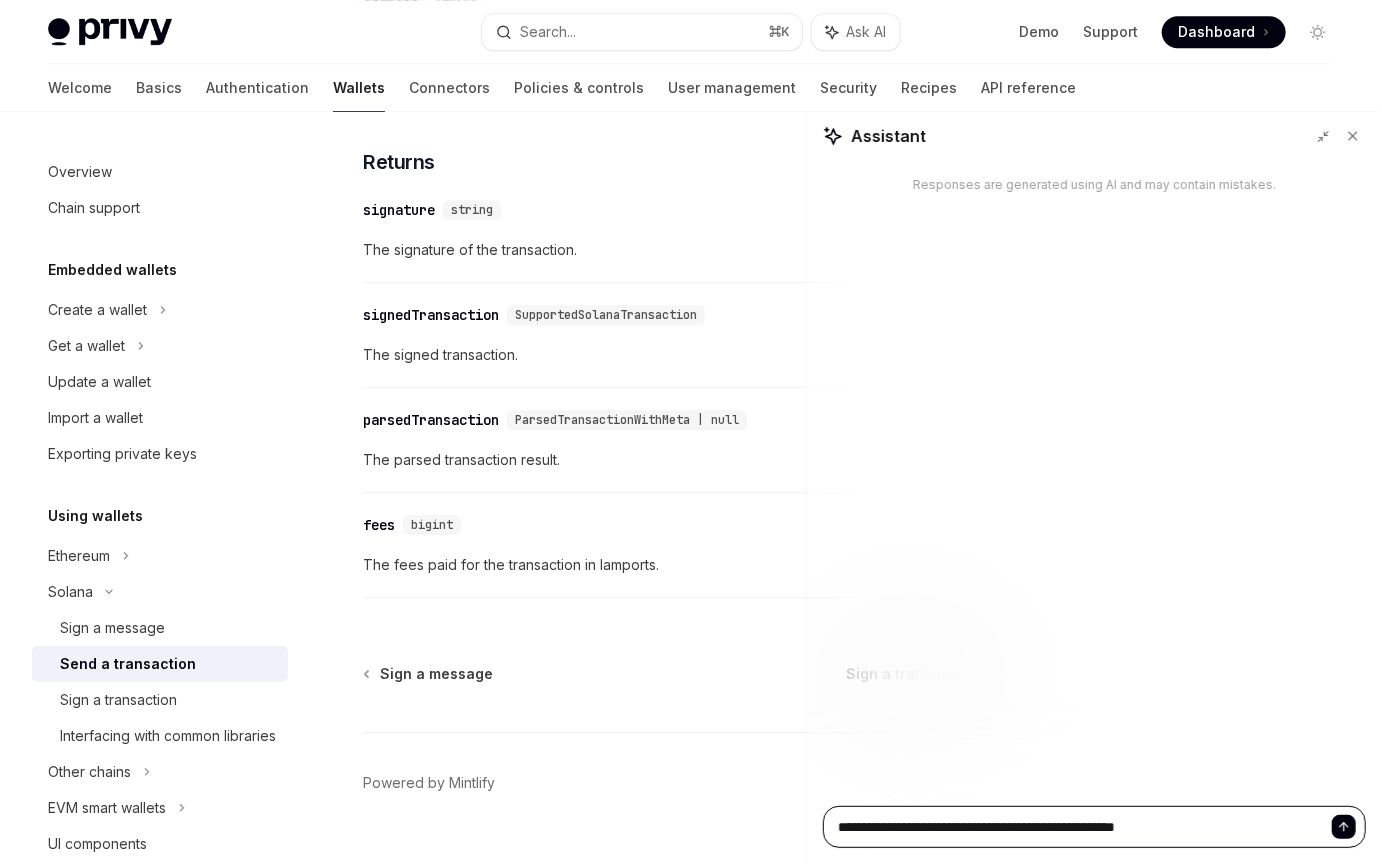 type on "**********" 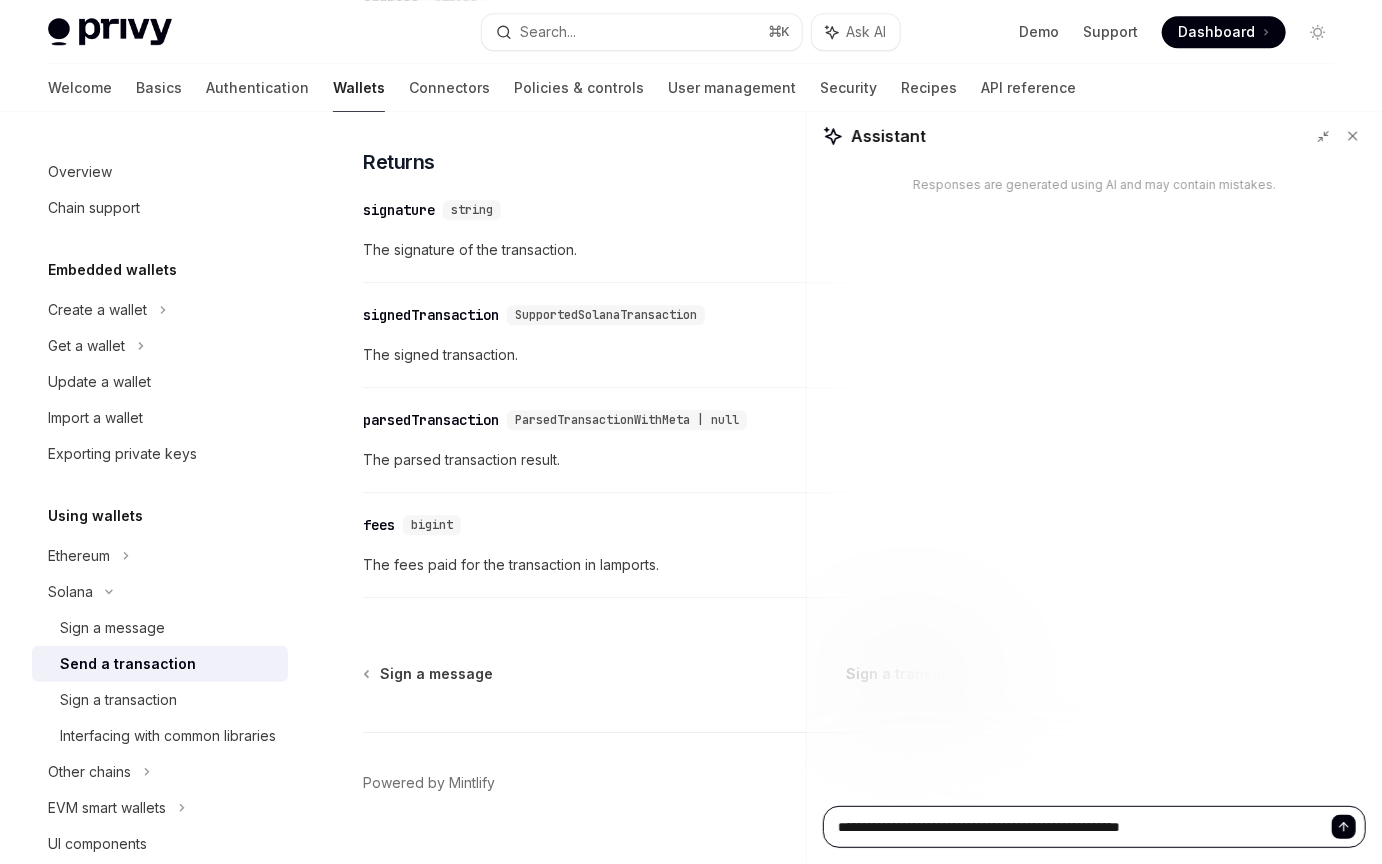 type on "**********" 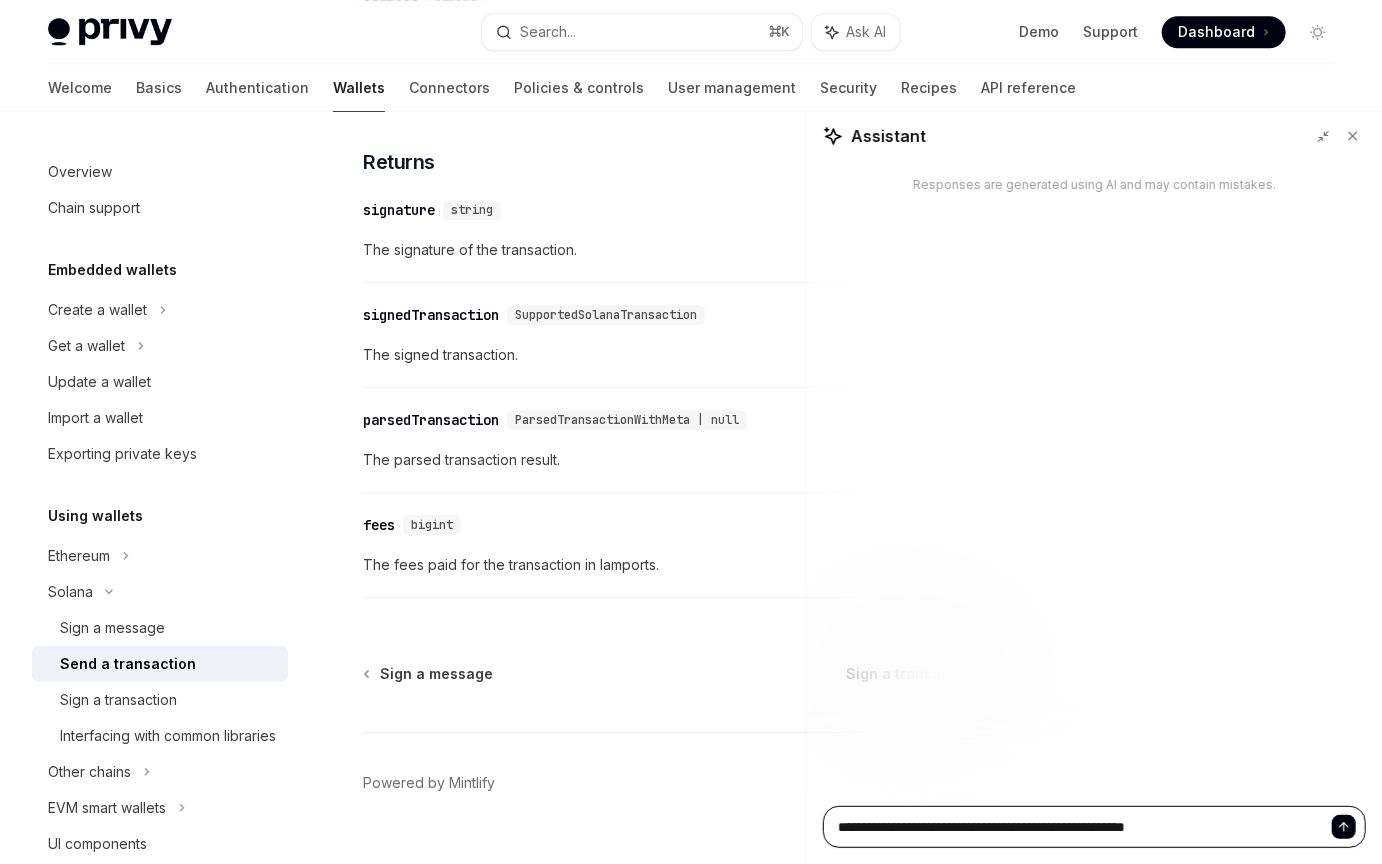 type on "**********" 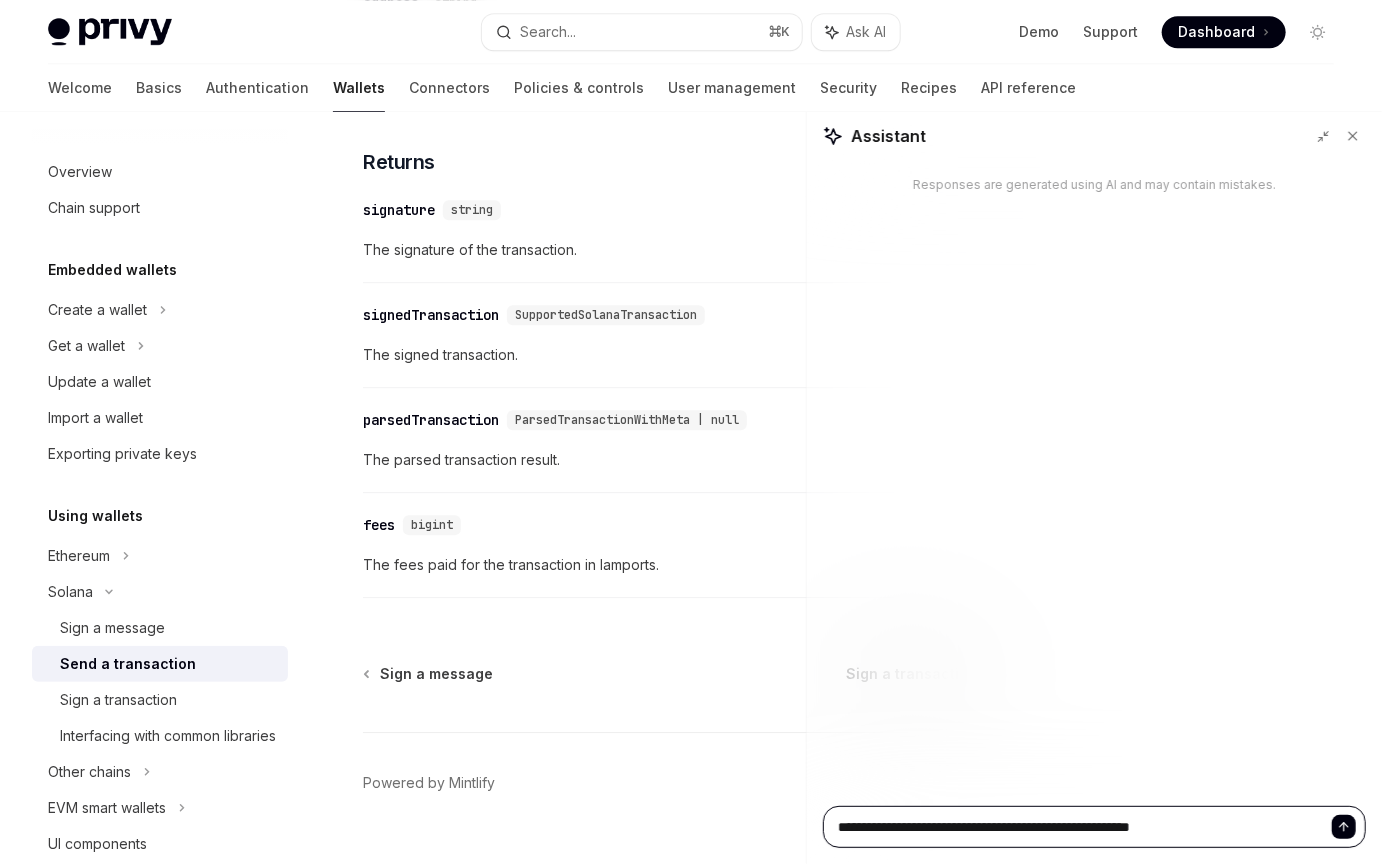 type on "**********" 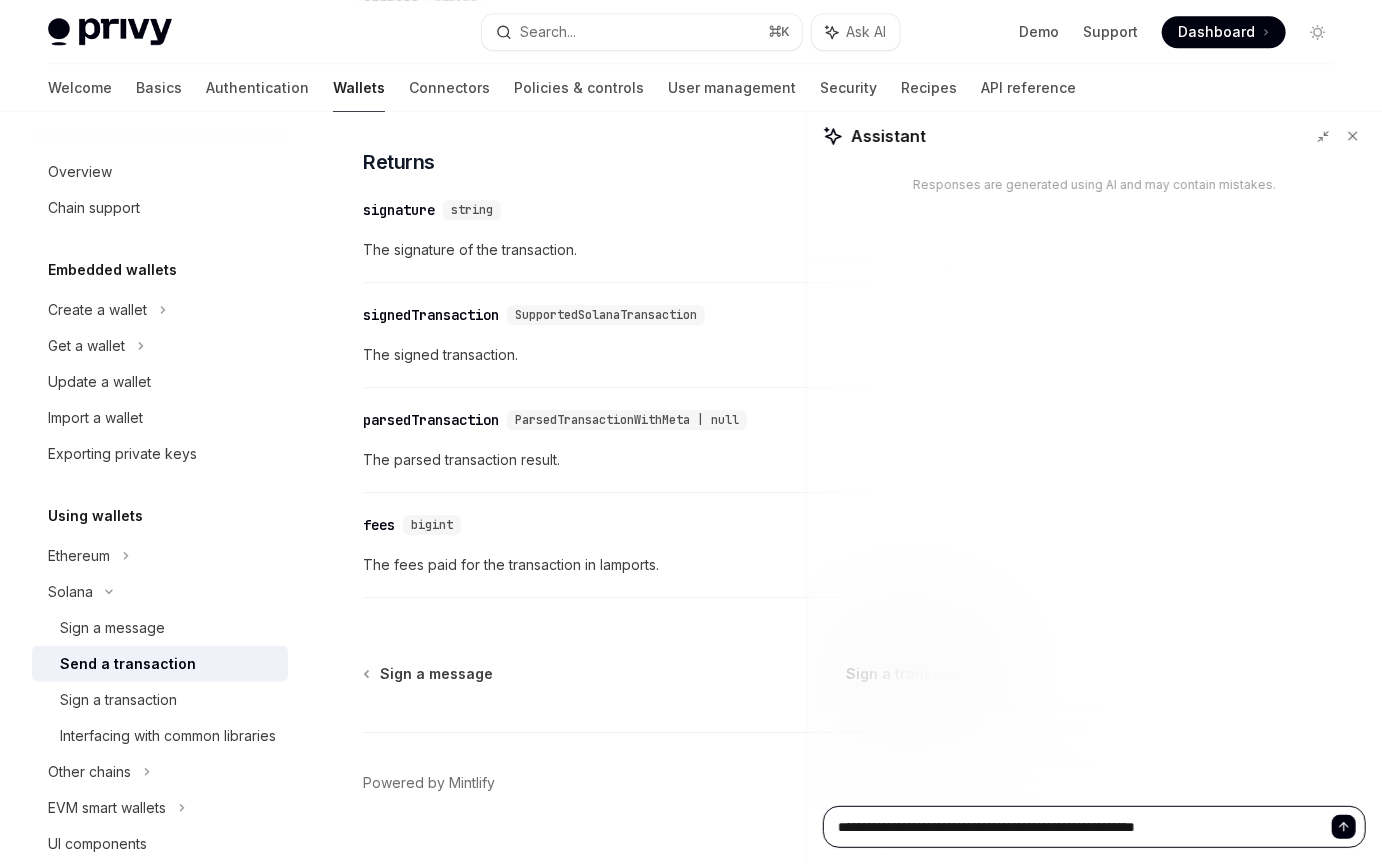 type on "**********" 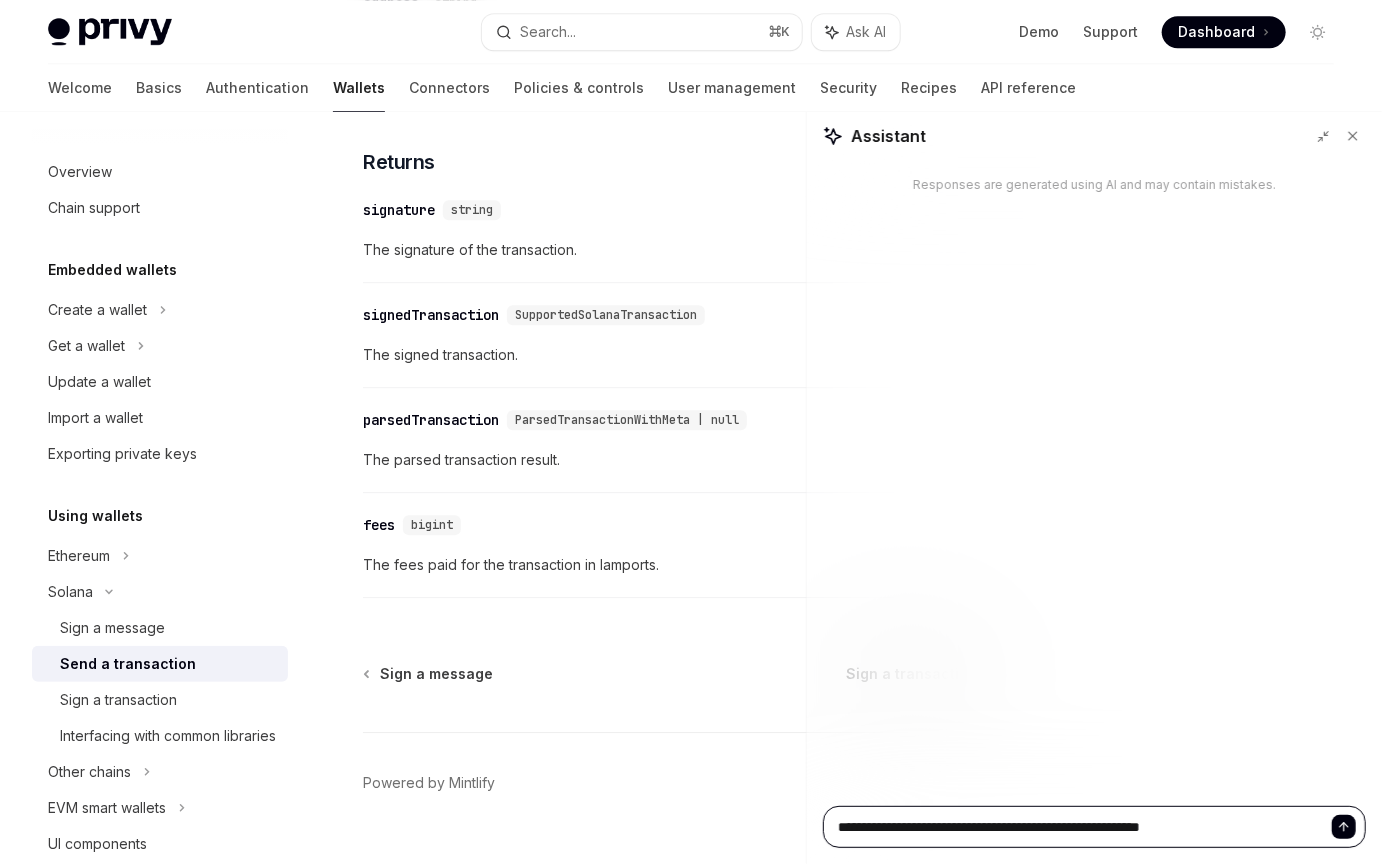 type on "**********" 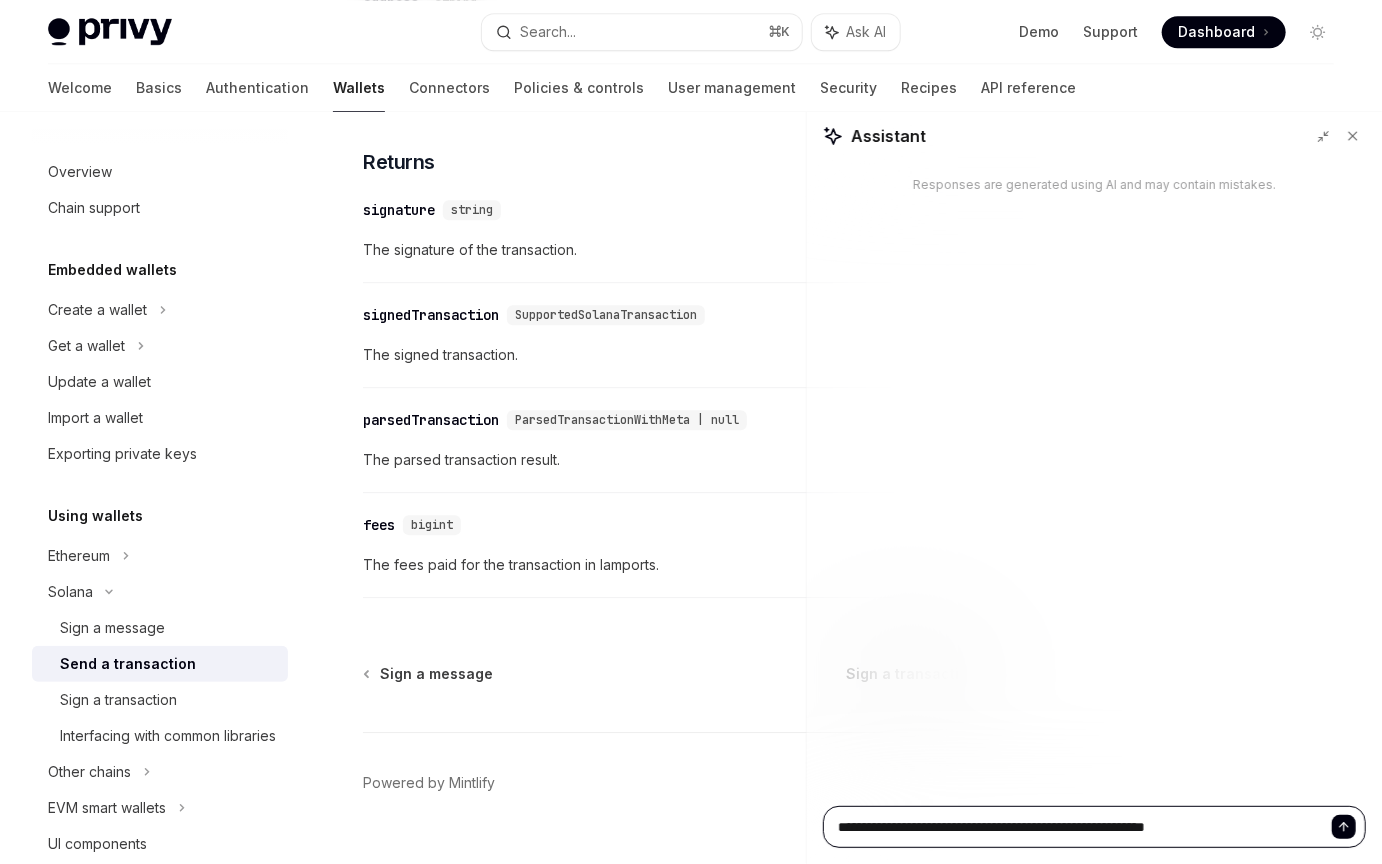 type on "**********" 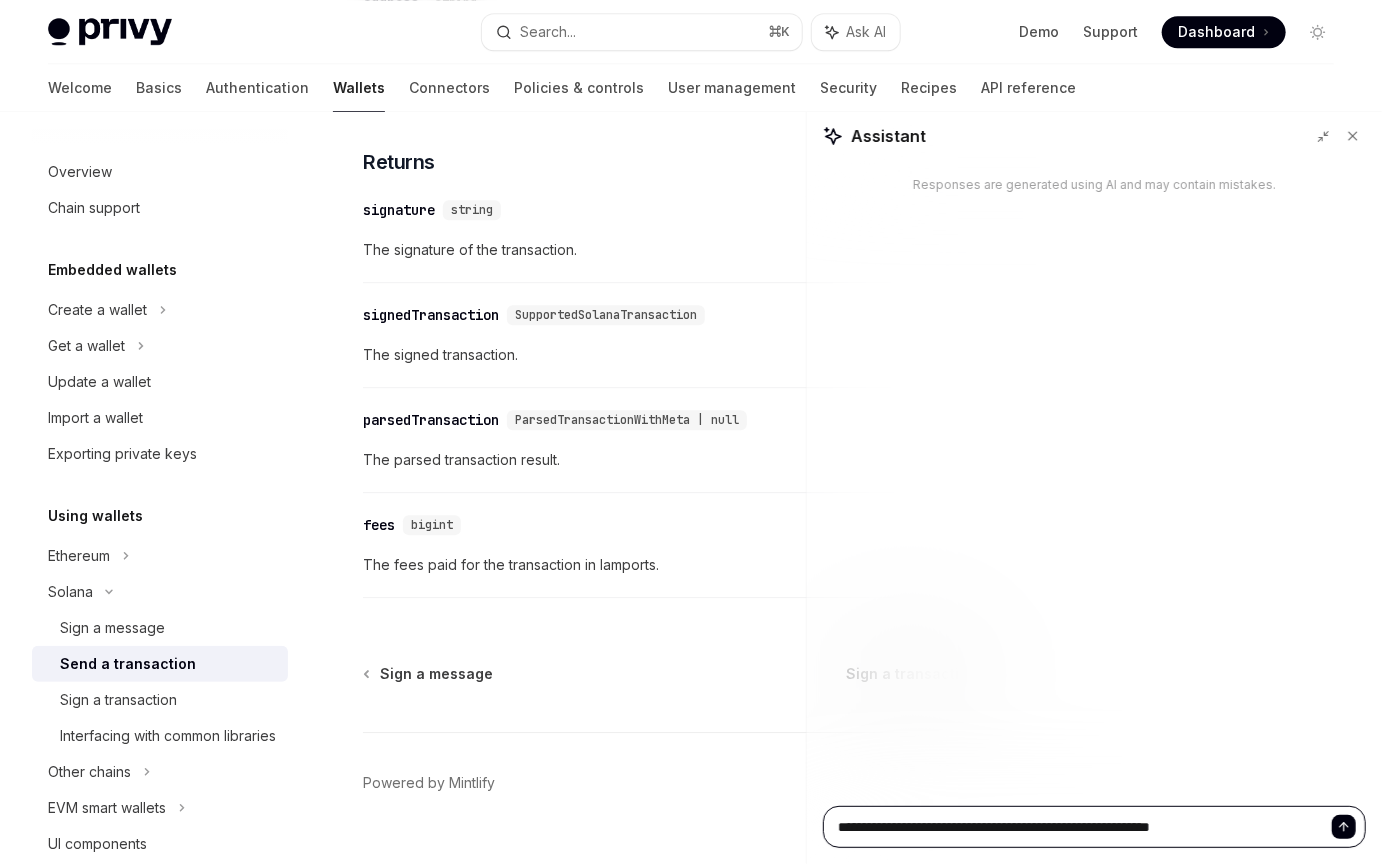 type on "**********" 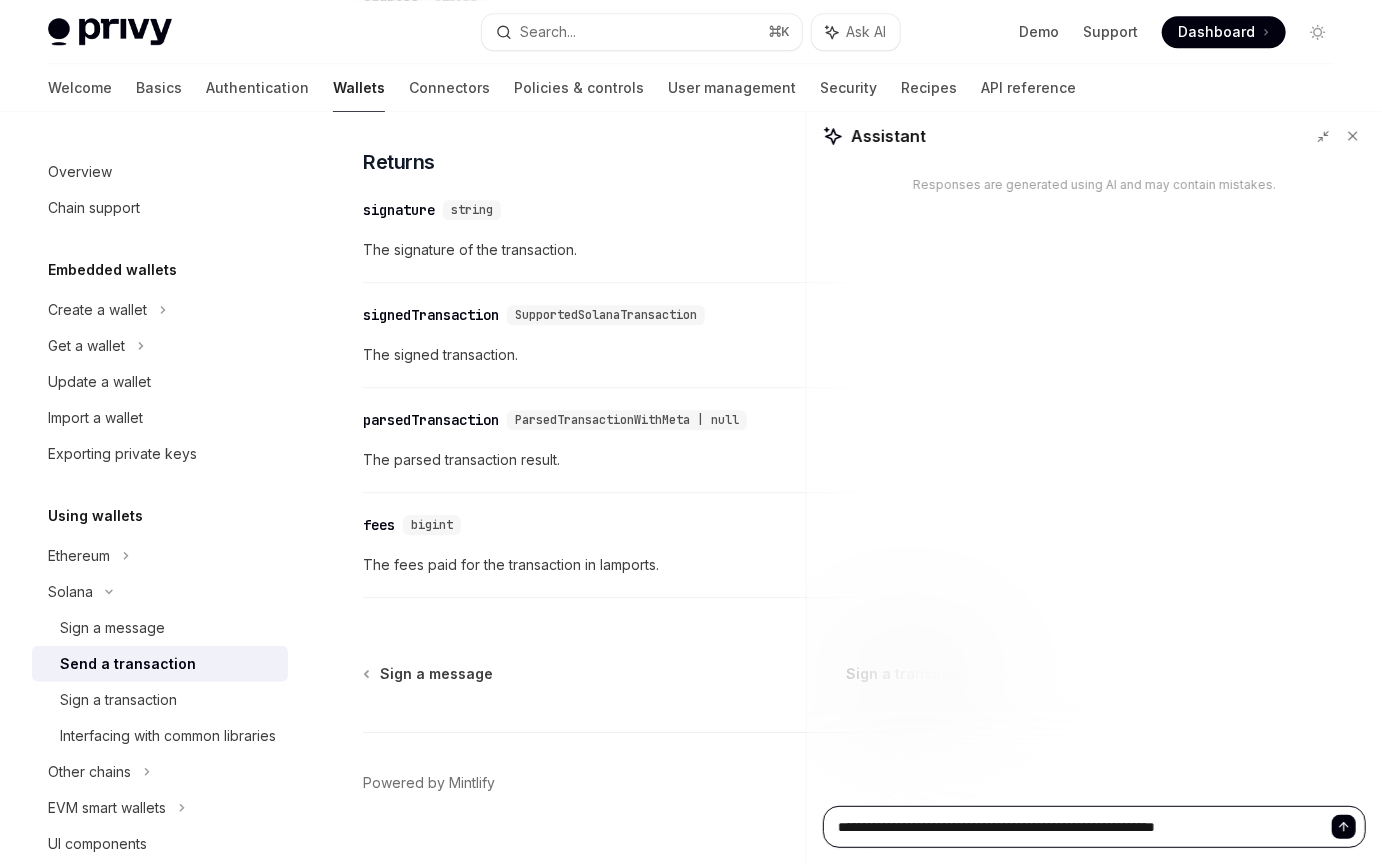 type on "**********" 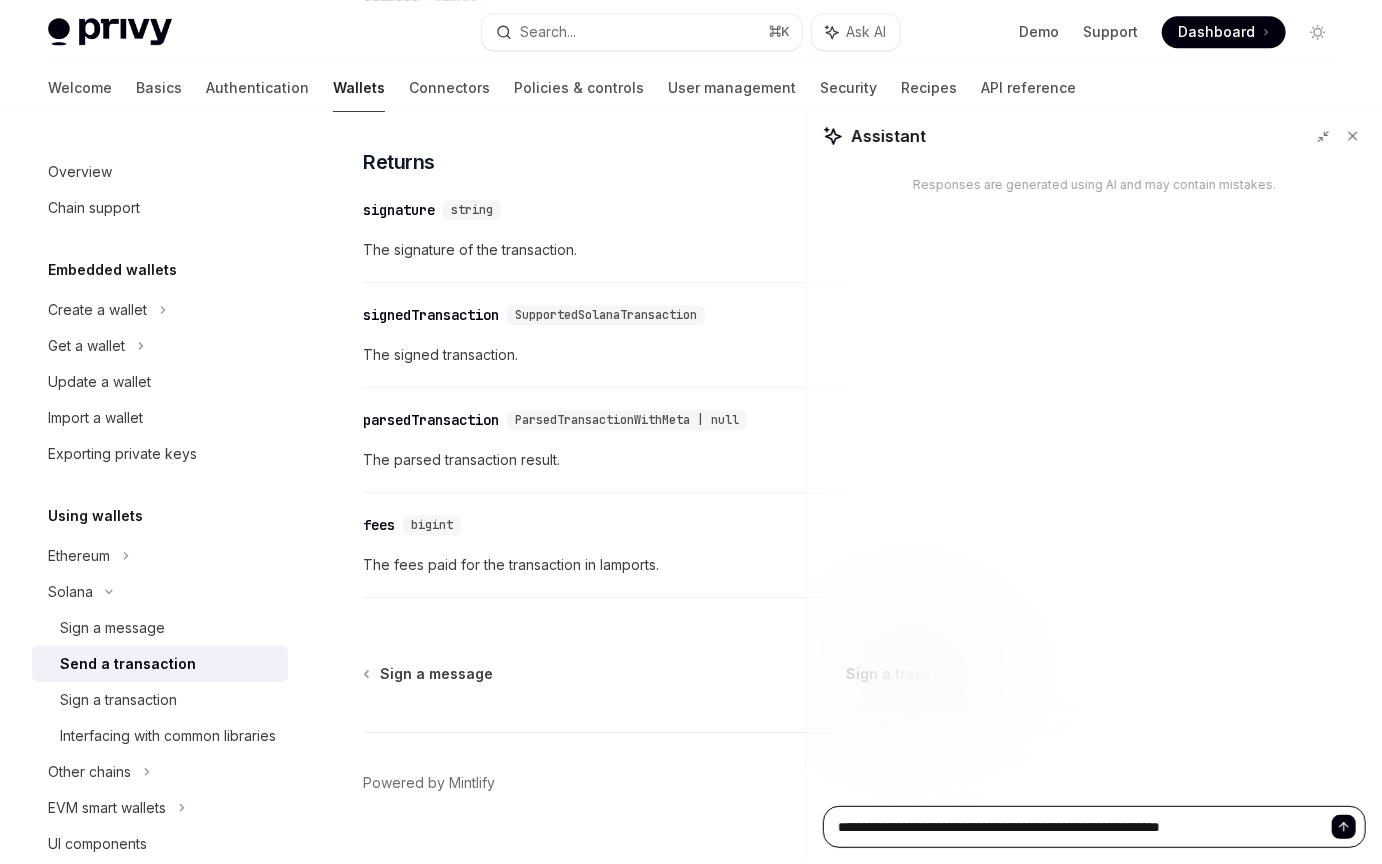 type on "**********" 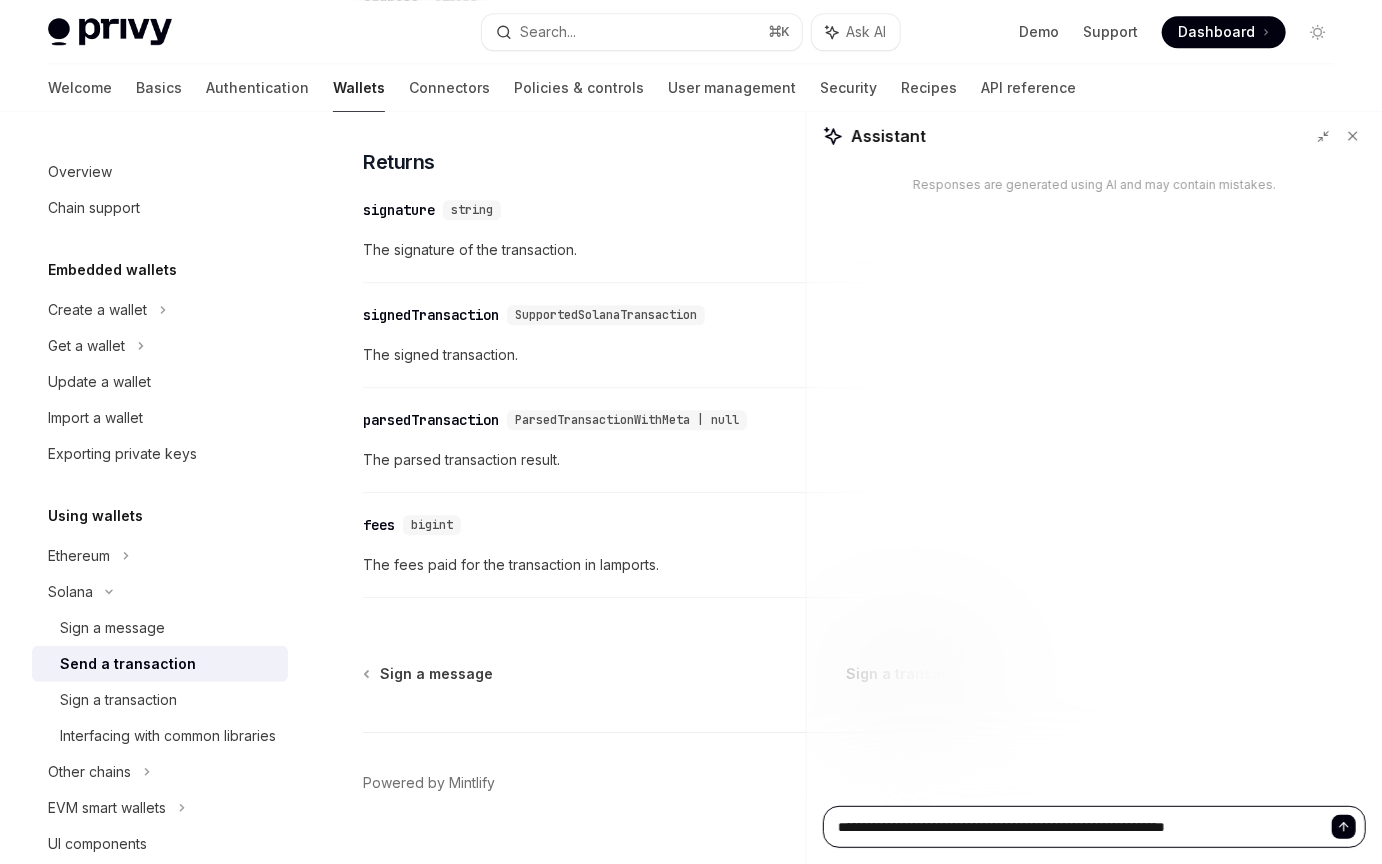 type on "**********" 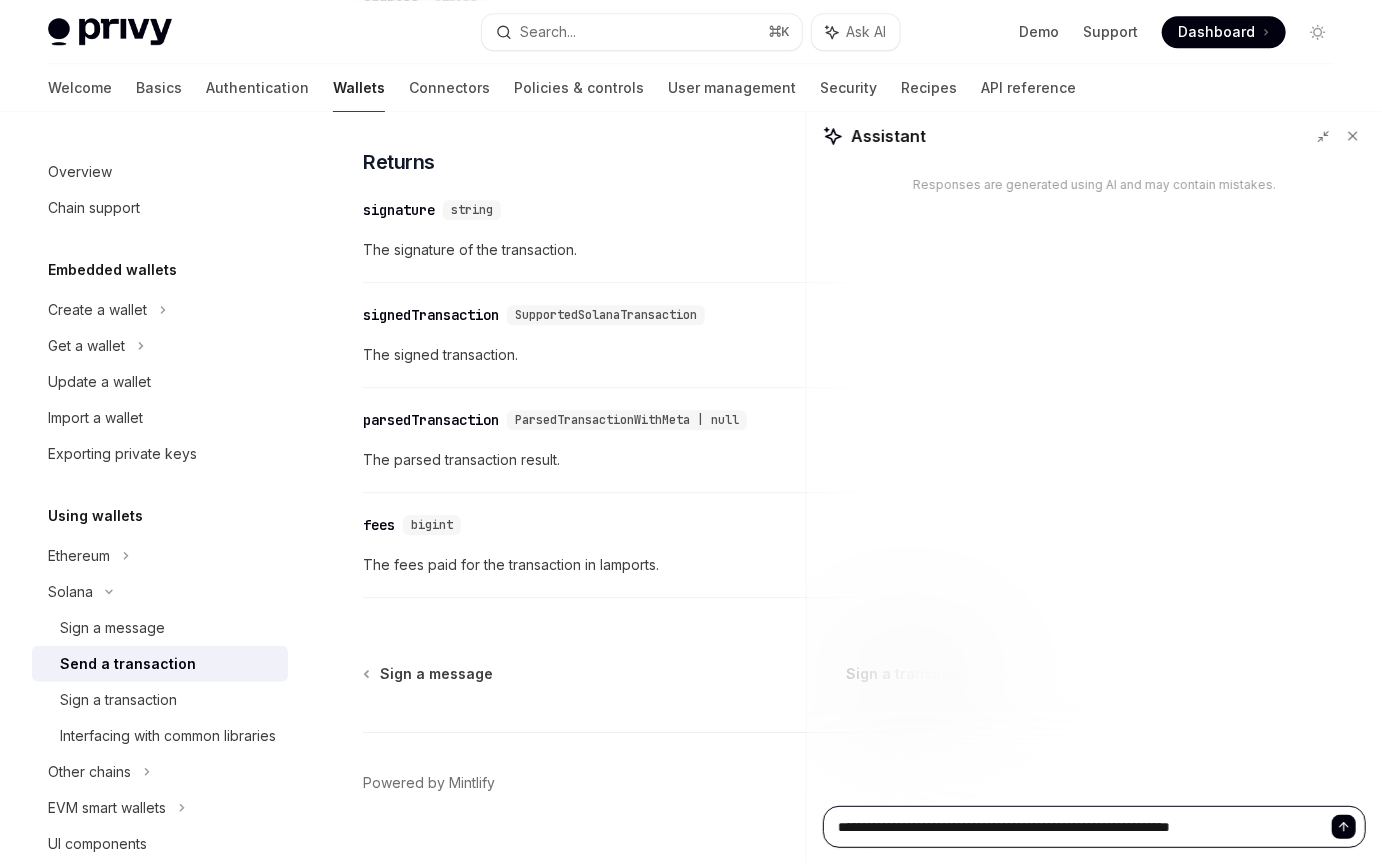 type on "**********" 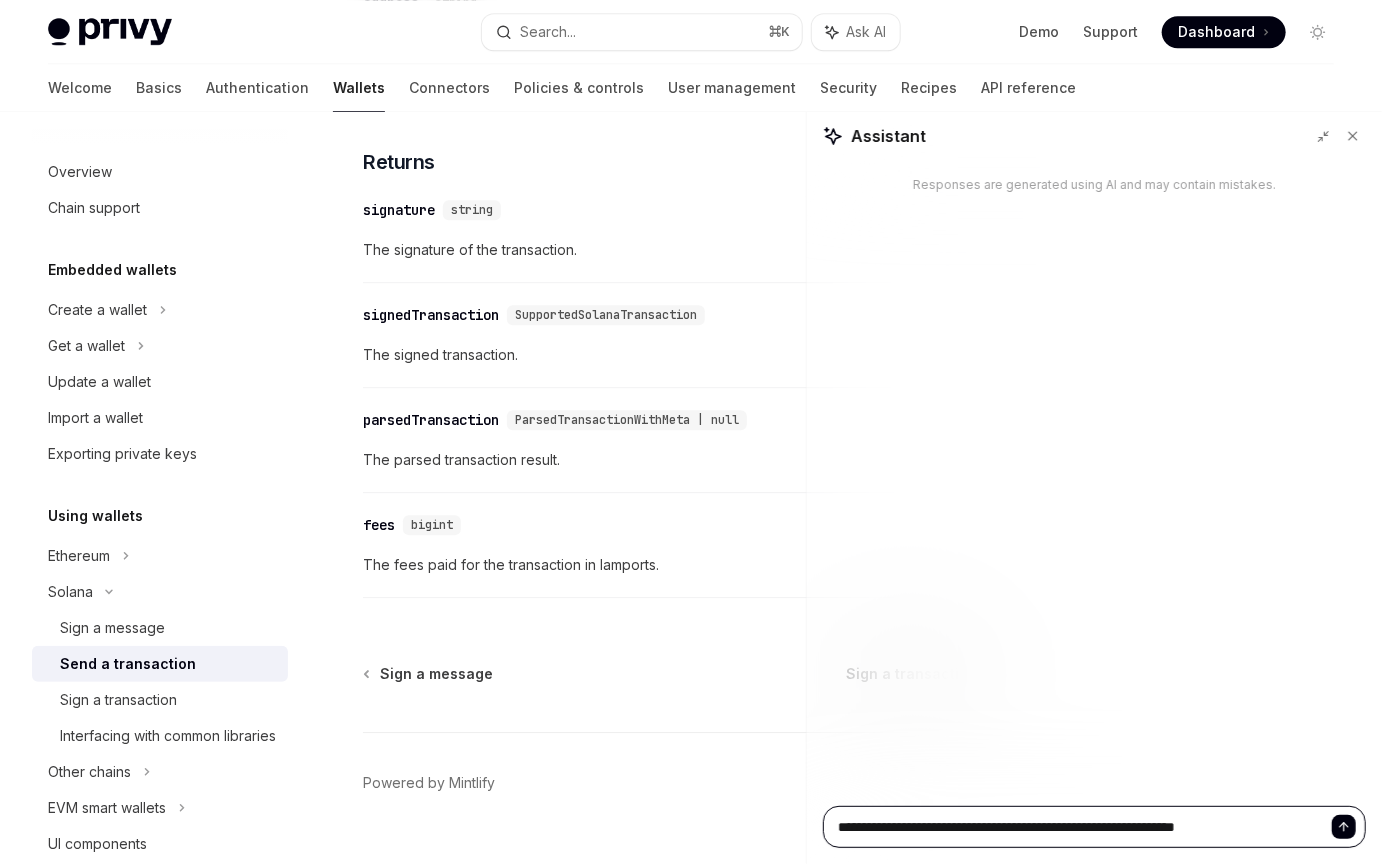 type on "**********" 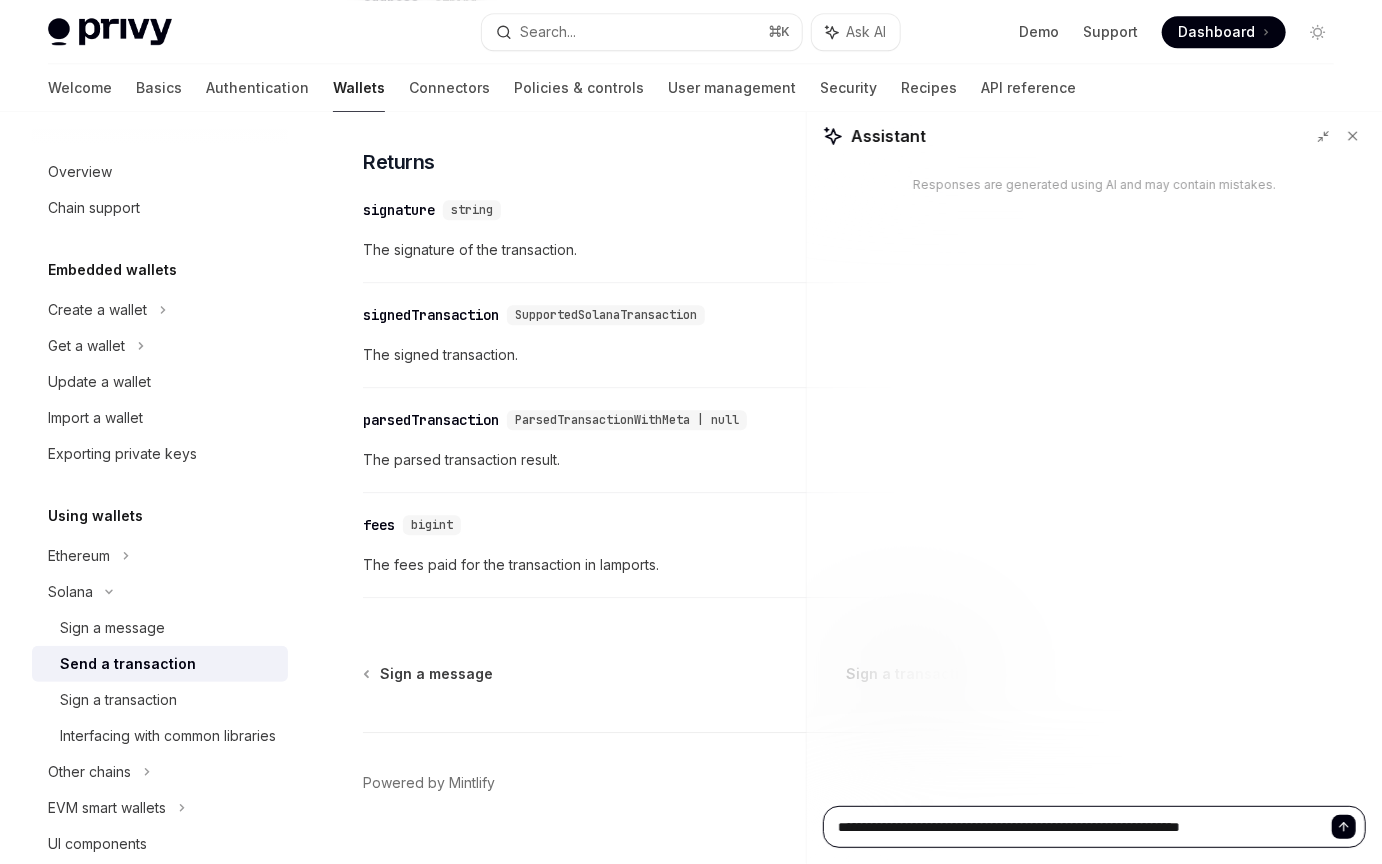 type on "**********" 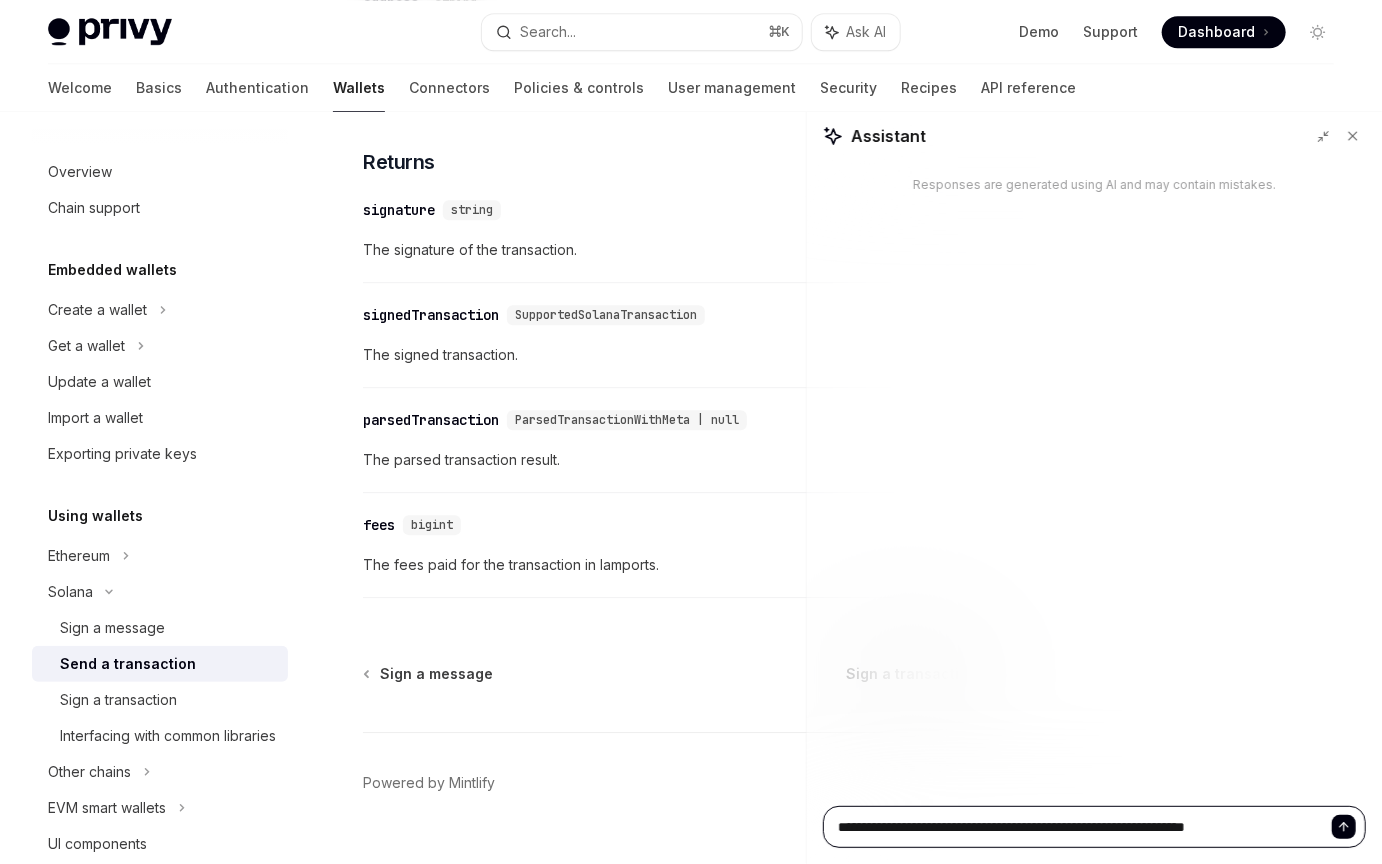 type on "**********" 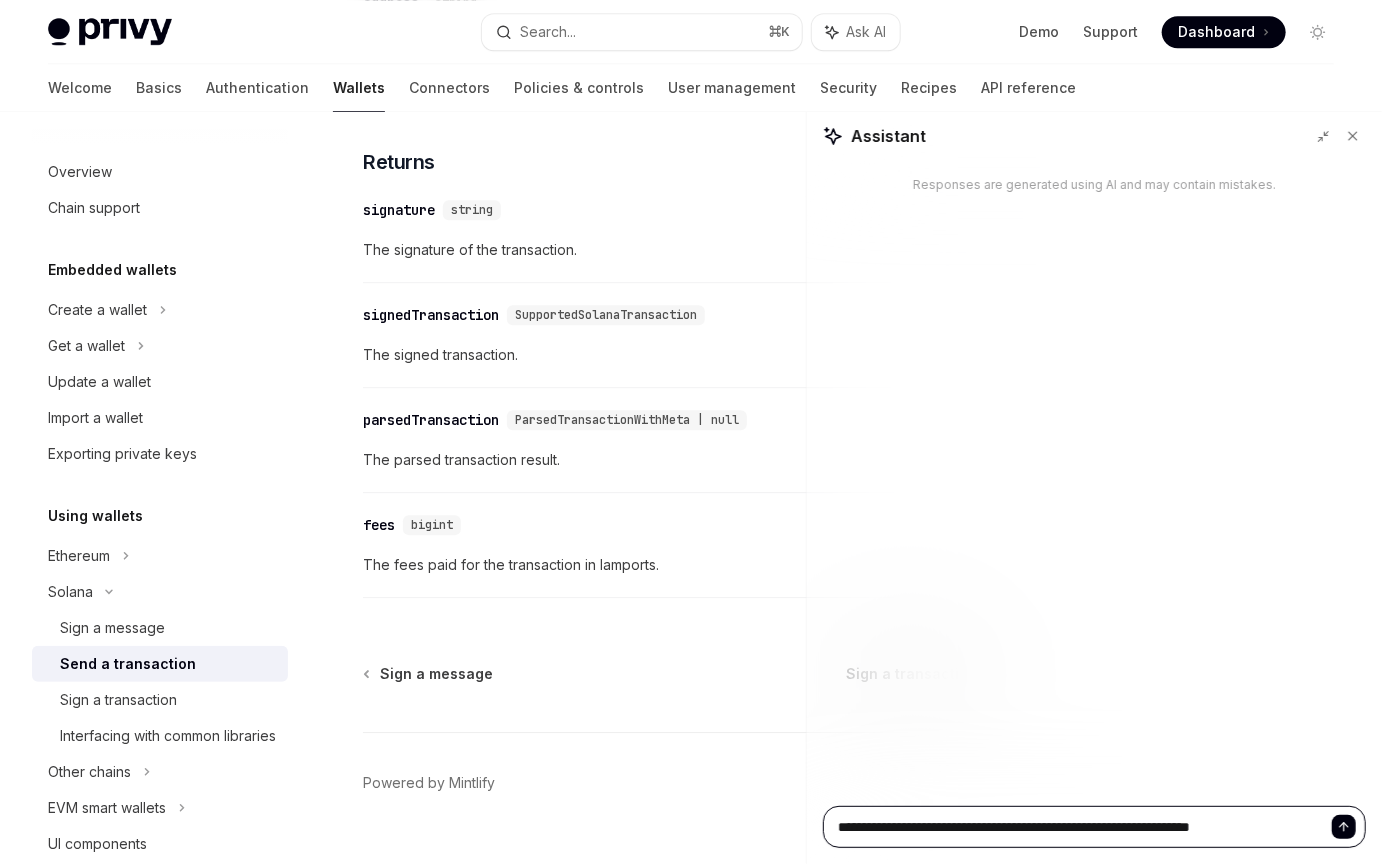 type on "**********" 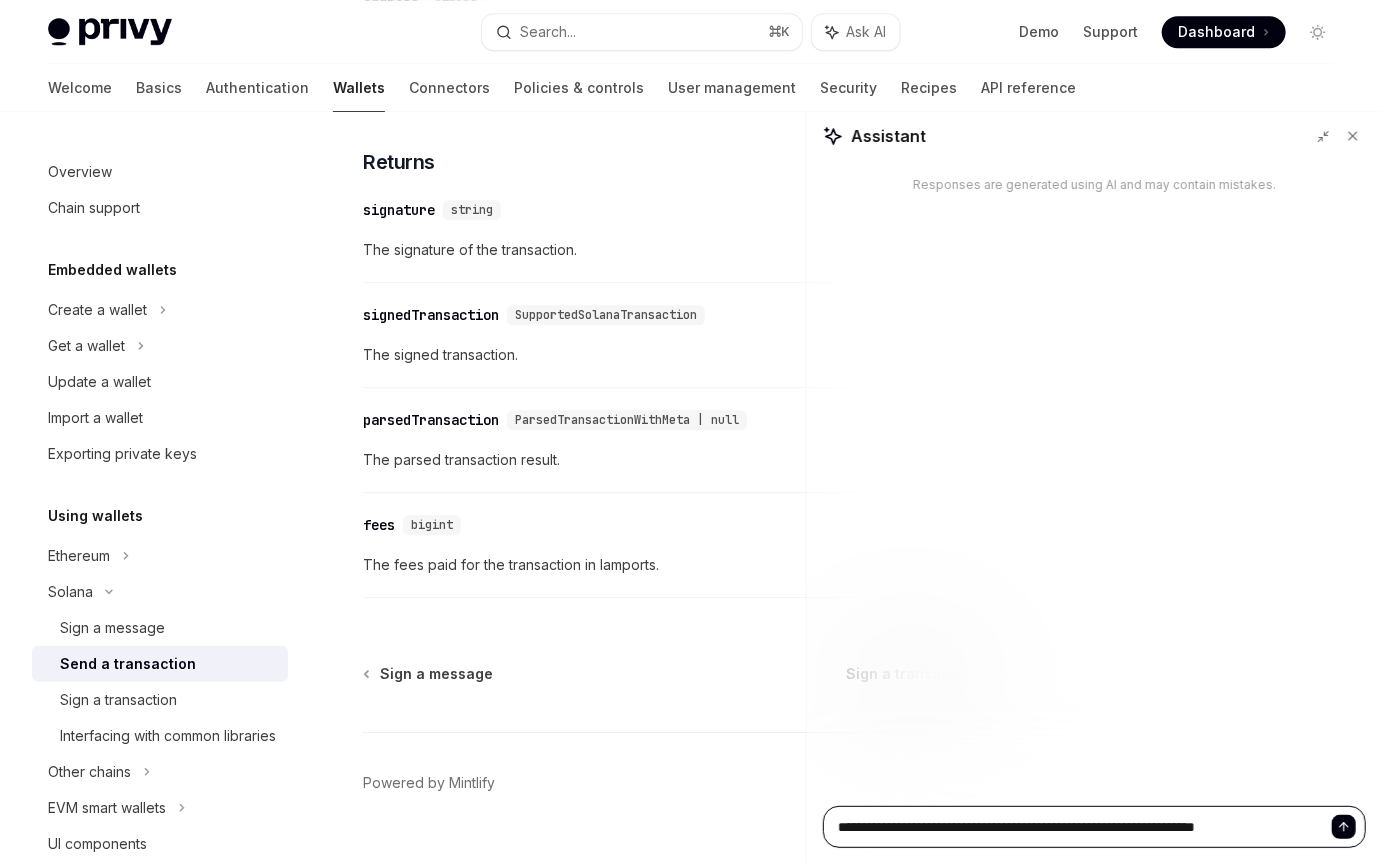 type on "**********" 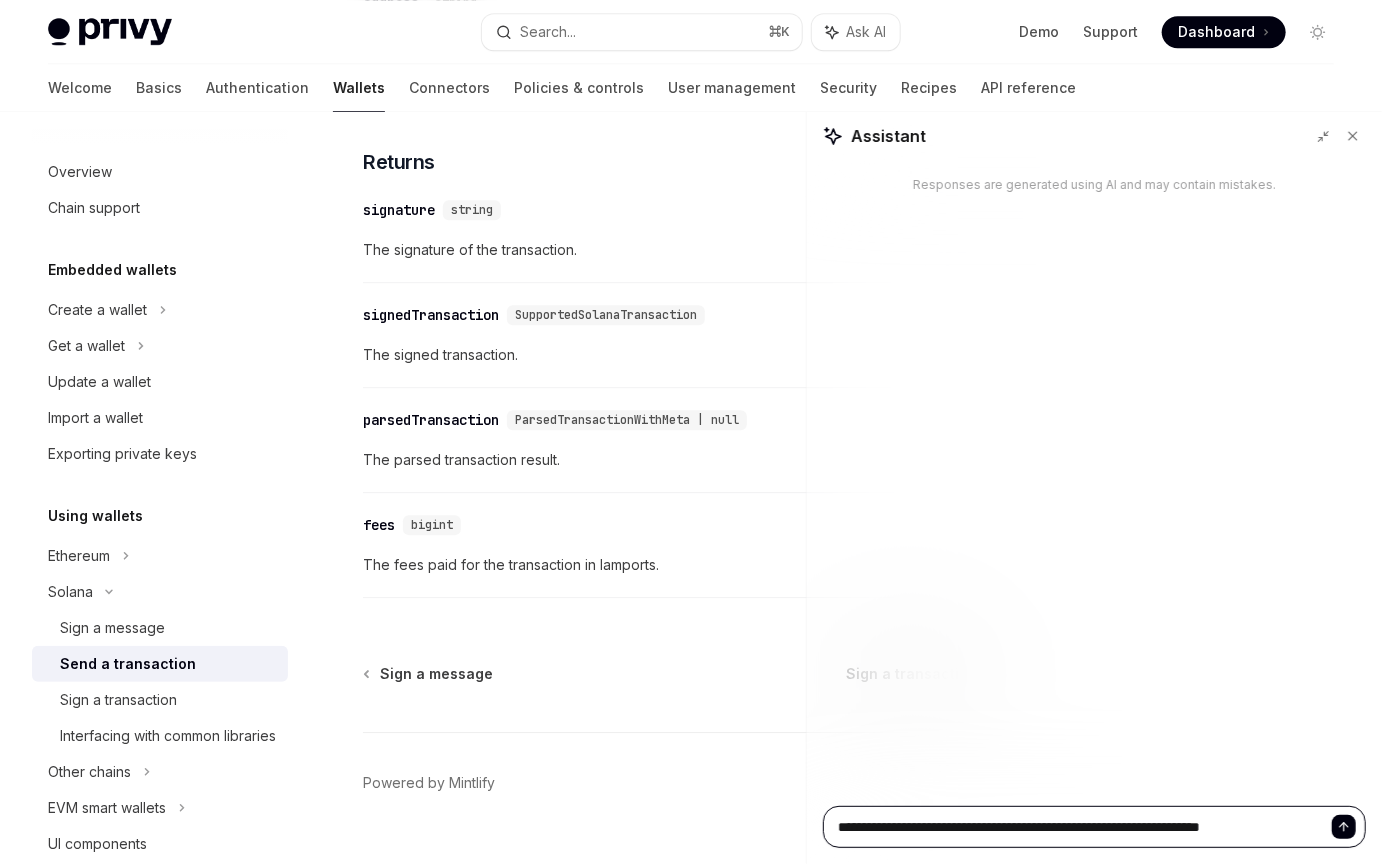 type on "**********" 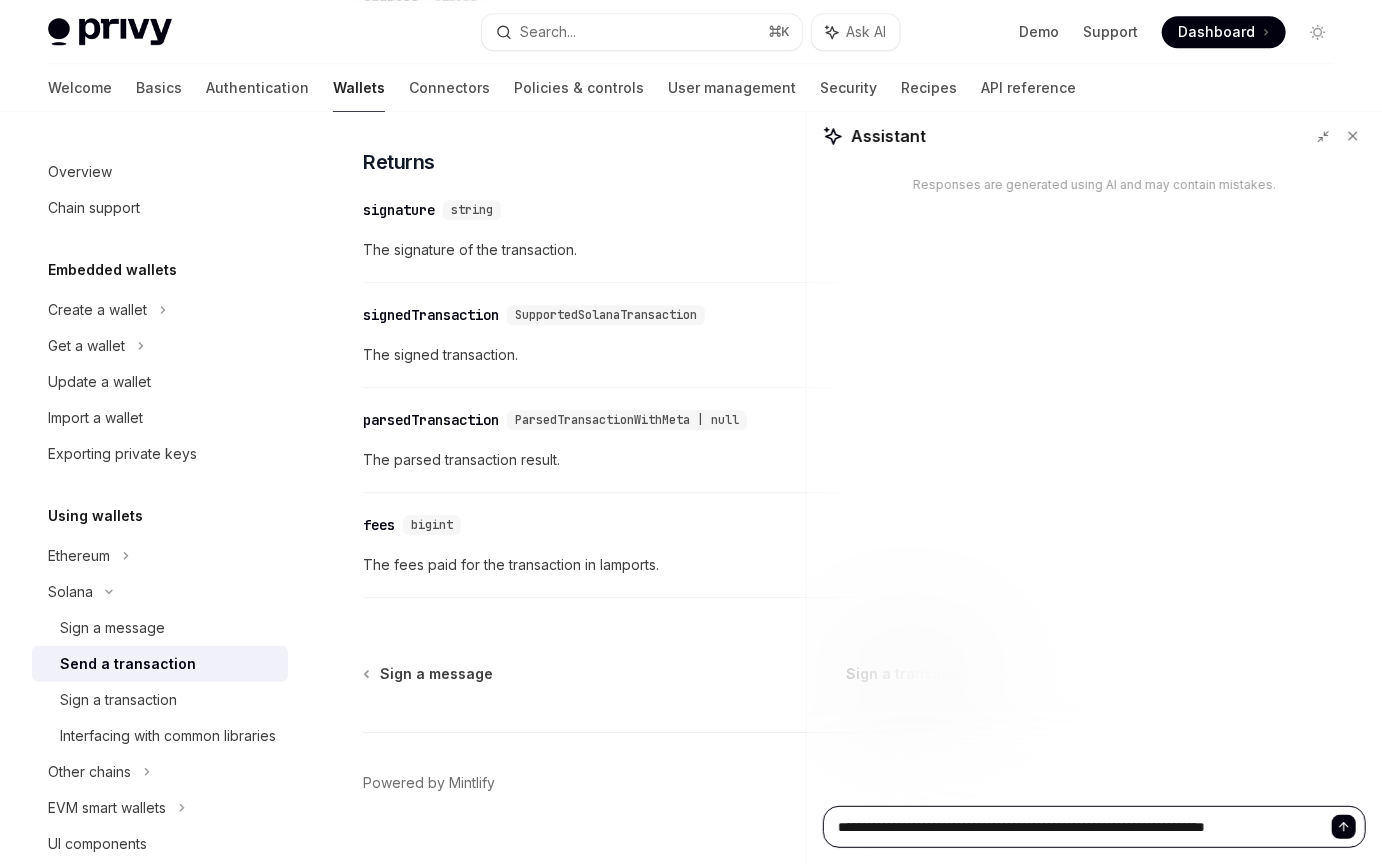 type on "**********" 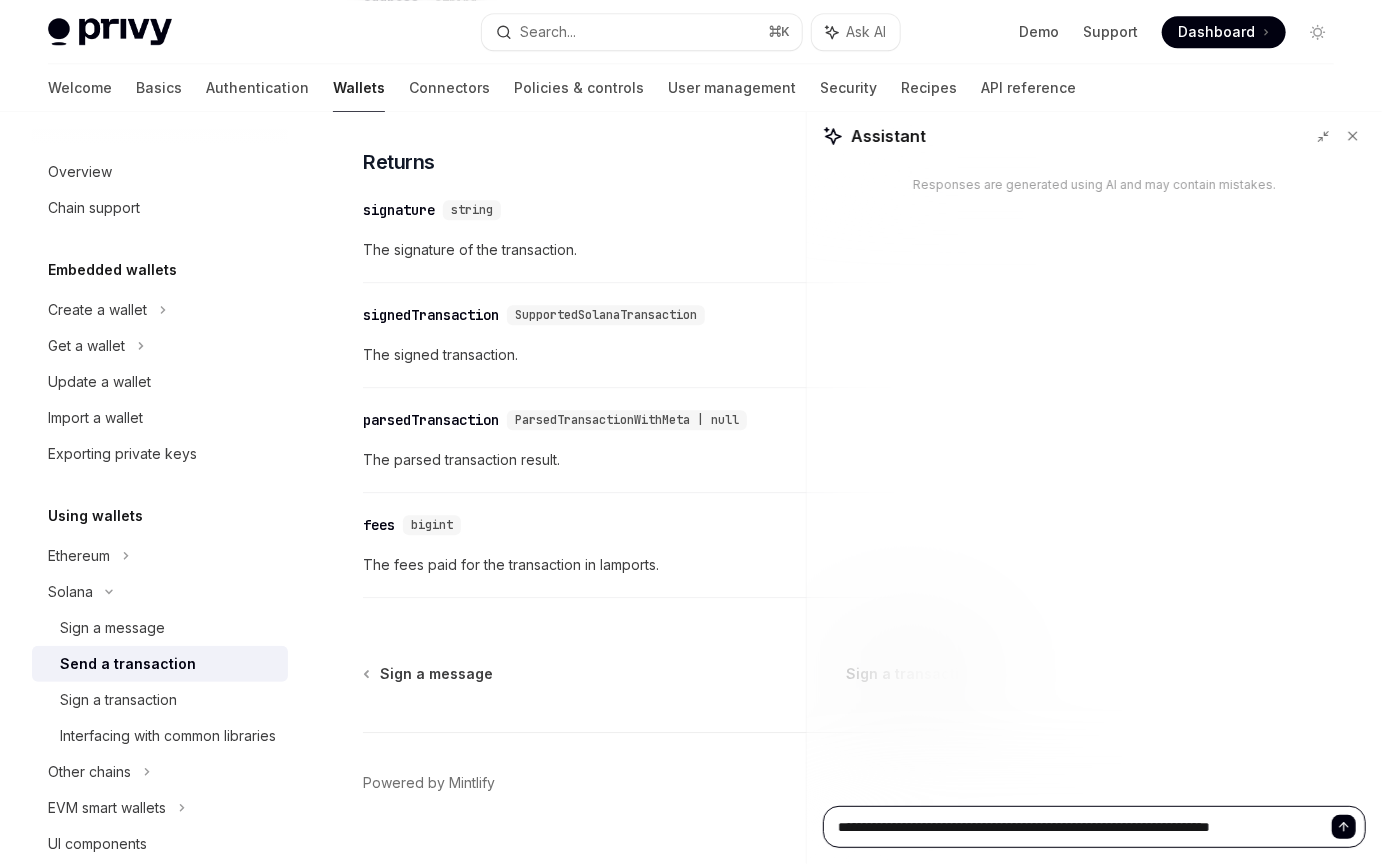 type on "**********" 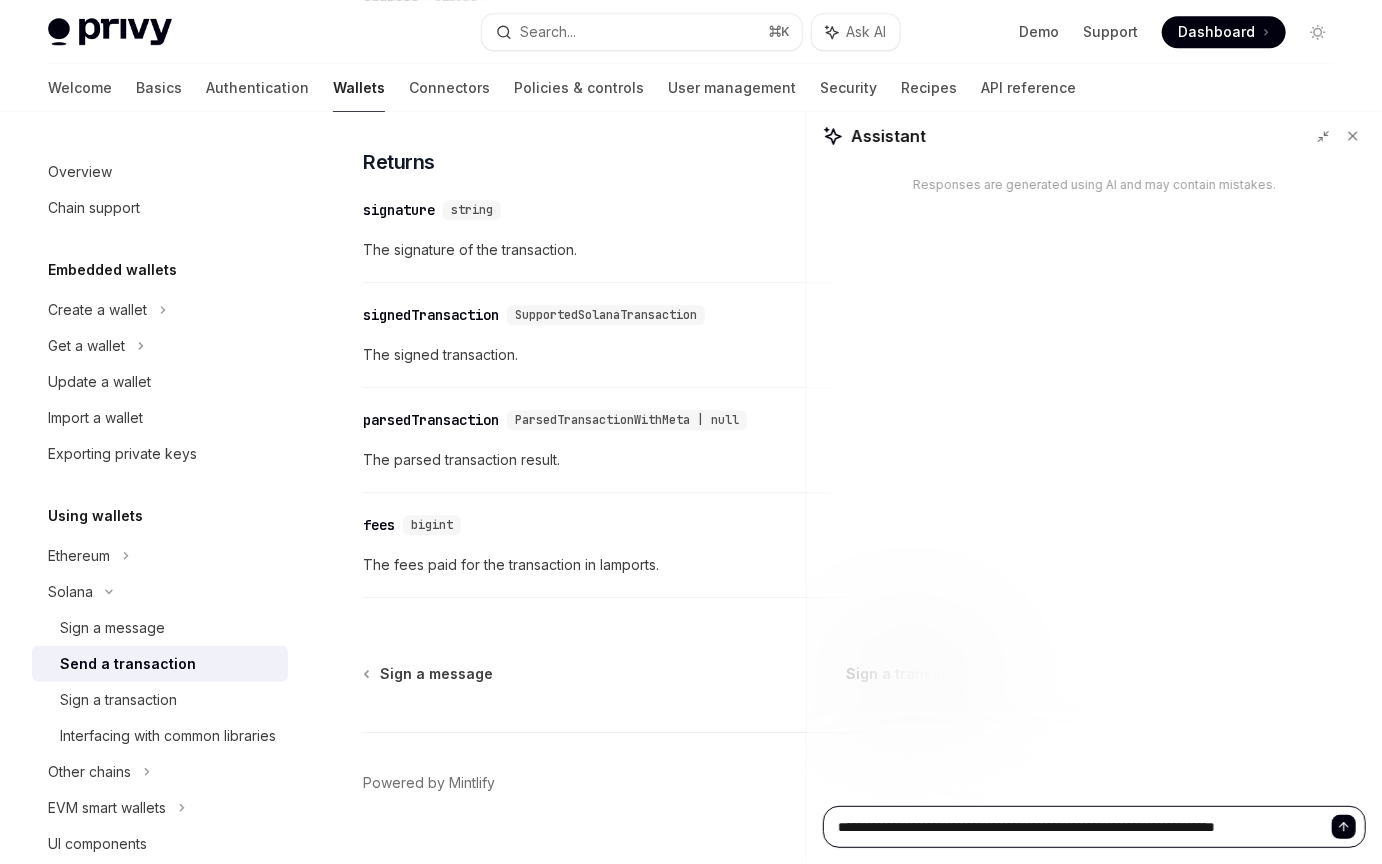 type on "**********" 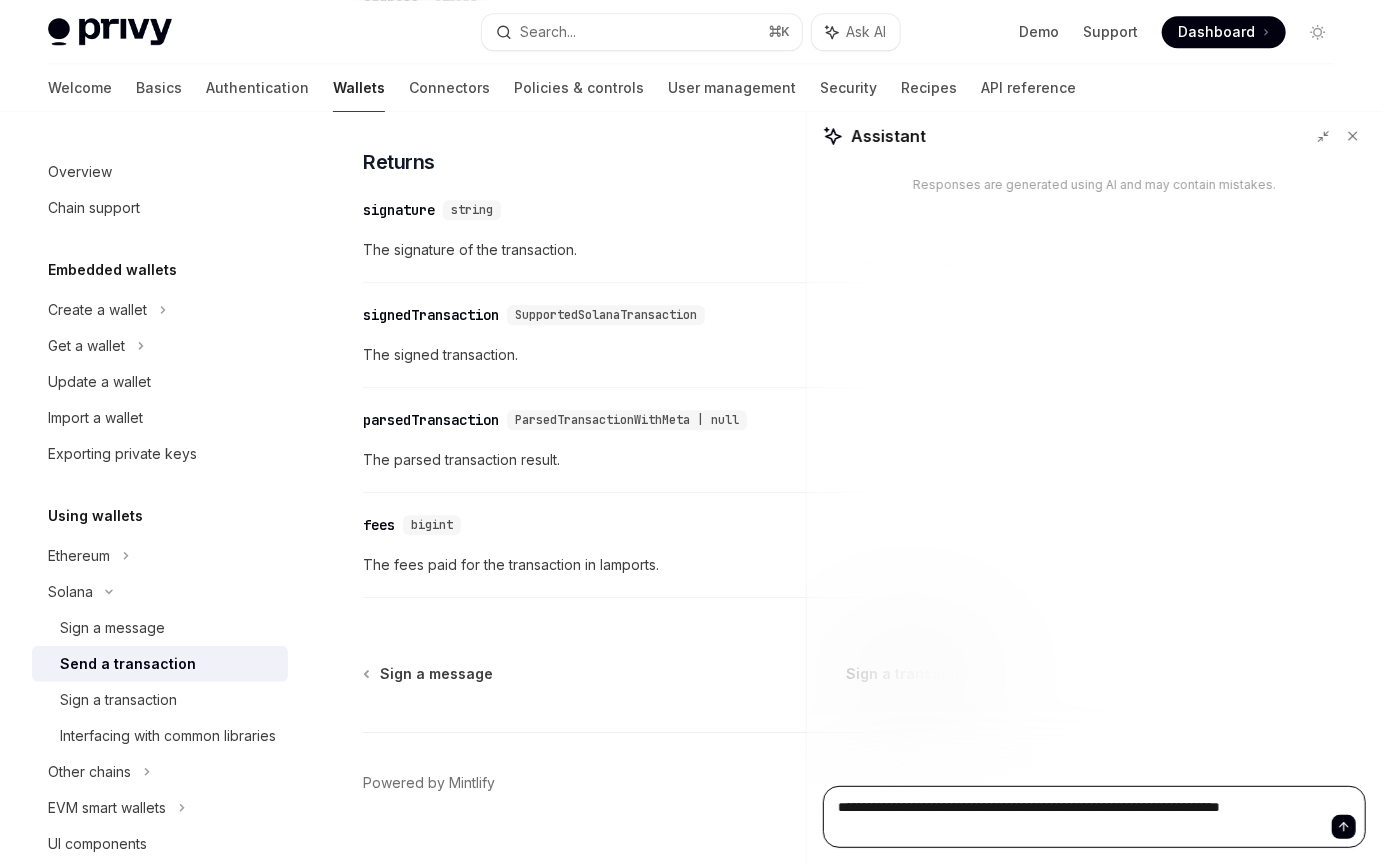 type on "**********" 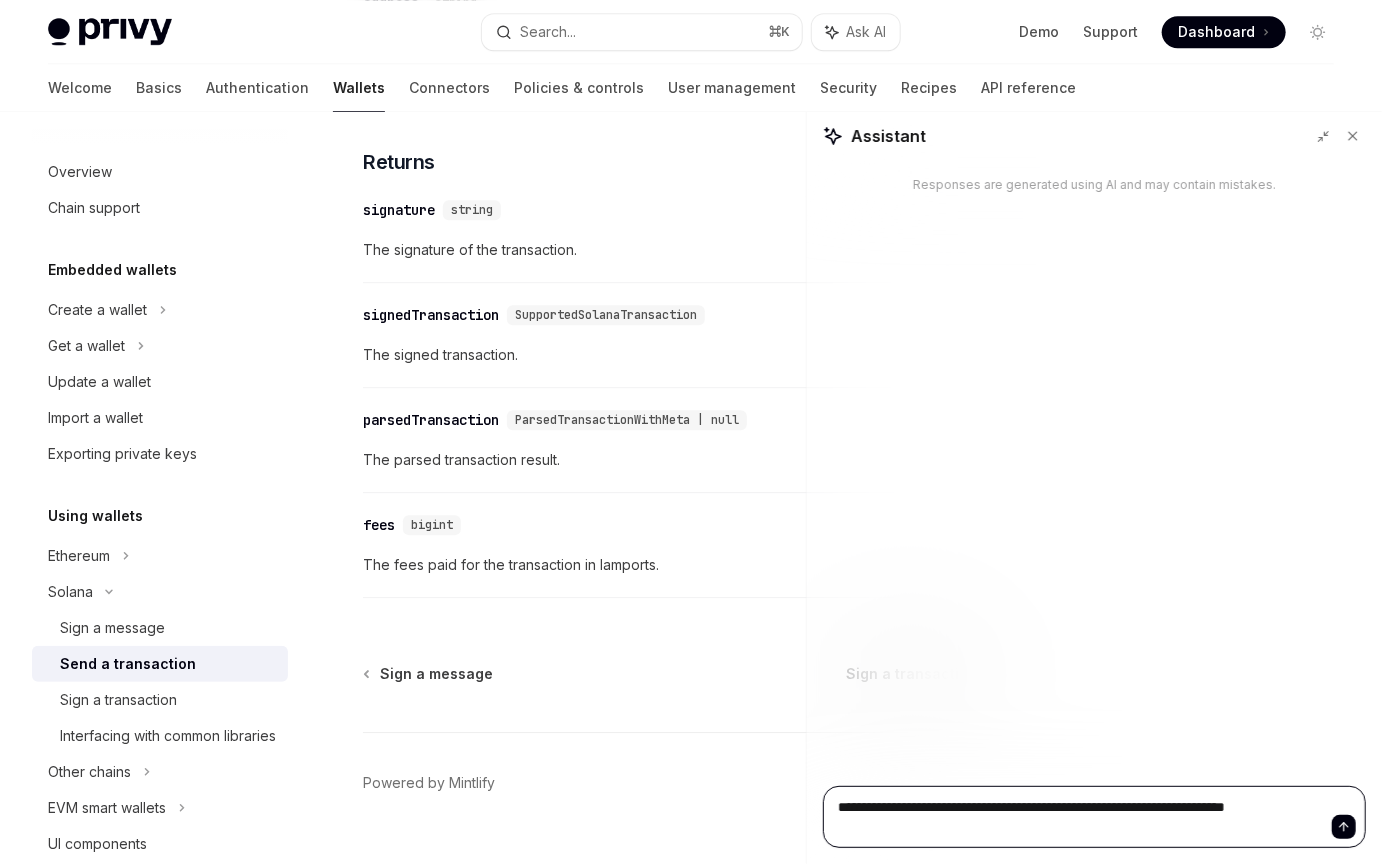type on "**********" 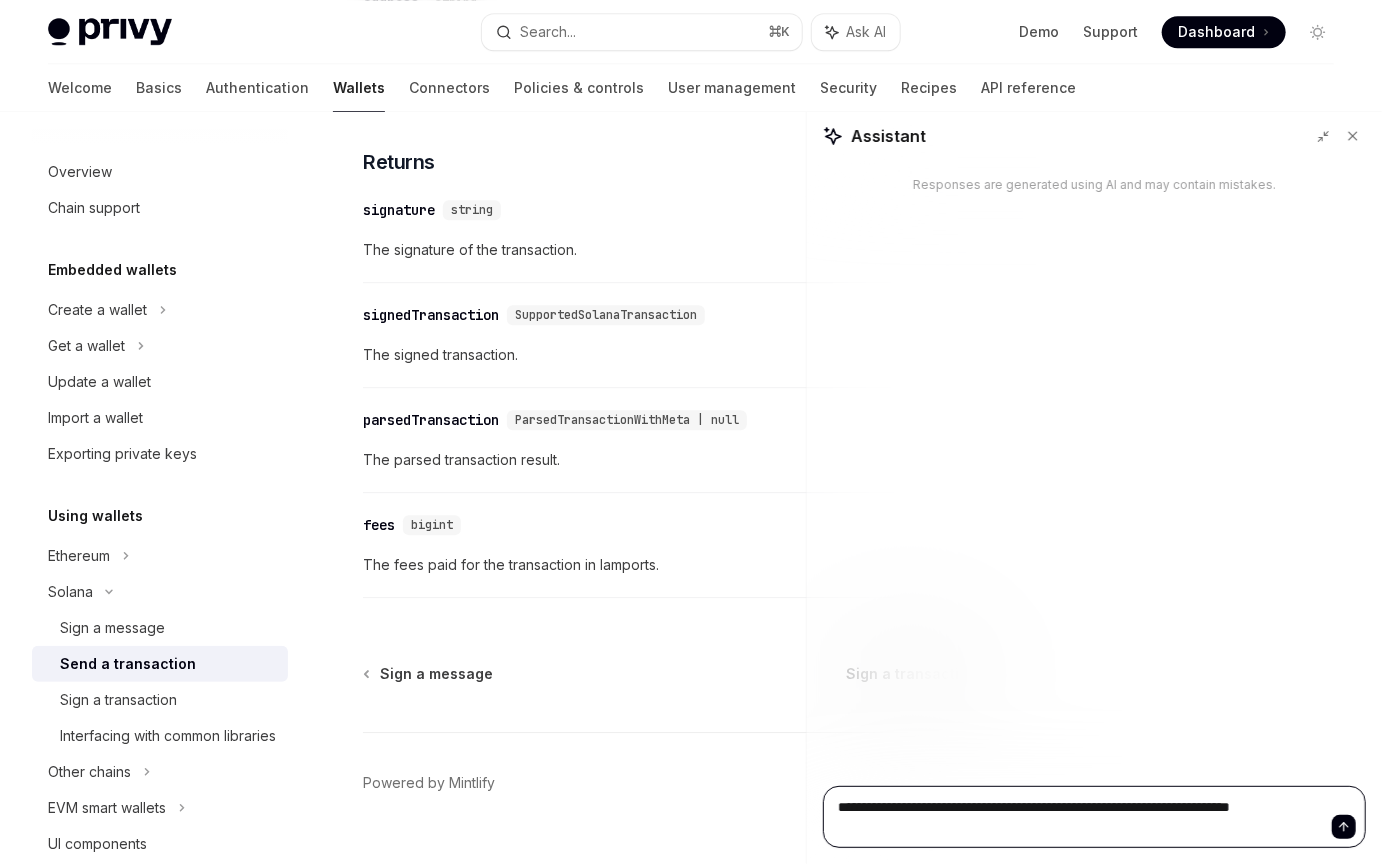 type on "**********" 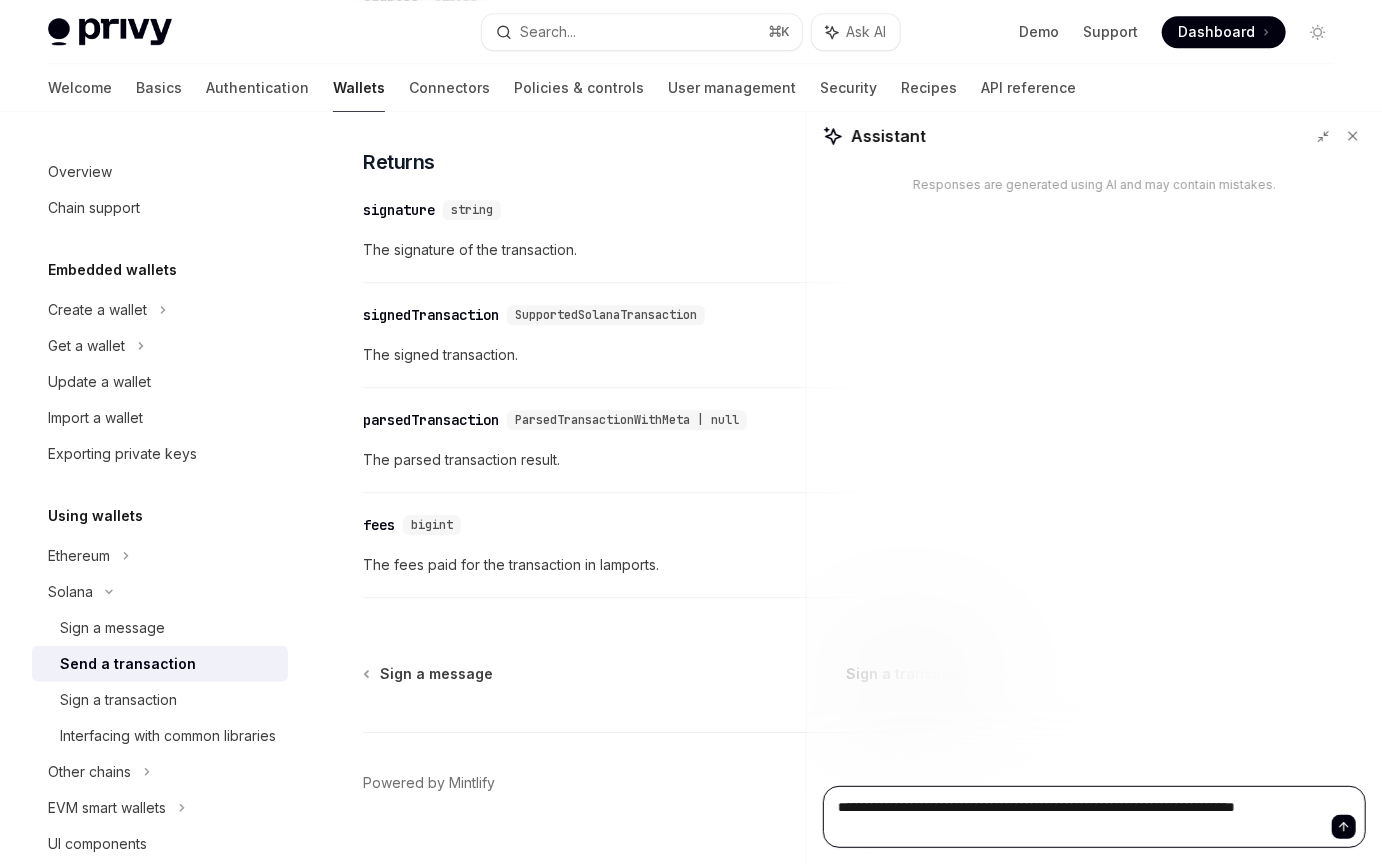 type on "**********" 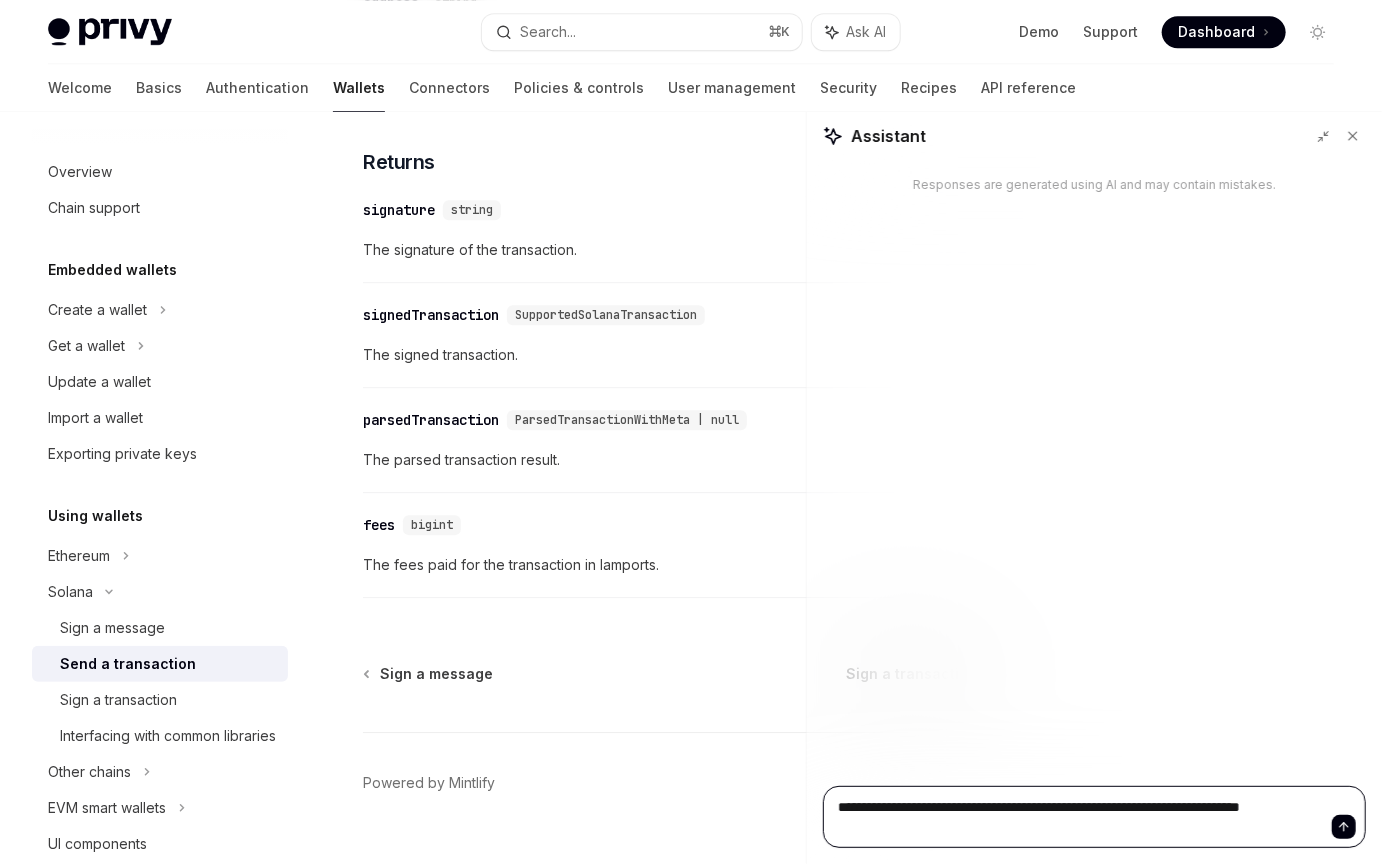 type on "*" 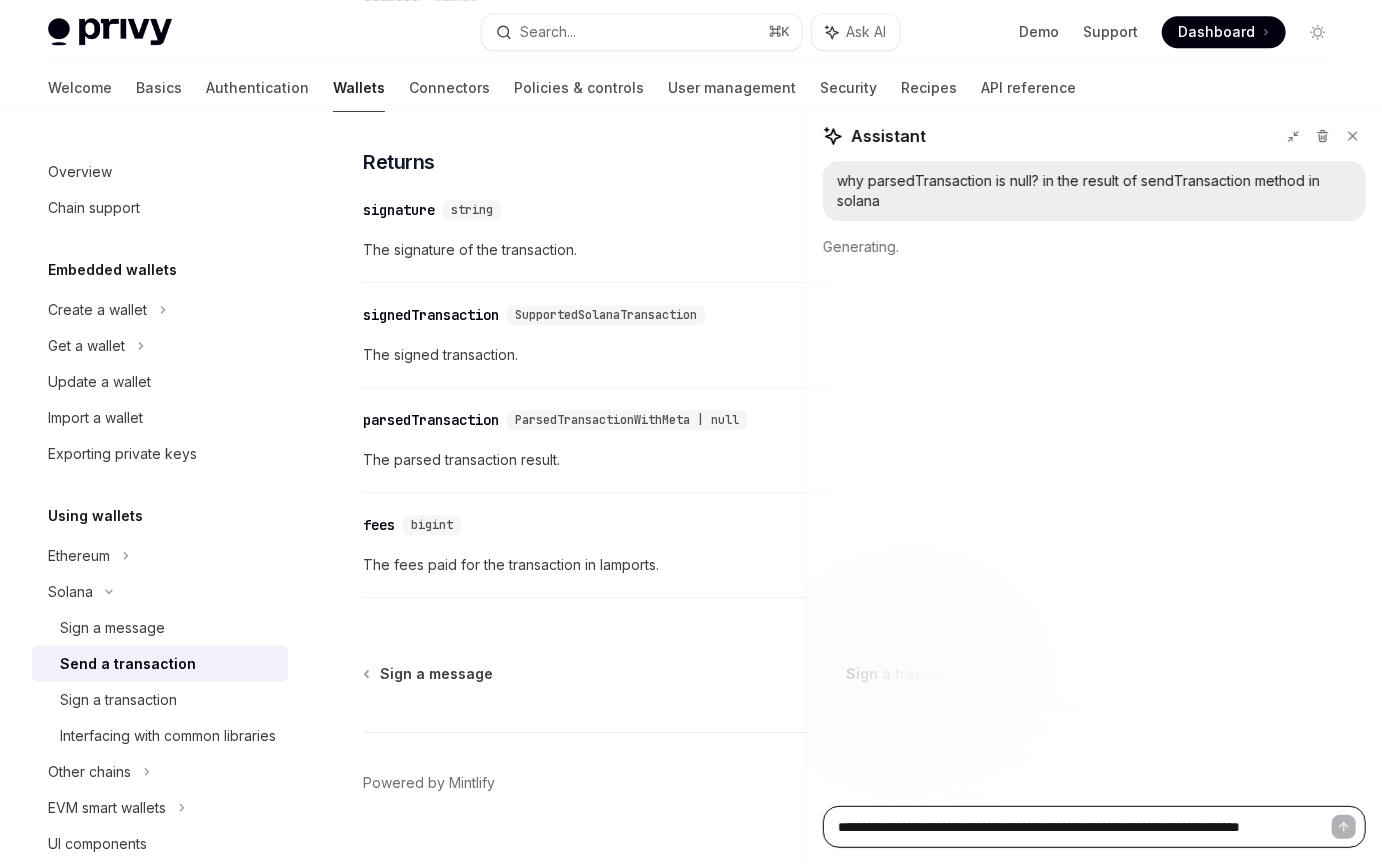 type 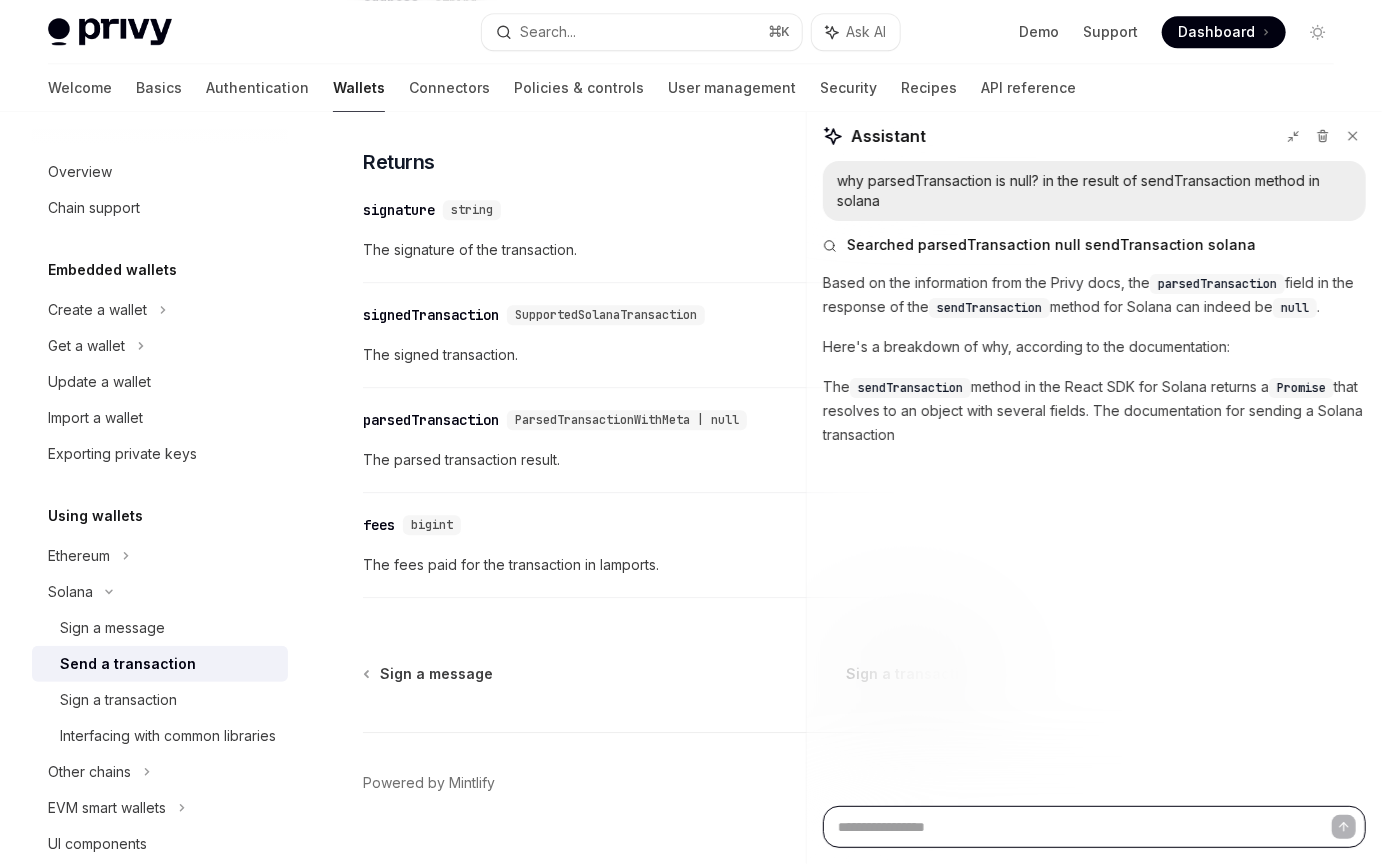 type on "*" 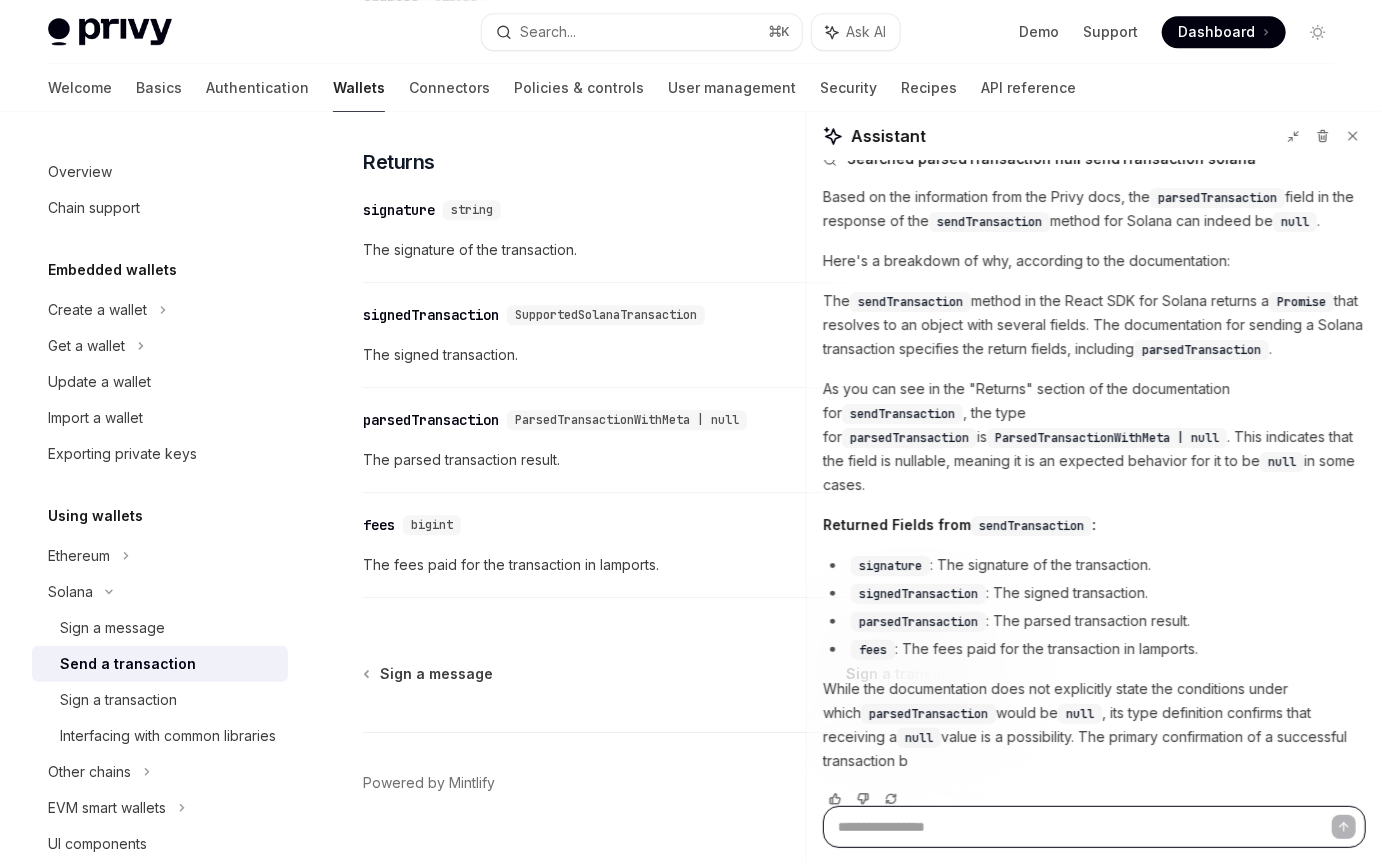 scroll, scrollTop: 126, scrollLeft: 0, axis: vertical 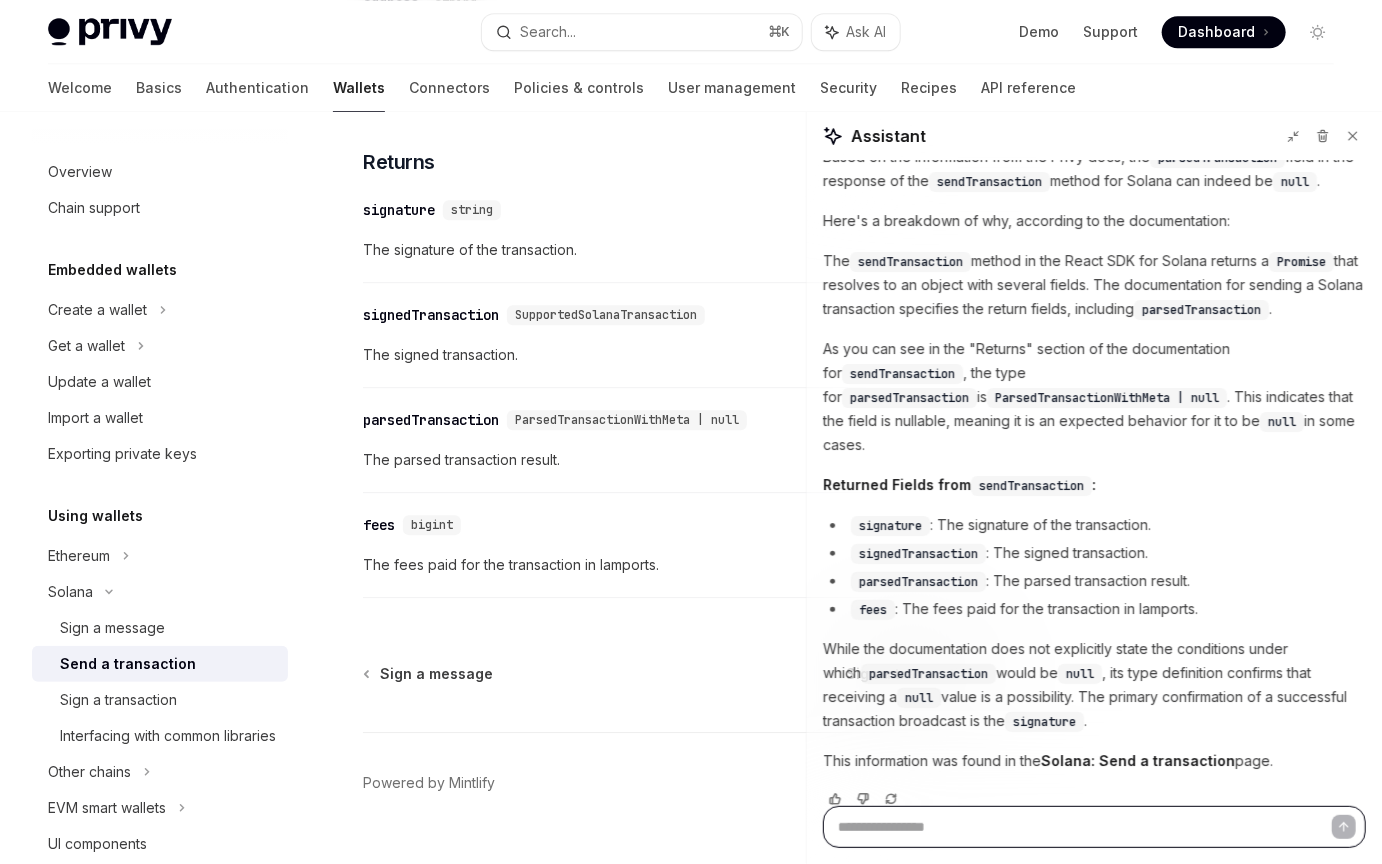 type on "*" 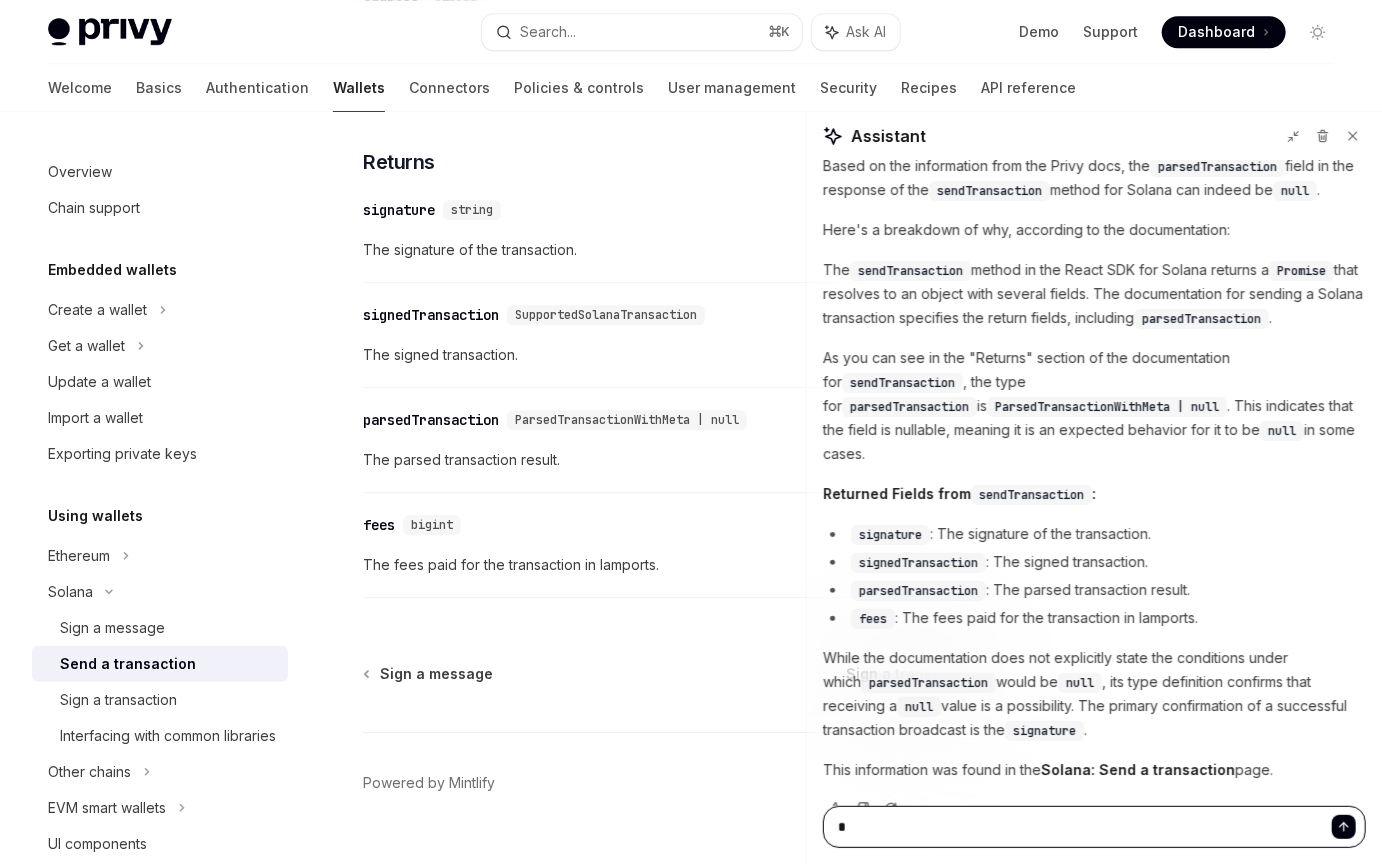 scroll, scrollTop: 118, scrollLeft: 0, axis: vertical 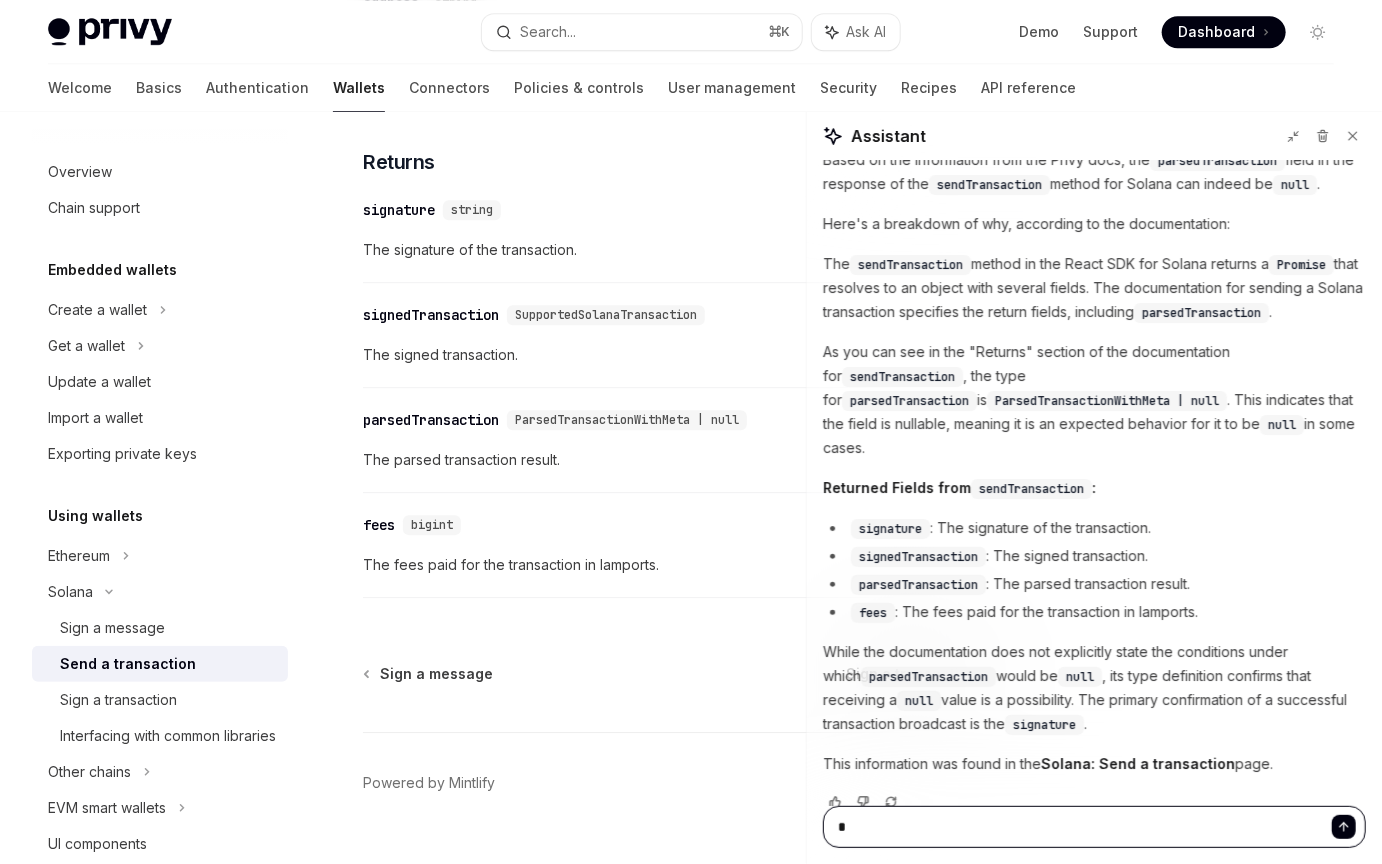 type on "**" 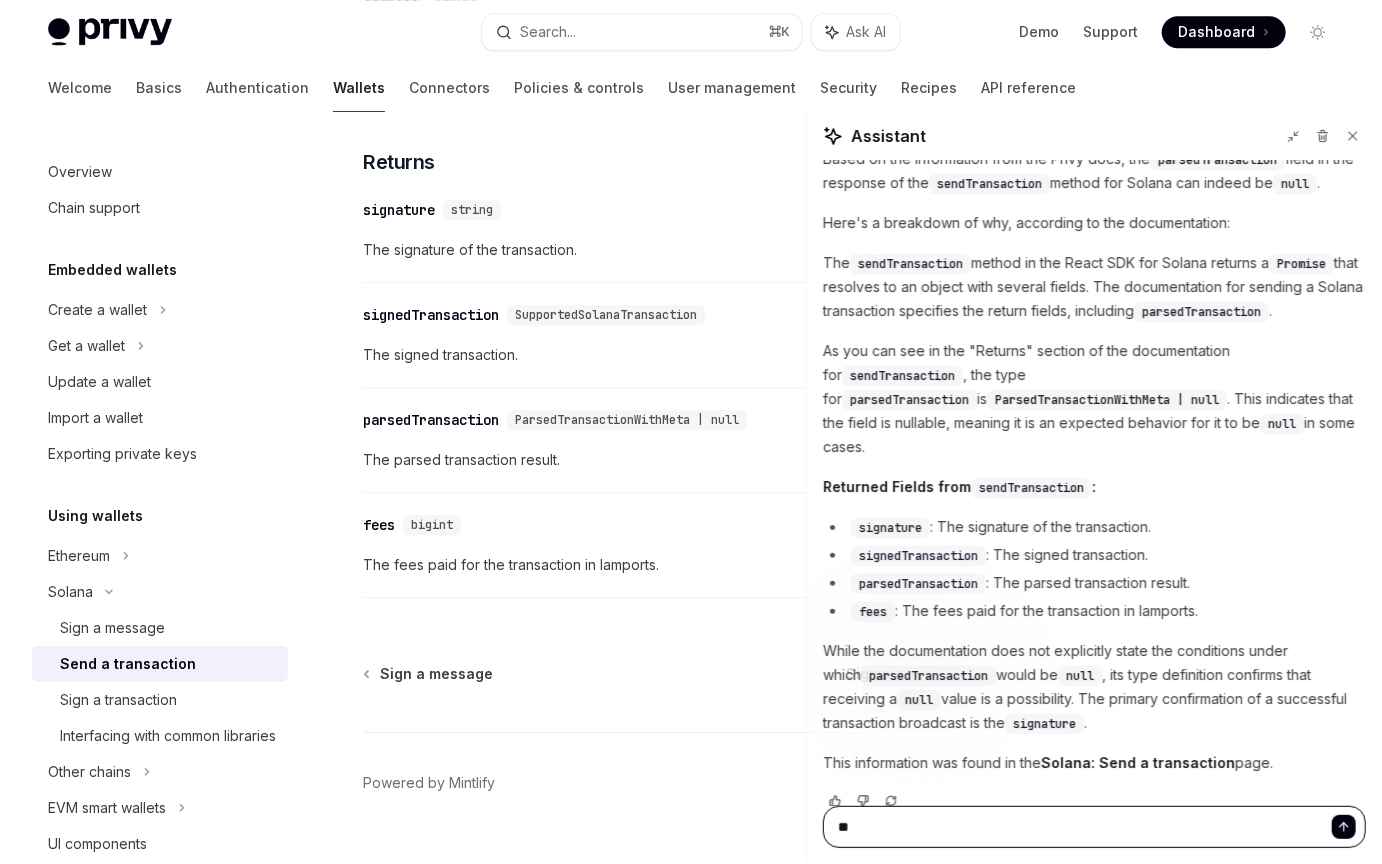 scroll, scrollTop: 126, scrollLeft: 0, axis: vertical 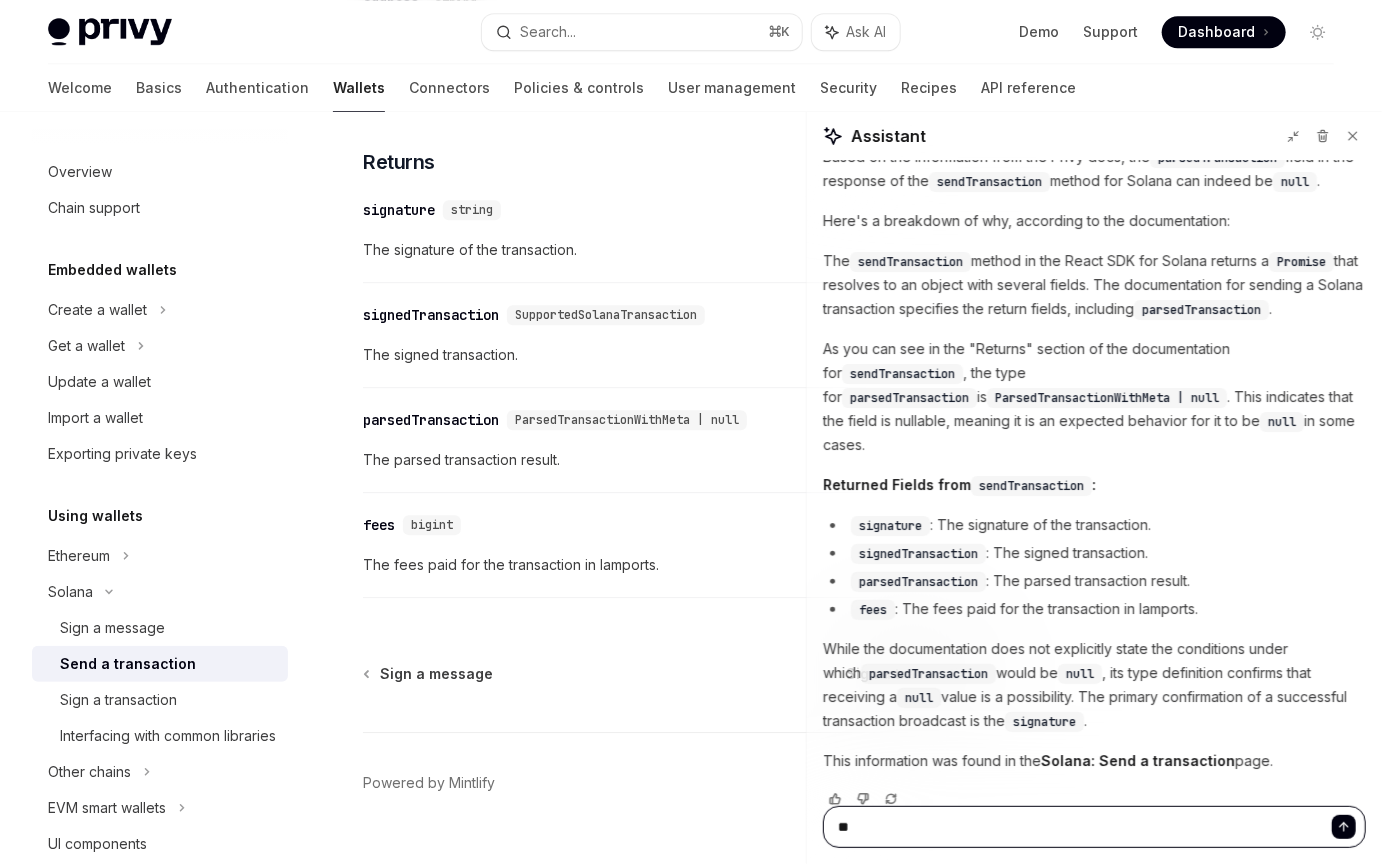 type on "*" 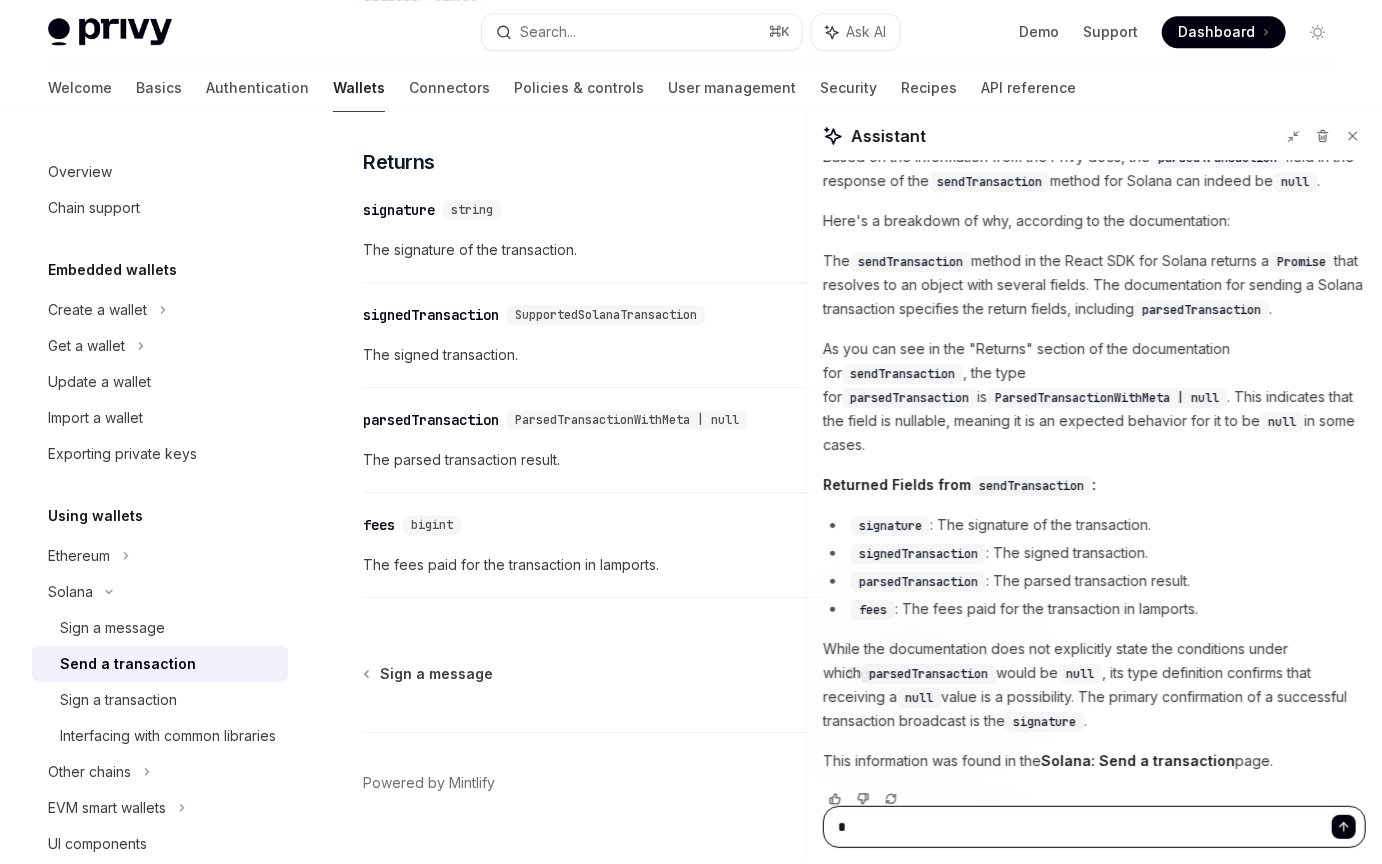 type 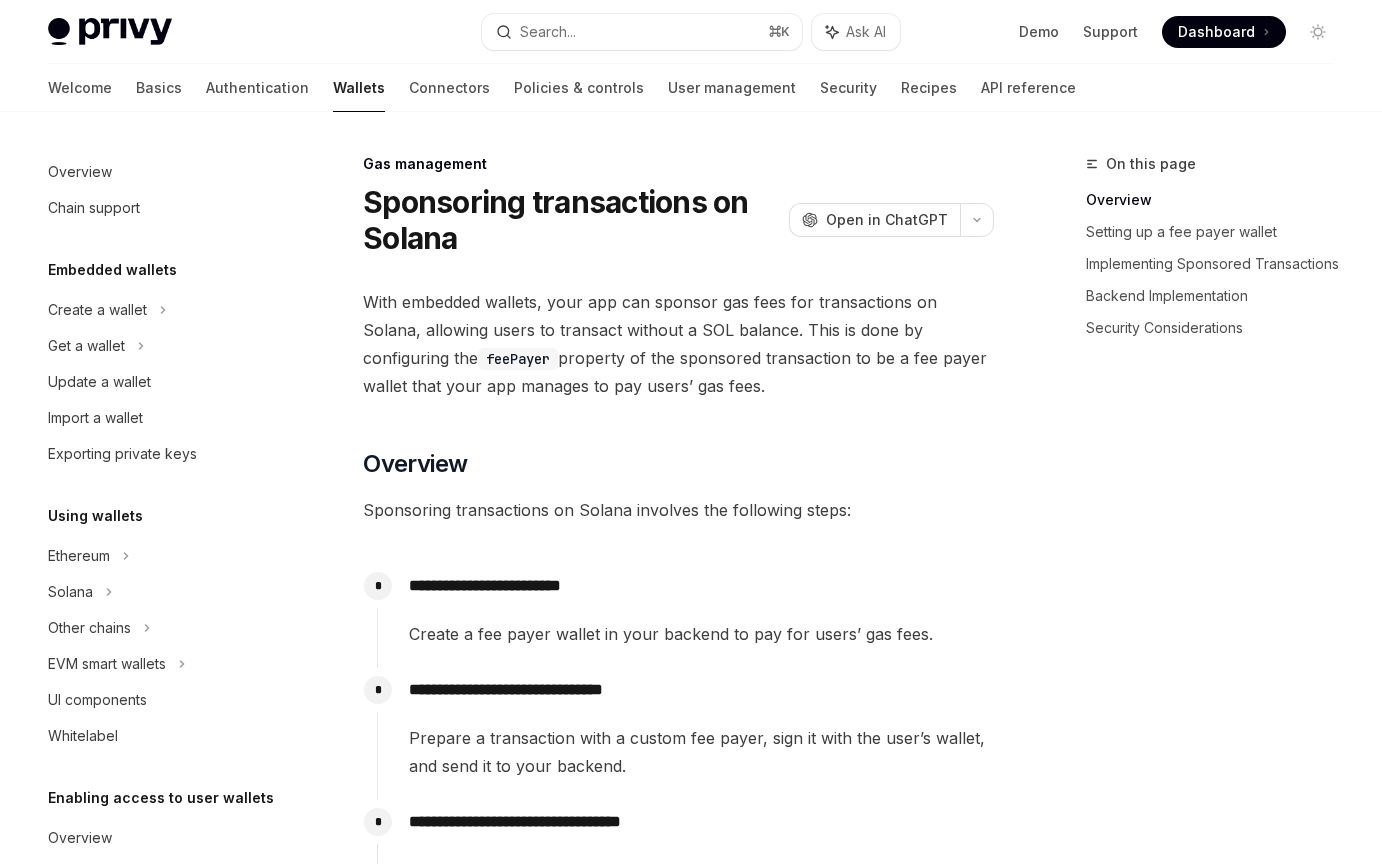 scroll, scrollTop: 670, scrollLeft: 0, axis: vertical 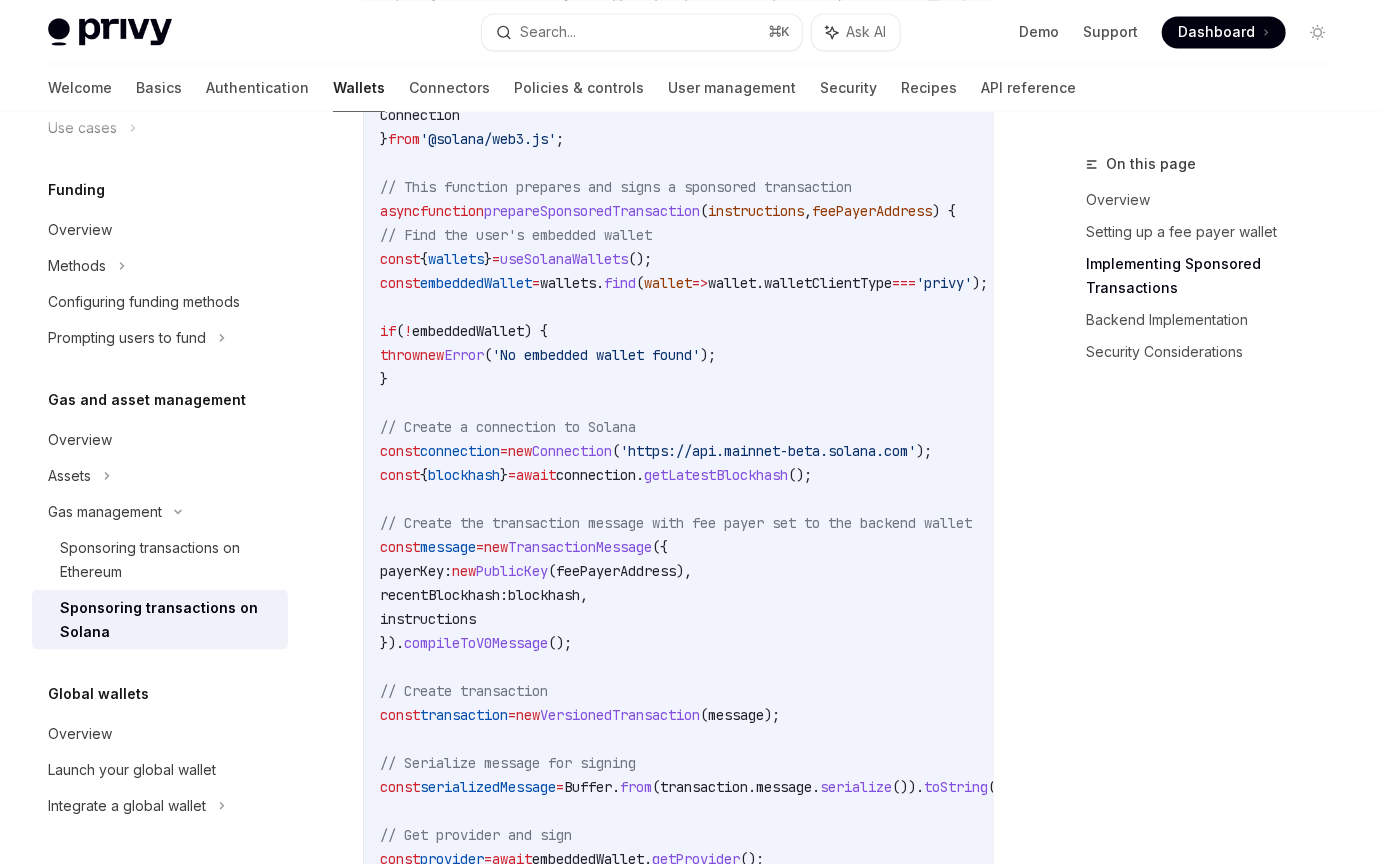 click on "feePayerAddress" at bounding box center (616, 571) 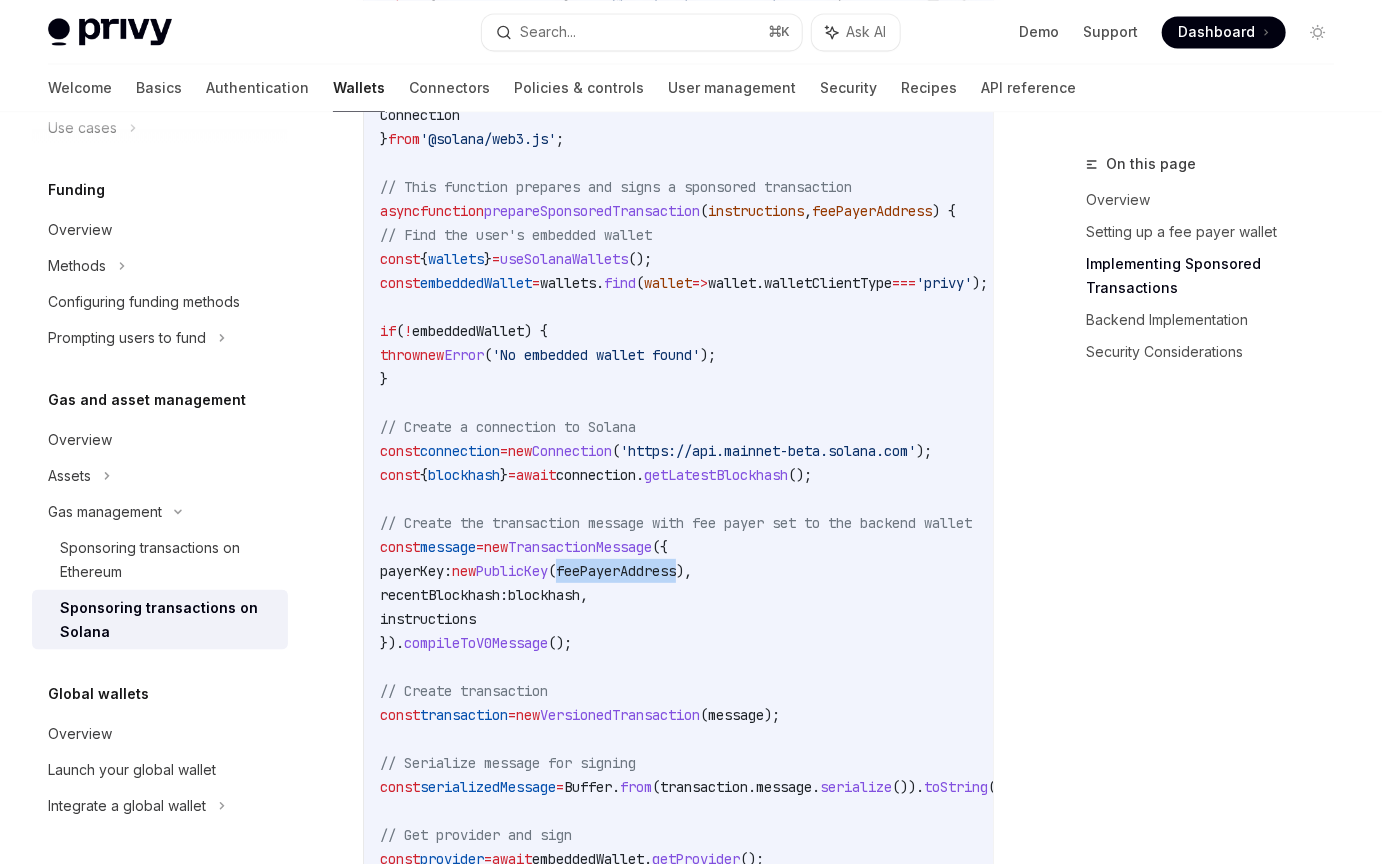 click on "feePayerAddress" at bounding box center (616, 571) 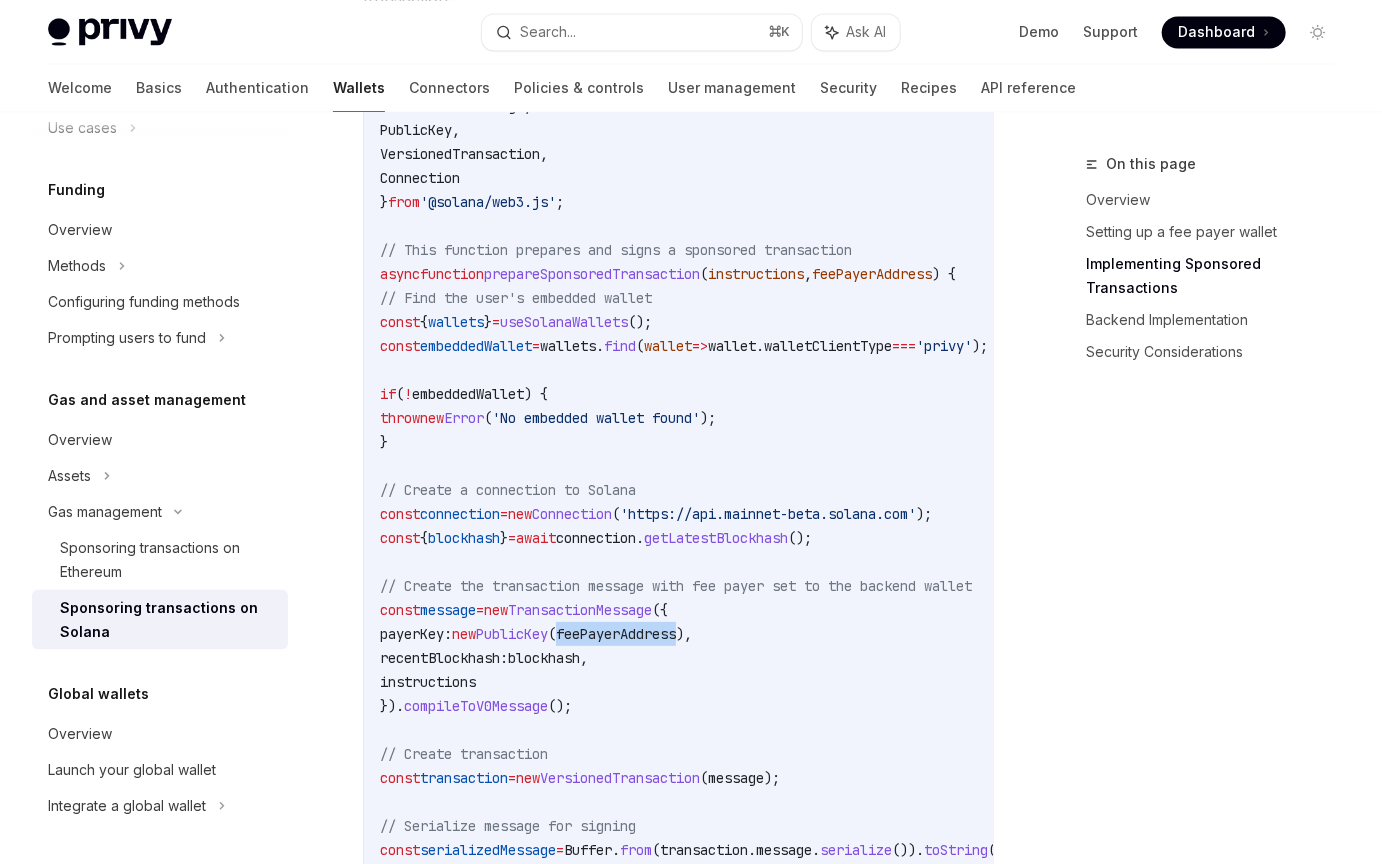 scroll, scrollTop: 1892, scrollLeft: 0, axis: vertical 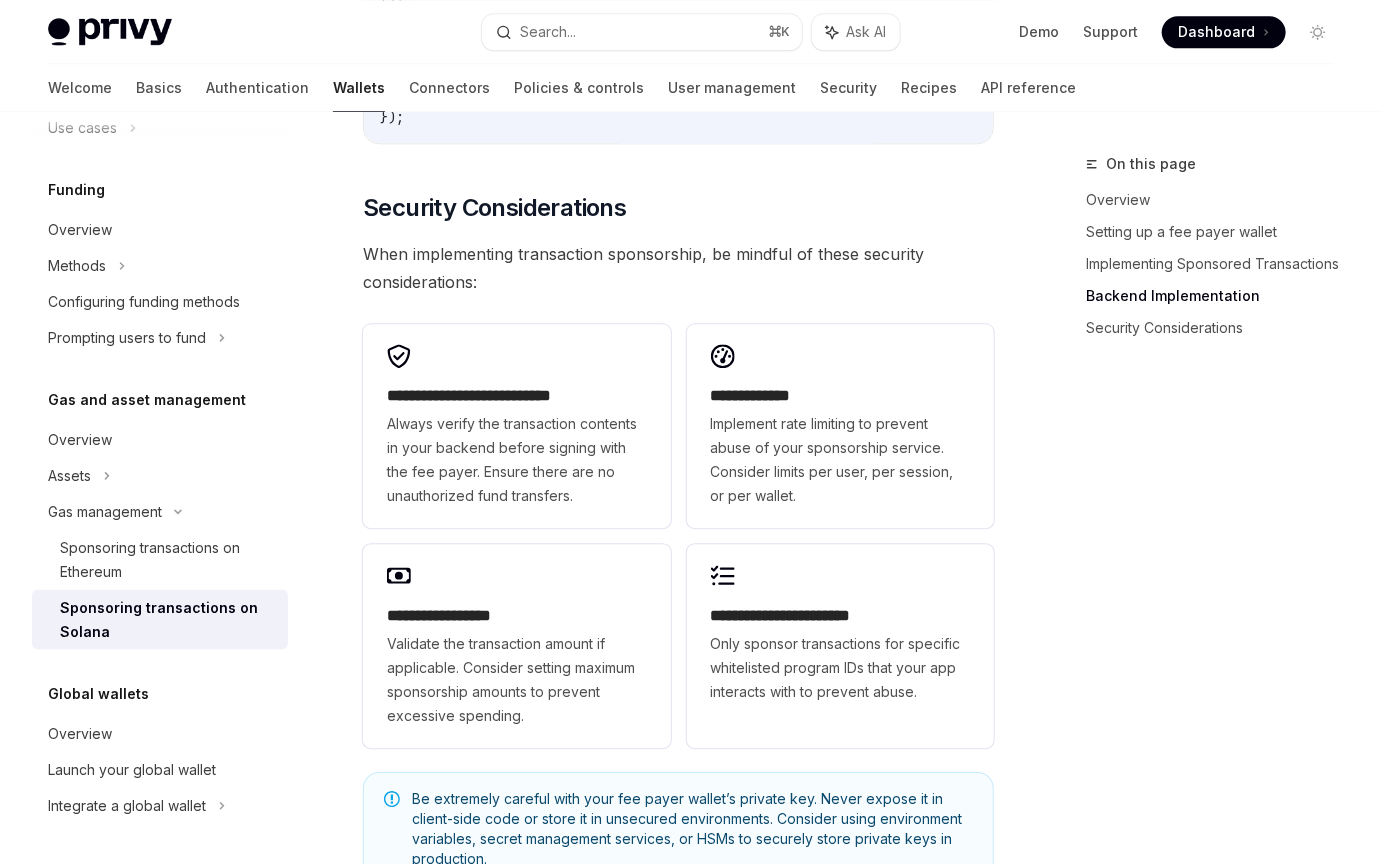 click on "When implementing transaction sponsorship, be mindful of these security considerations:" at bounding box center [678, 268] 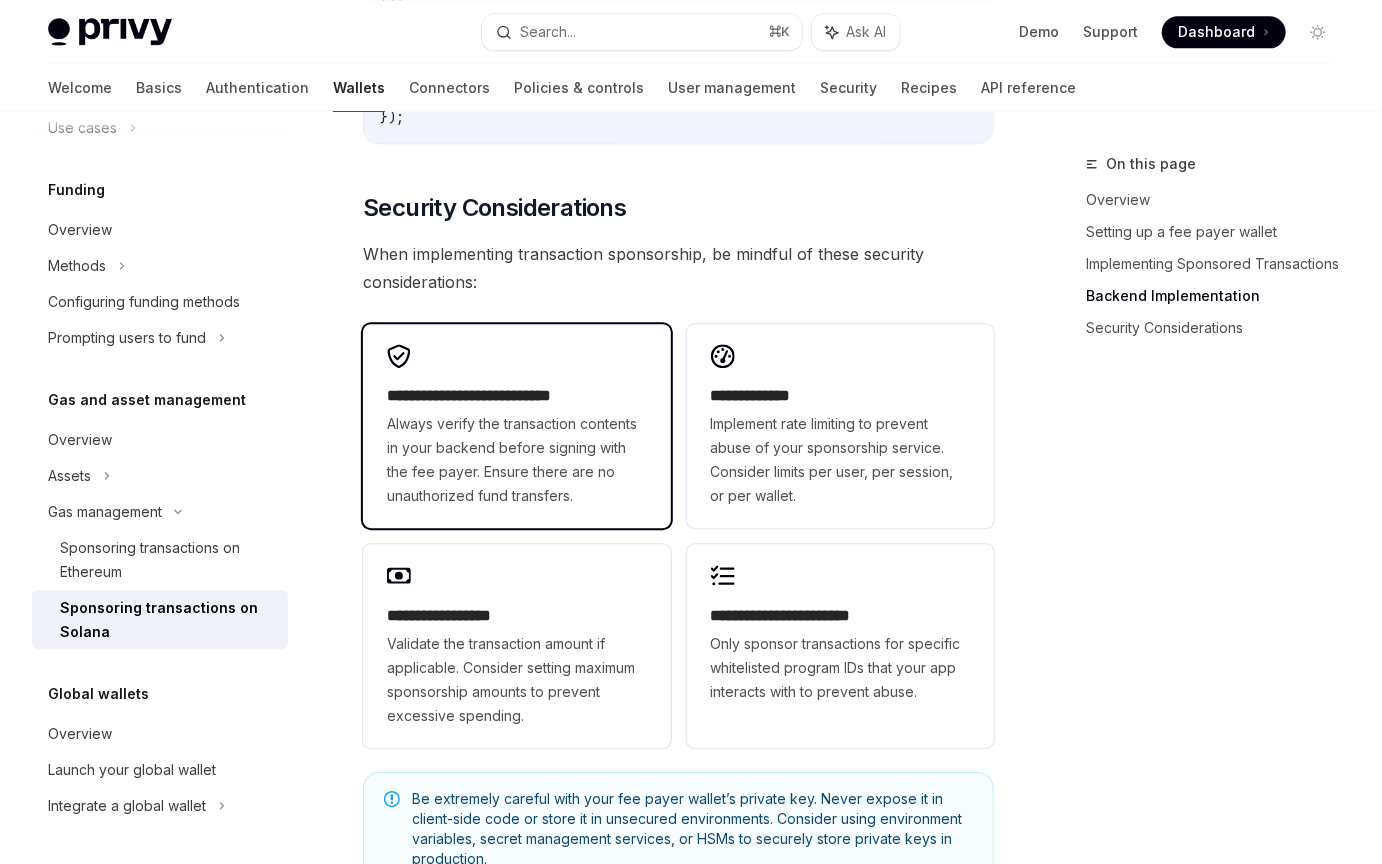 click on "**********" at bounding box center (516, 426) 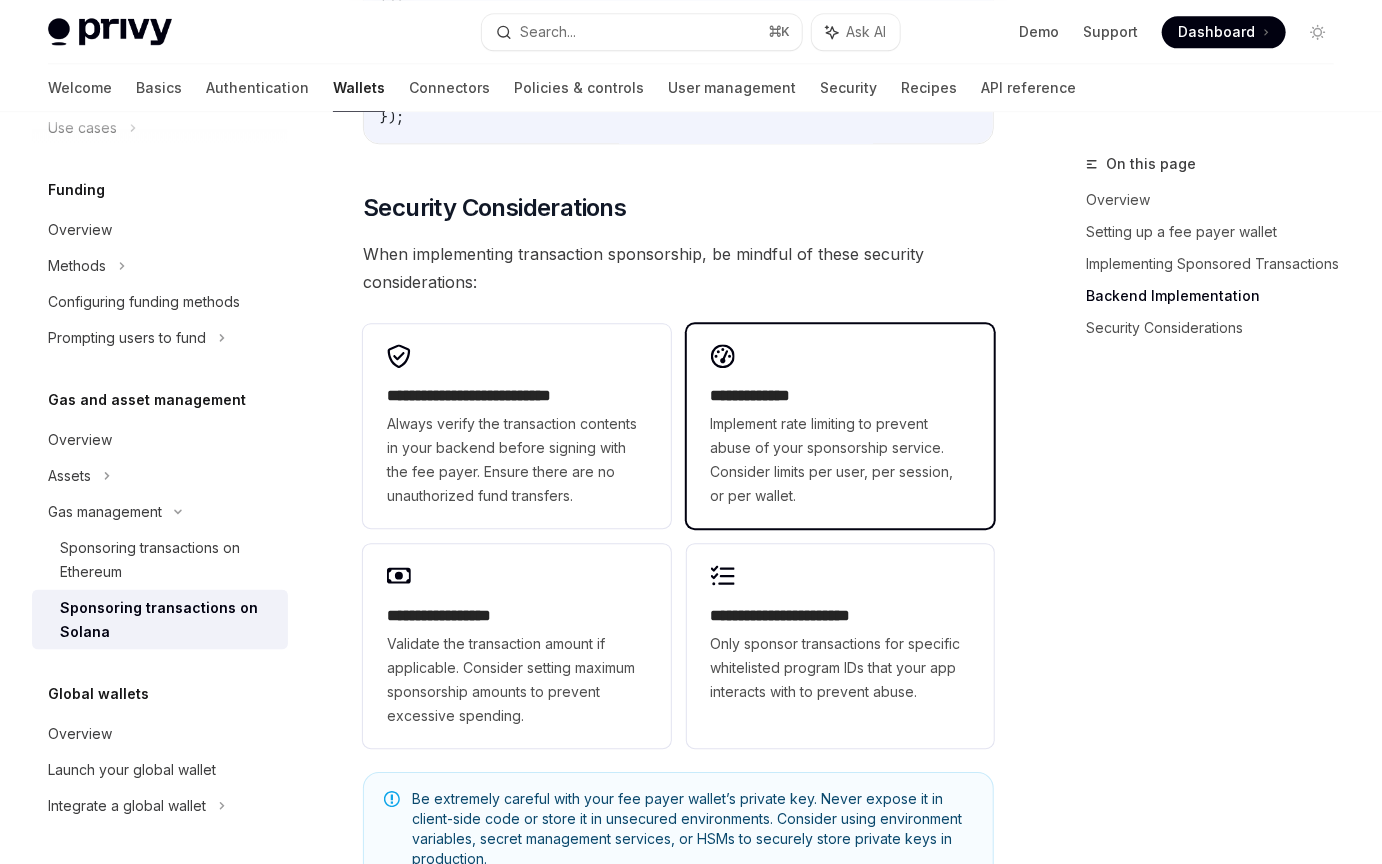 click on "**********" at bounding box center (840, 426) 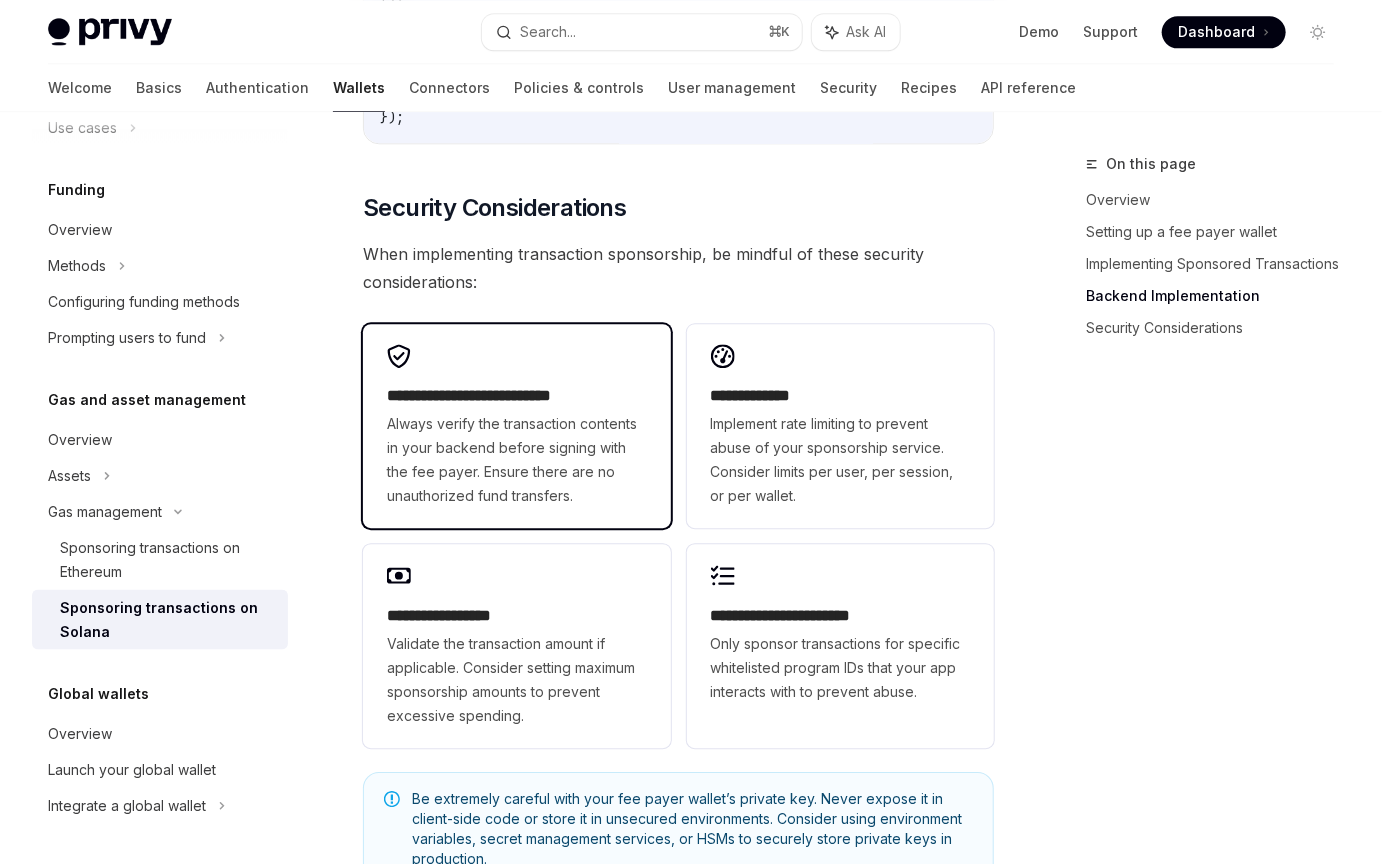 click on "Always verify the transaction contents in your backend before signing with the fee payer. Ensure
there are no unauthorized fund transfers." at bounding box center (516, 460) 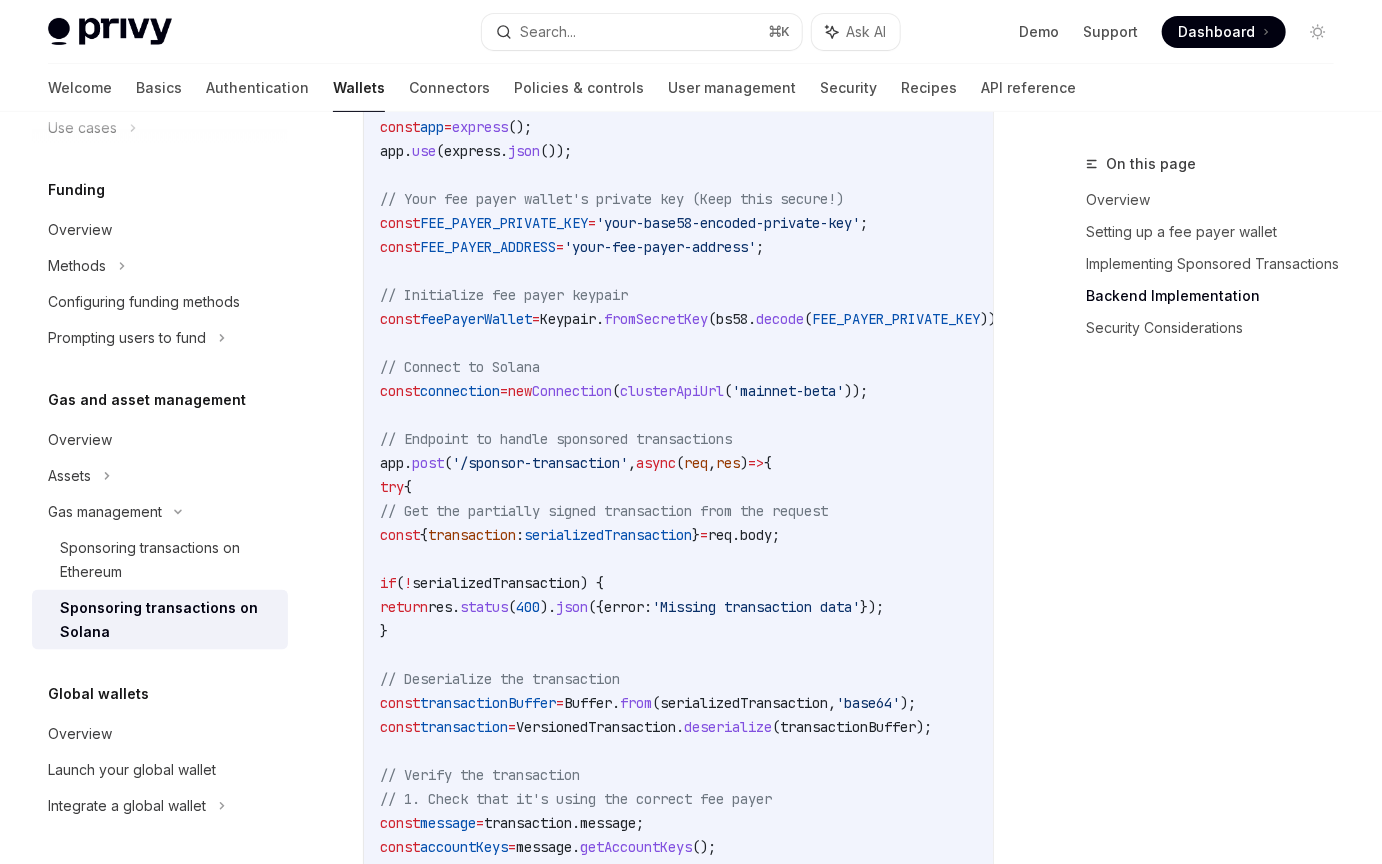 scroll, scrollTop: 3691, scrollLeft: 0, axis: vertical 